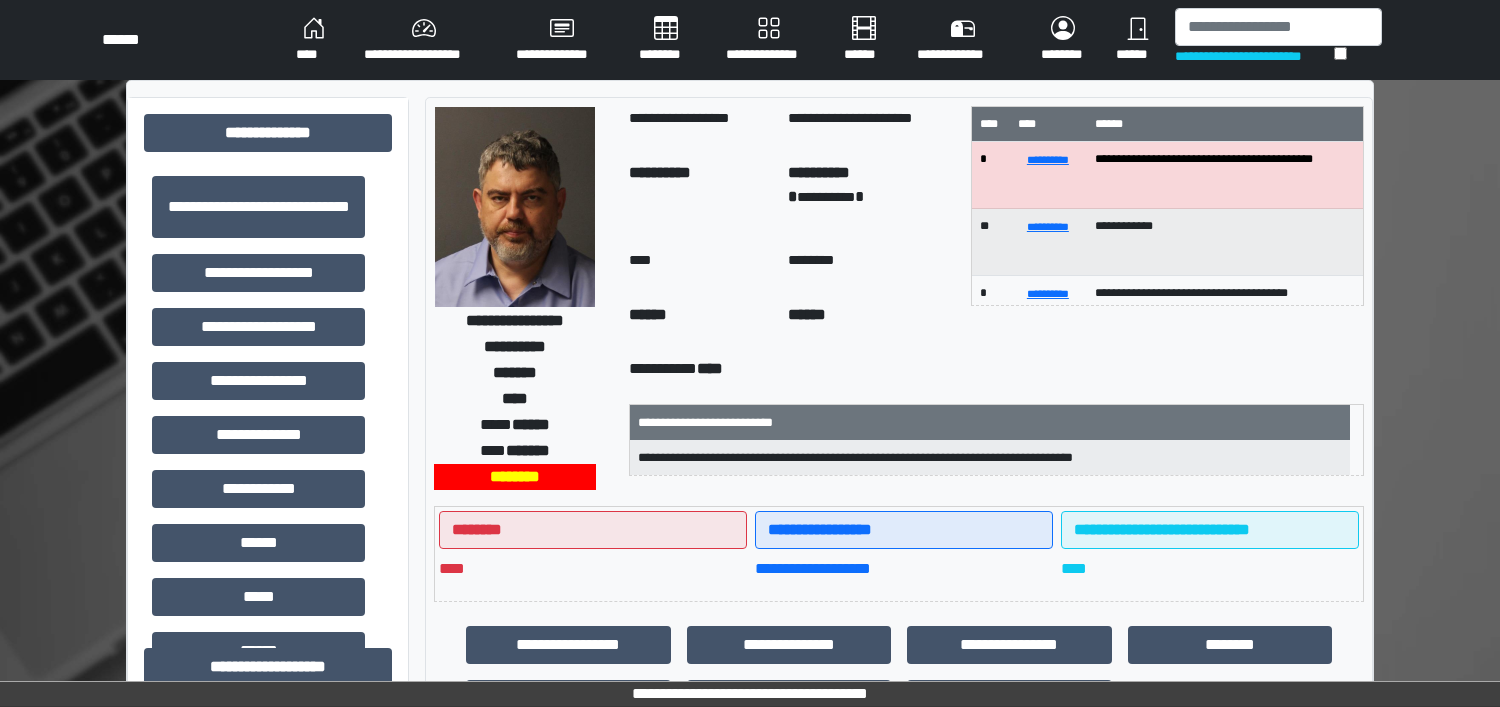 scroll, scrollTop: 125, scrollLeft: 0, axis: vertical 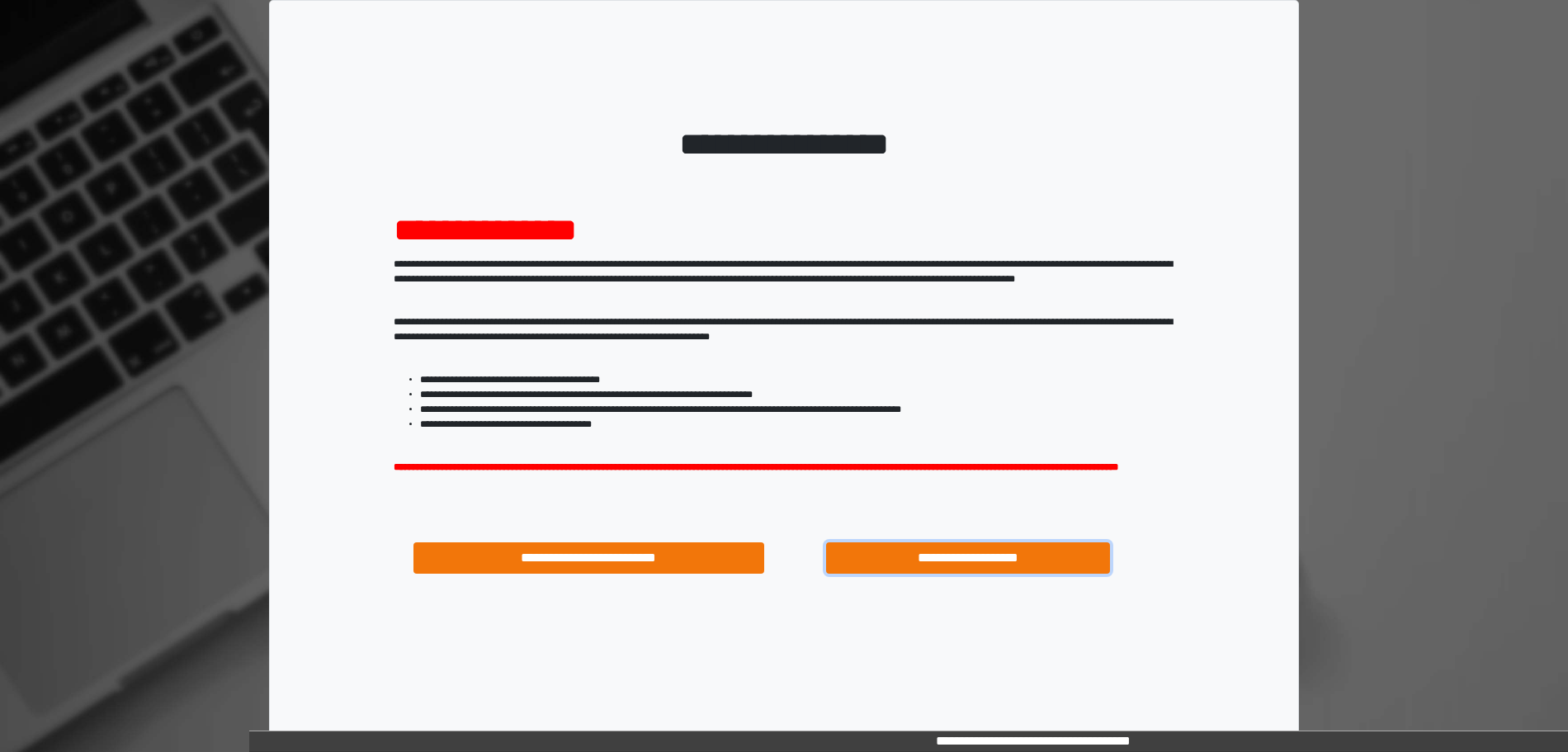 click on "**********" at bounding box center (968, 558) 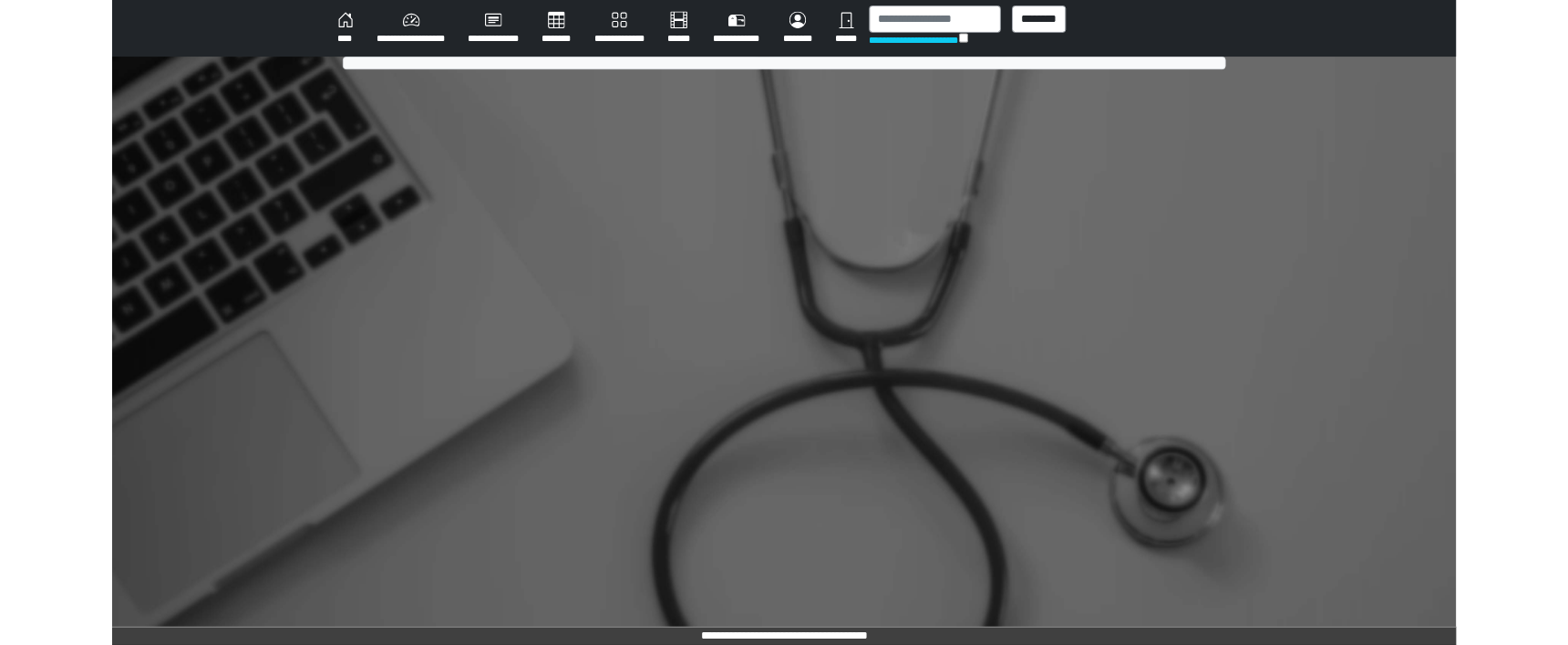 scroll, scrollTop: 0, scrollLeft: 0, axis: both 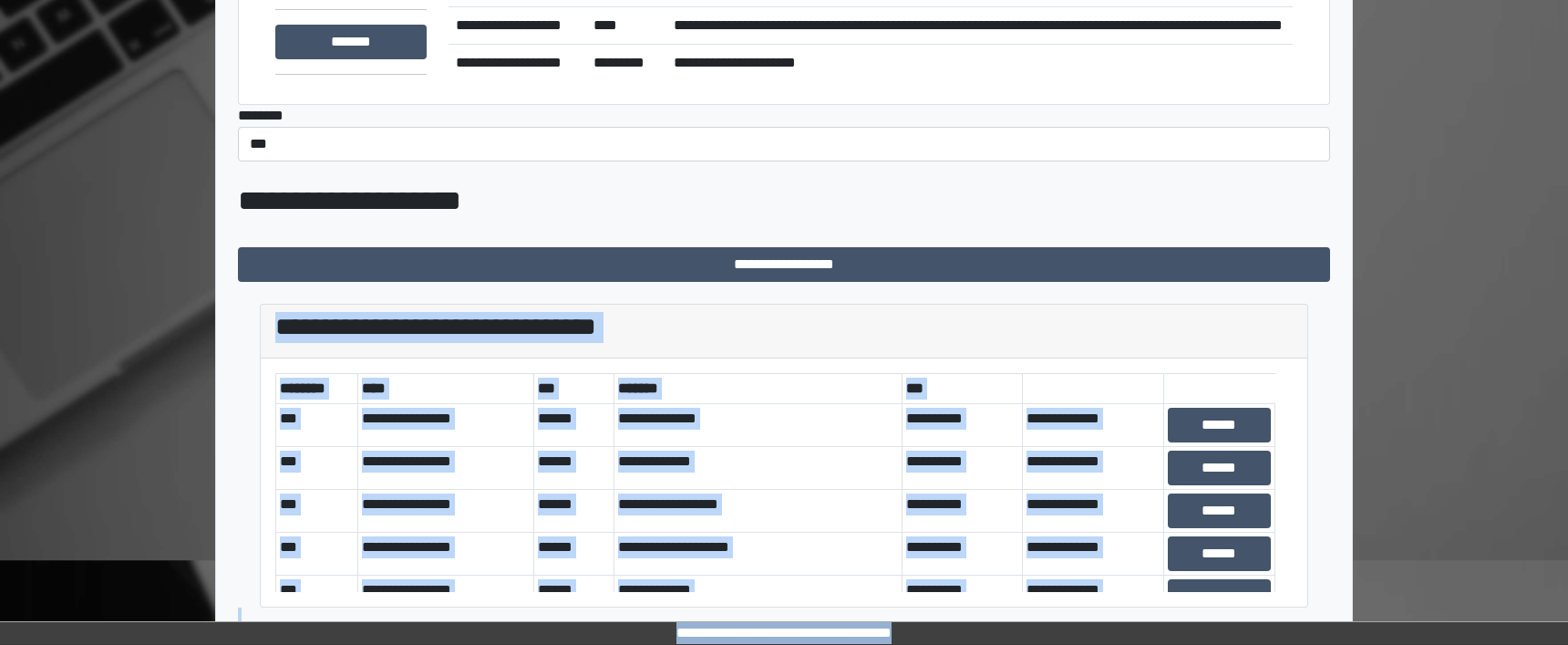 drag, startPoint x: 1467, startPoint y: 629, endPoint x: 1392, endPoint y: 806, distance: 192.2342 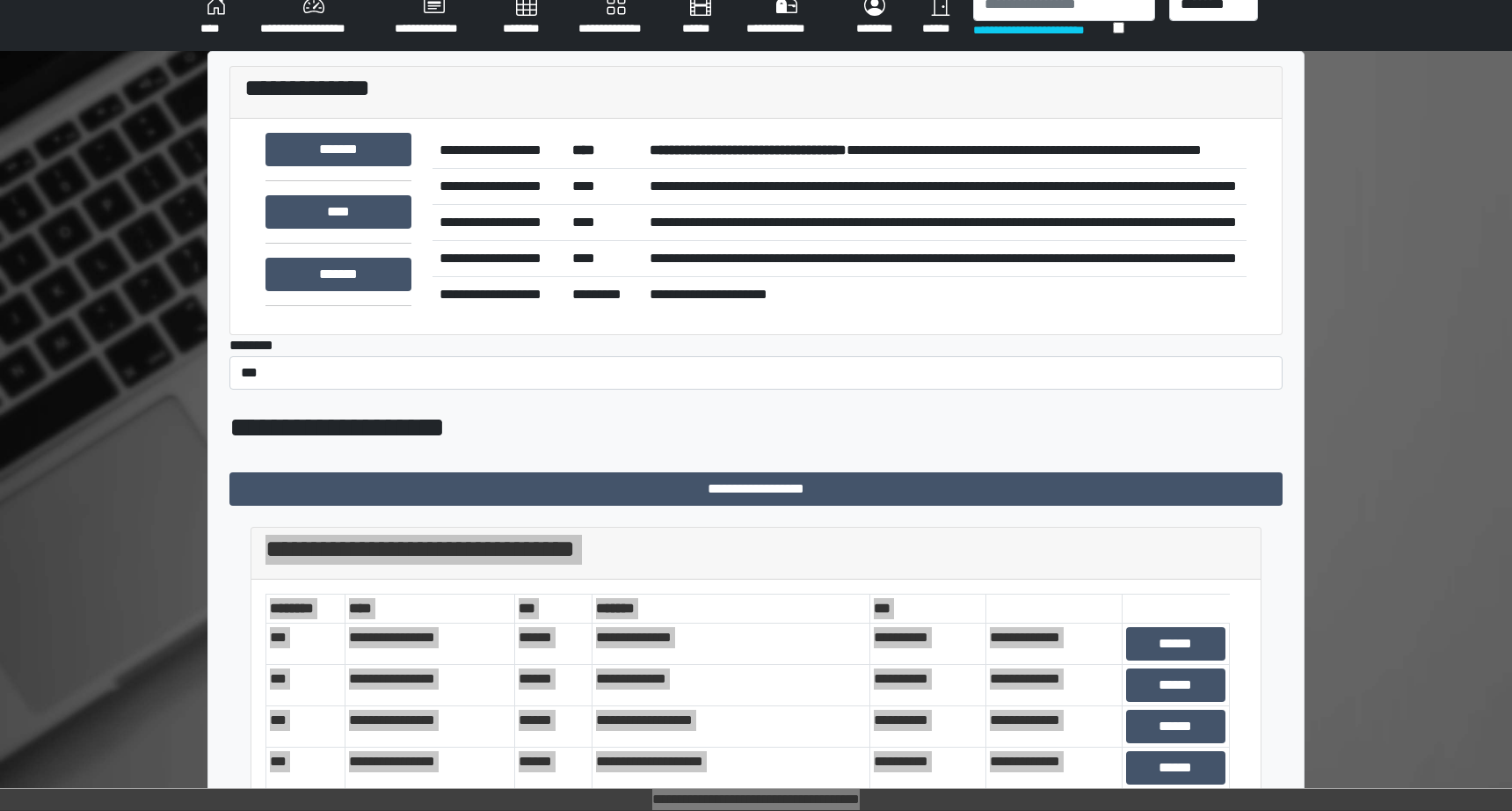scroll, scrollTop: 0, scrollLeft: 0, axis: both 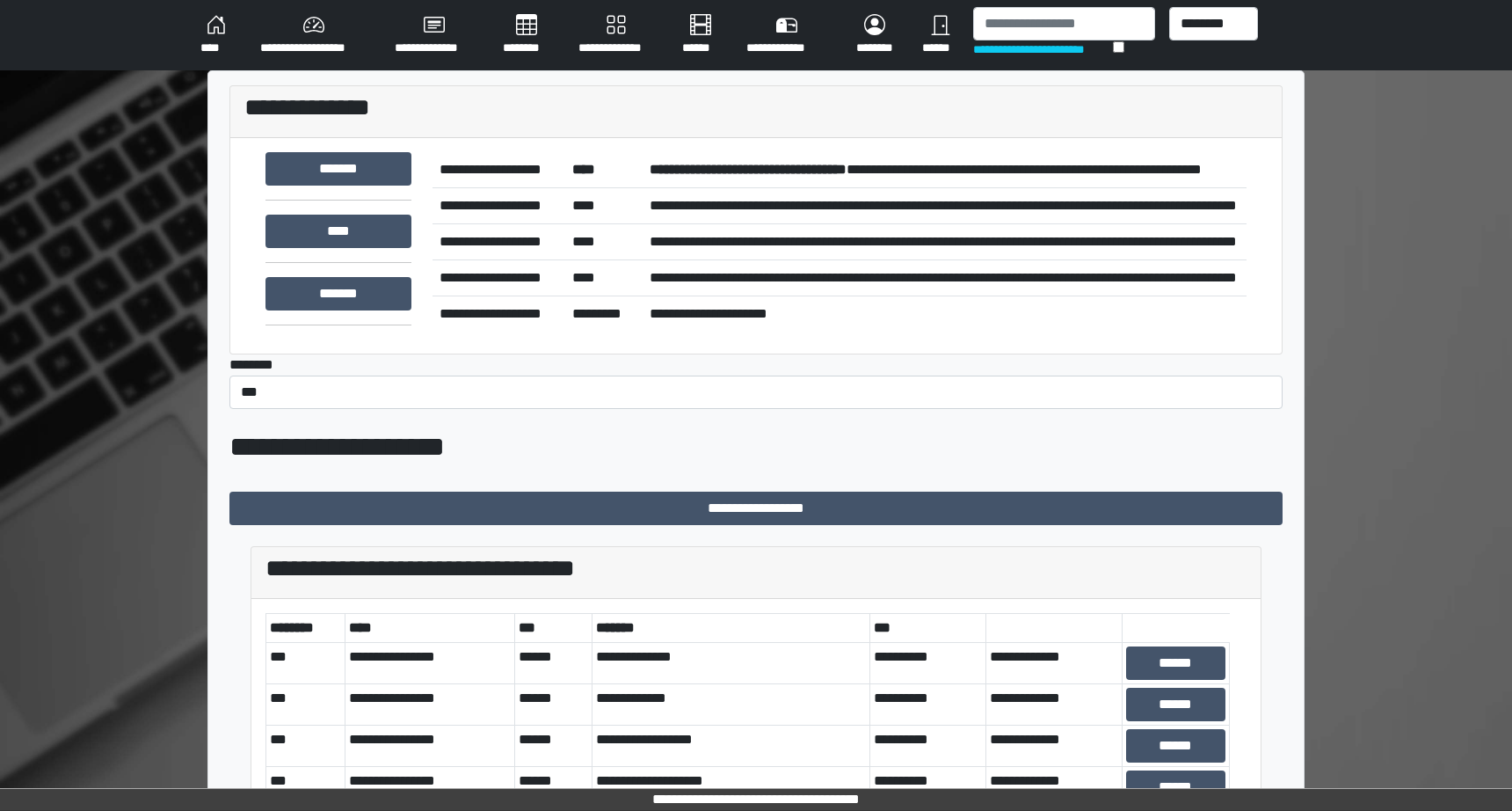 click on "**********" at bounding box center (944, 170) 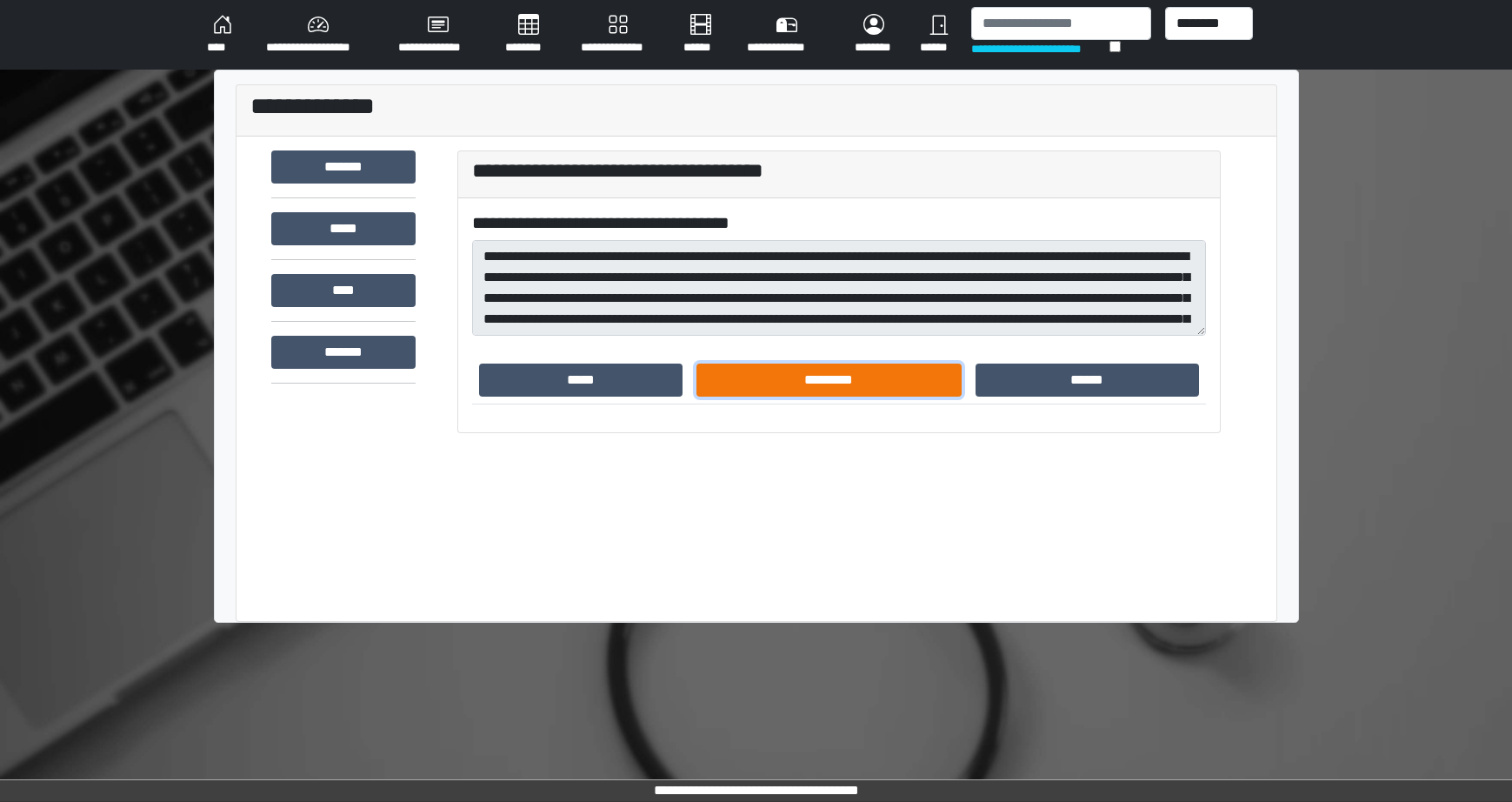 click on "*********" at bounding box center (829, 380) 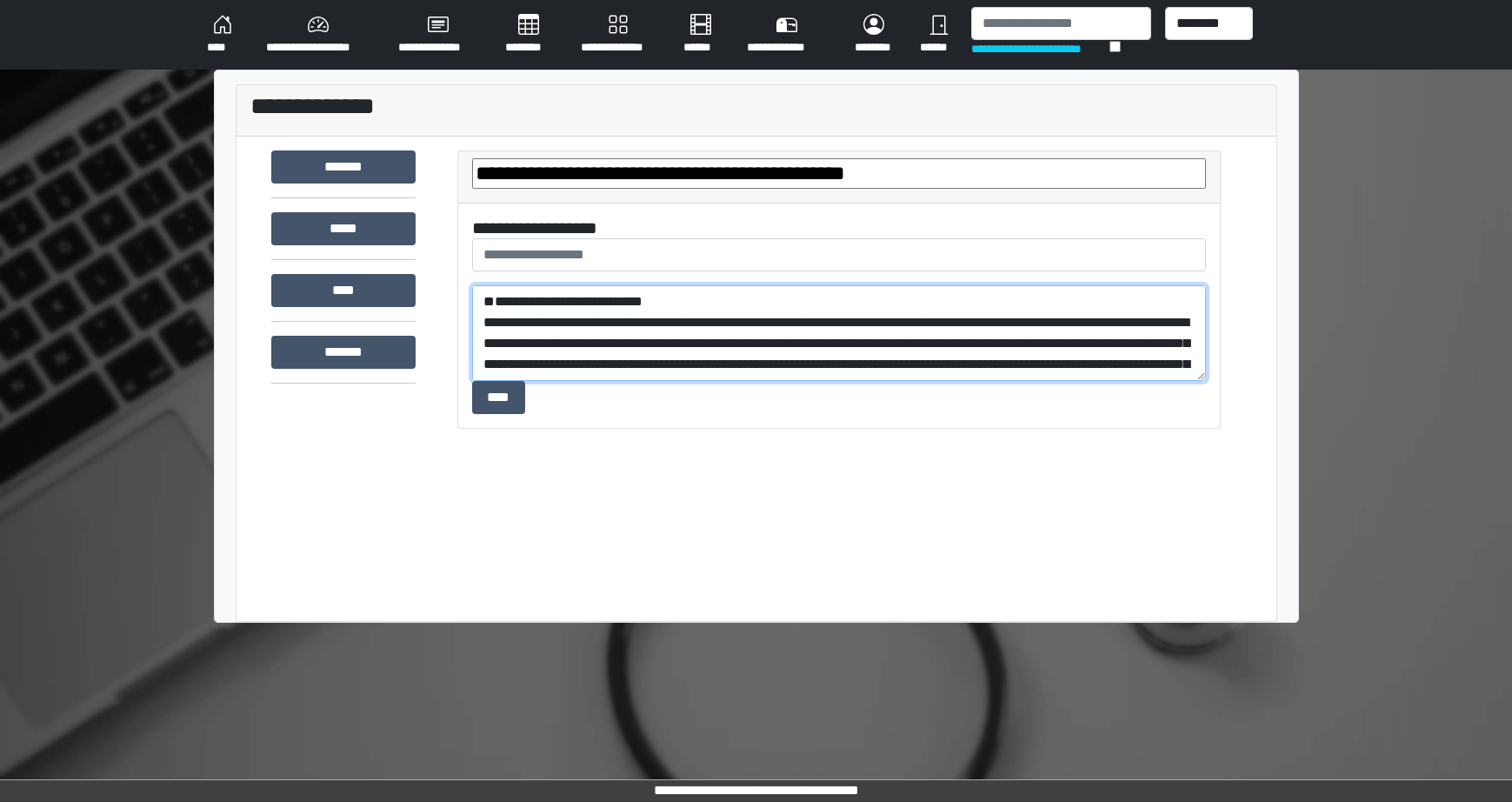 click on "**********" at bounding box center (839, 333) 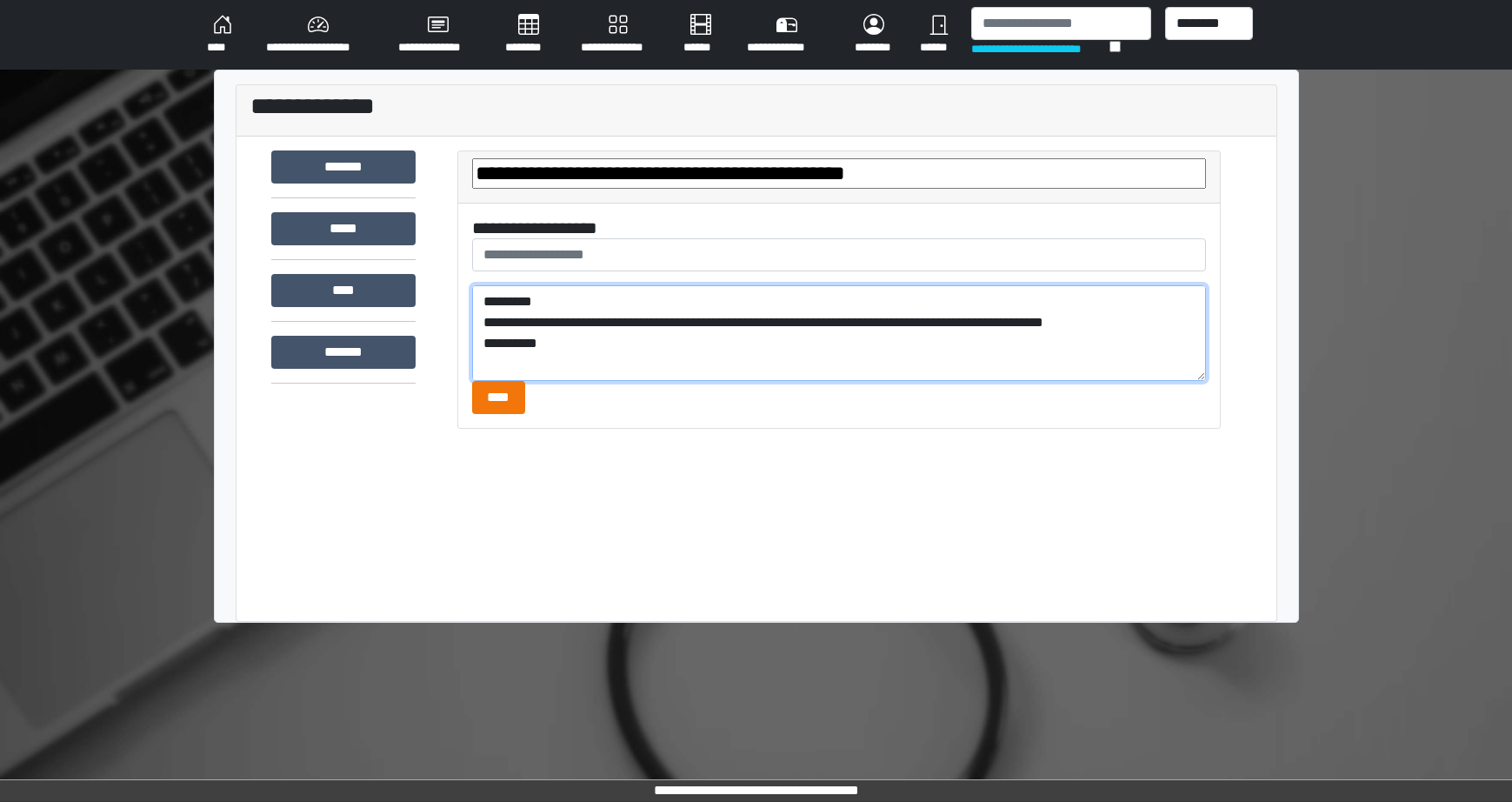 type on "**********" 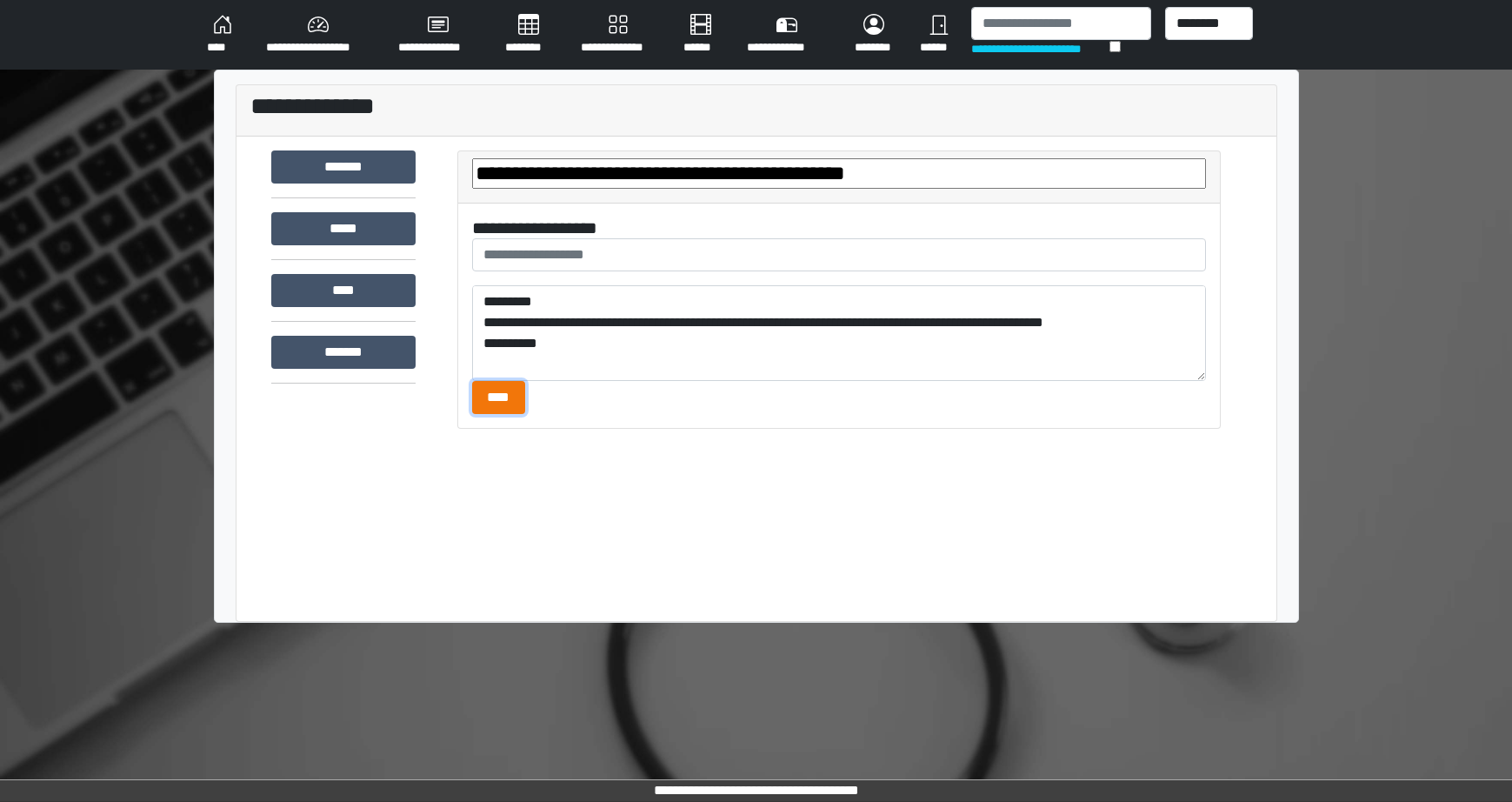 click on "****" at bounding box center (498, 398) 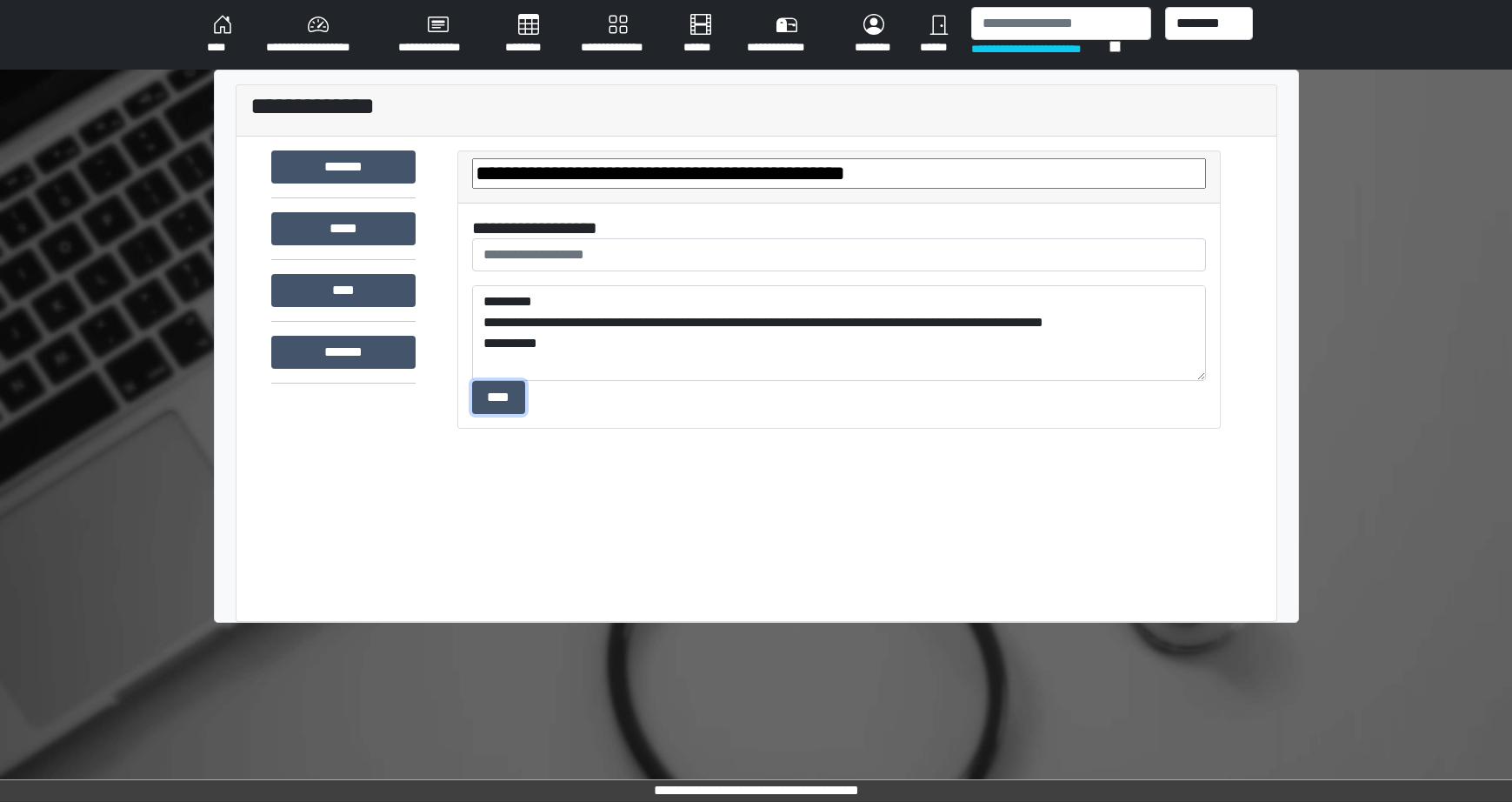 type 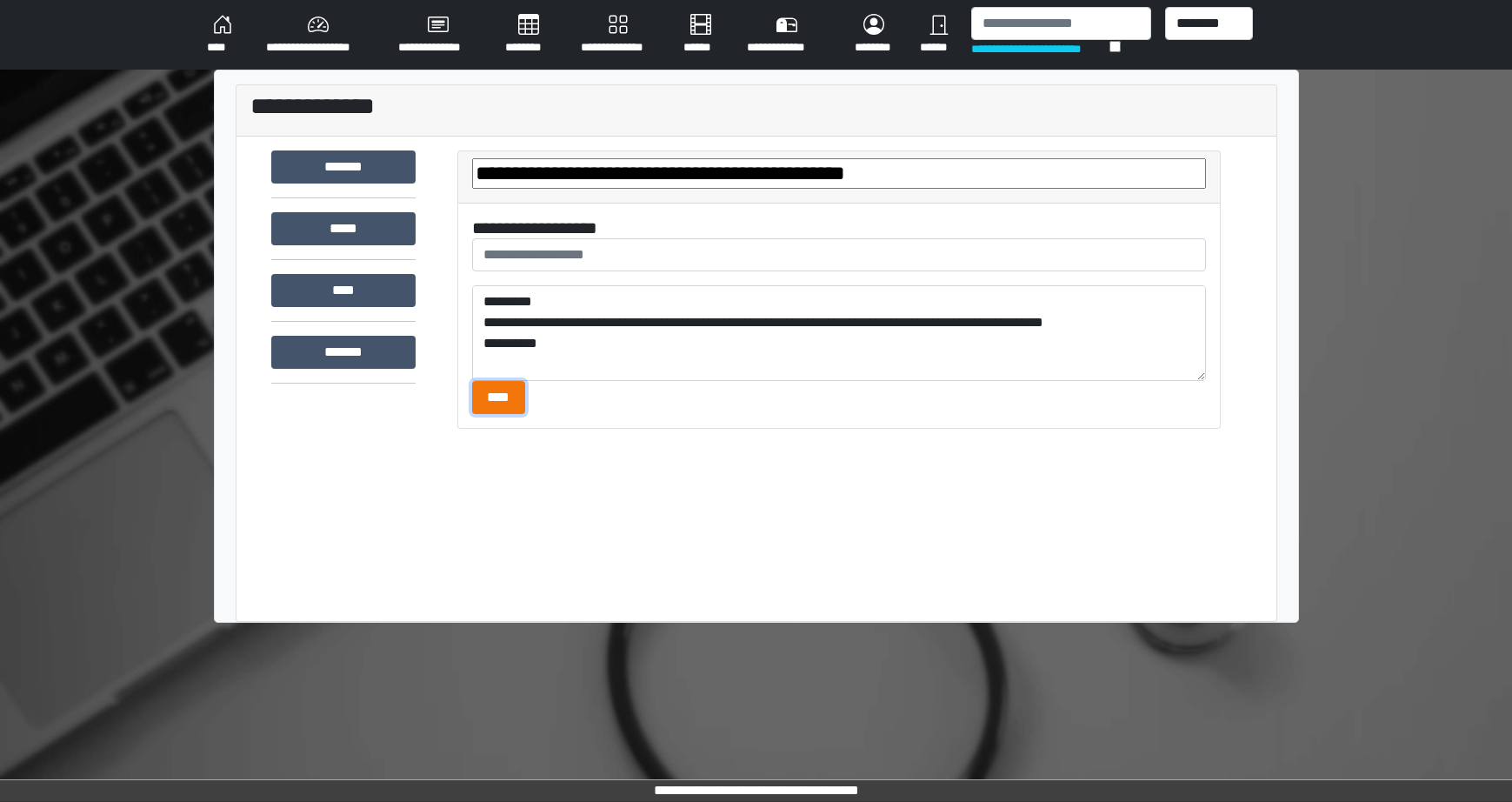 click on "****" at bounding box center [498, 398] 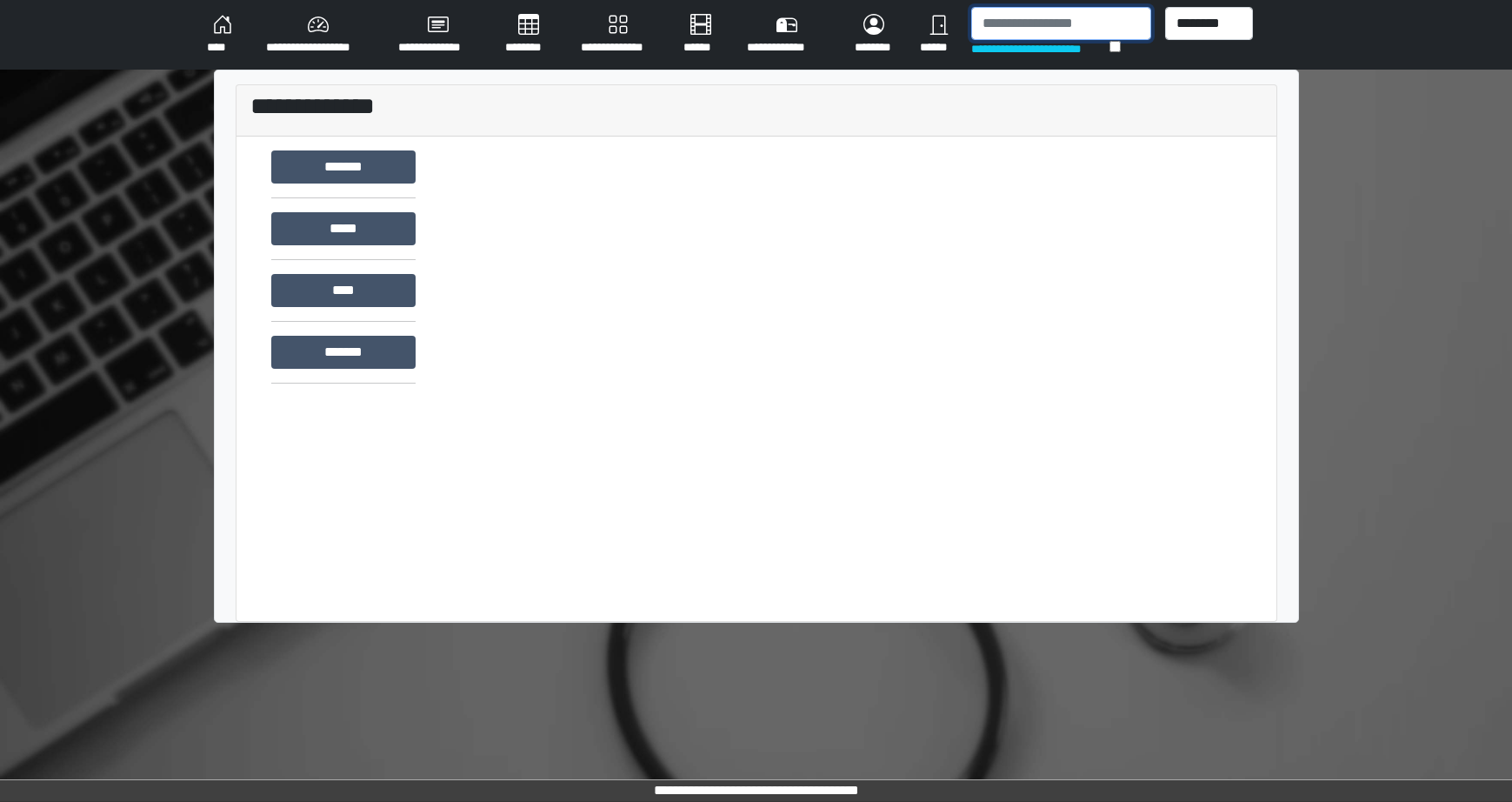 click at bounding box center [1061, 23] 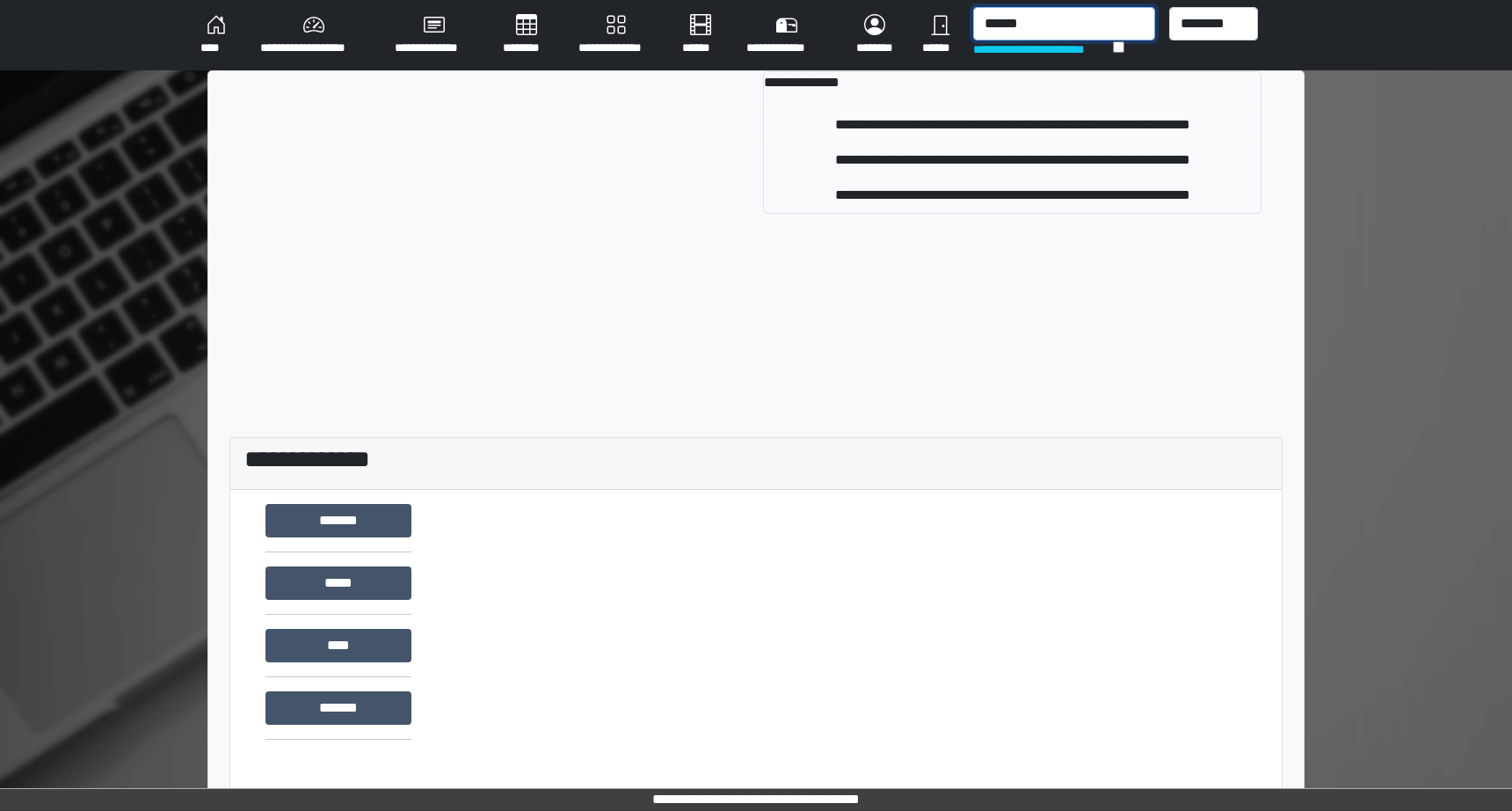 type on "******" 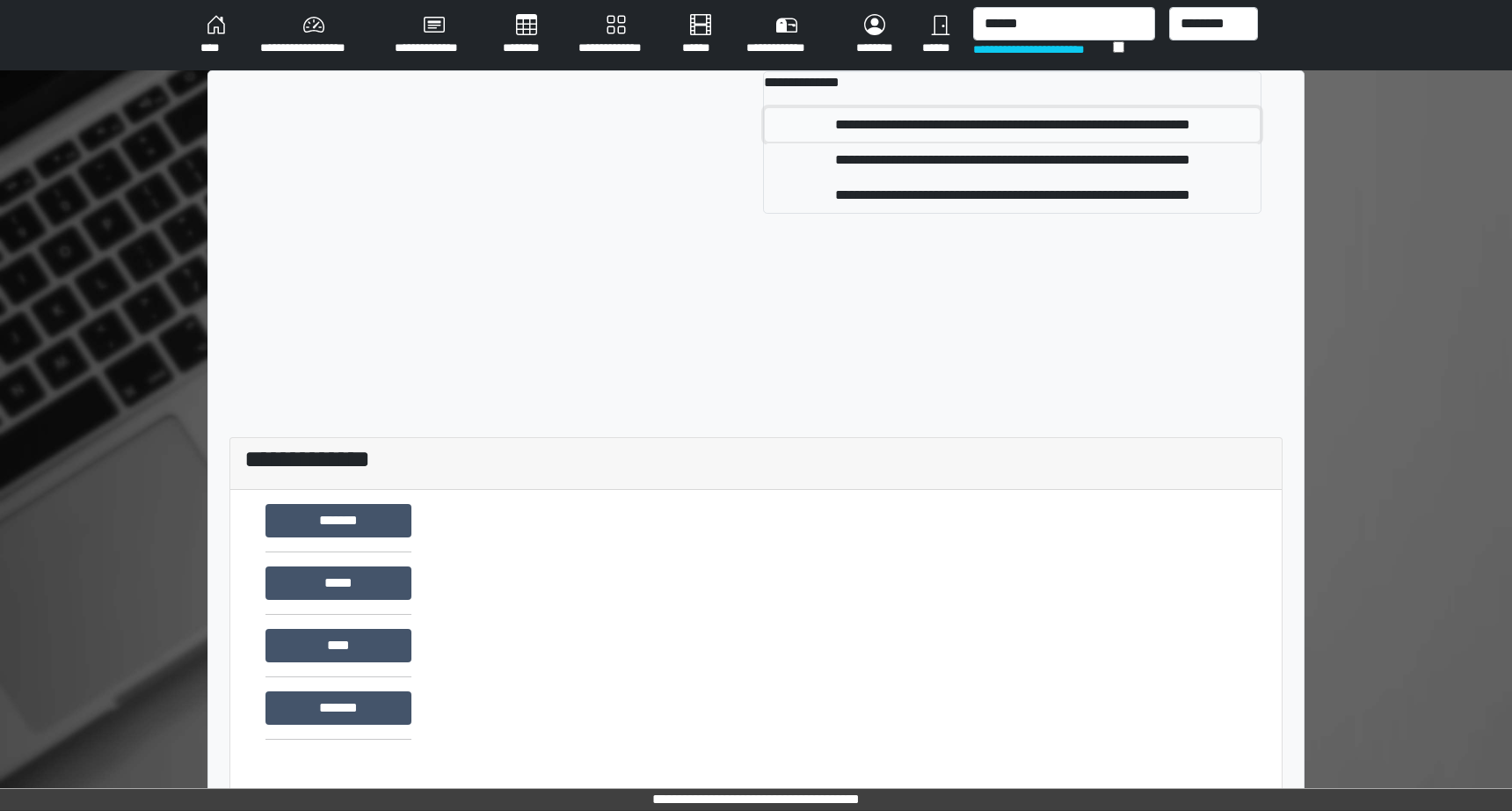 click on "**********" at bounding box center [1012, 125] 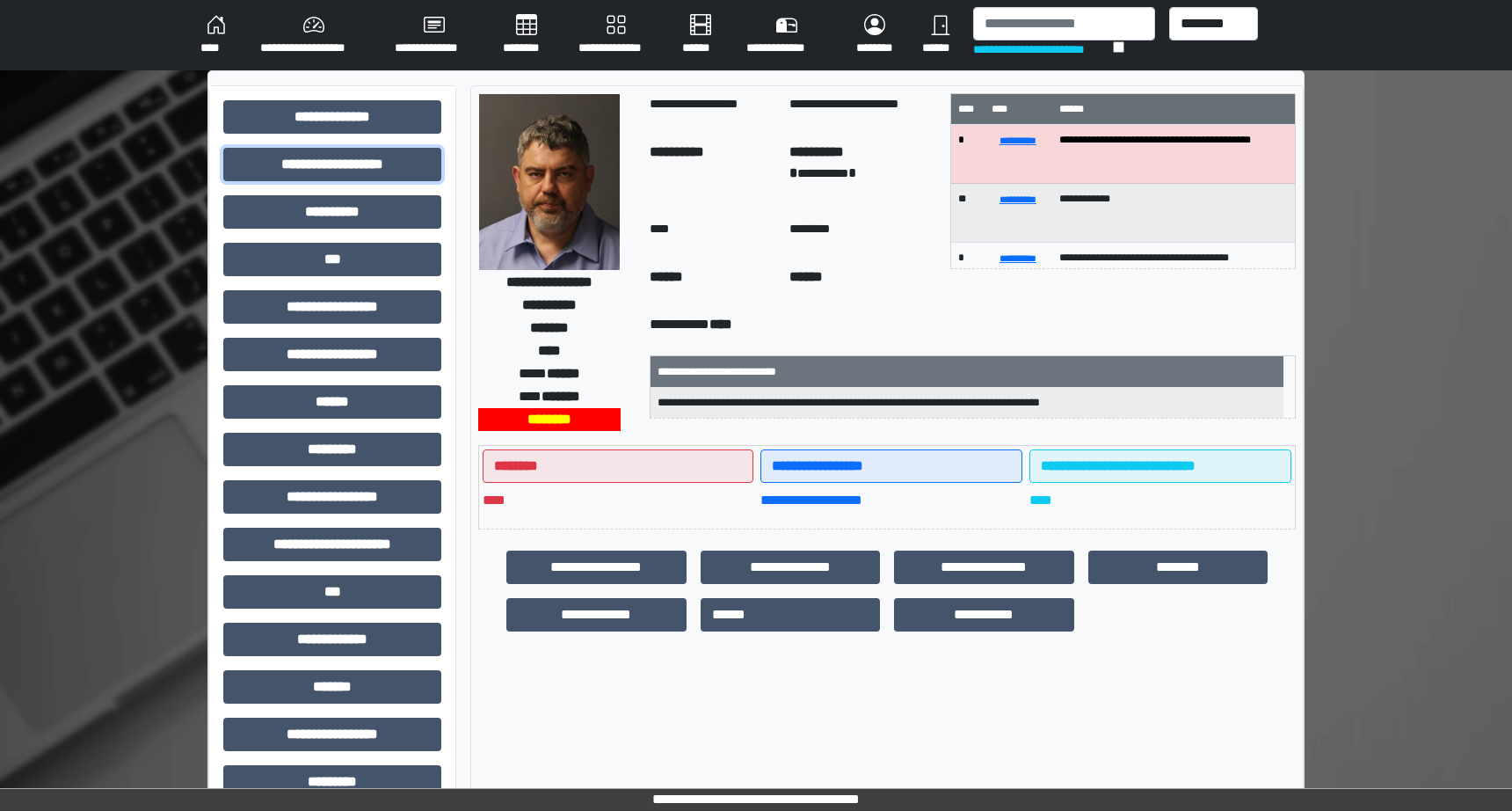 drag, startPoint x: 394, startPoint y: 149, endPoint x: 428, endPoint y: 192, distance: 54.81788 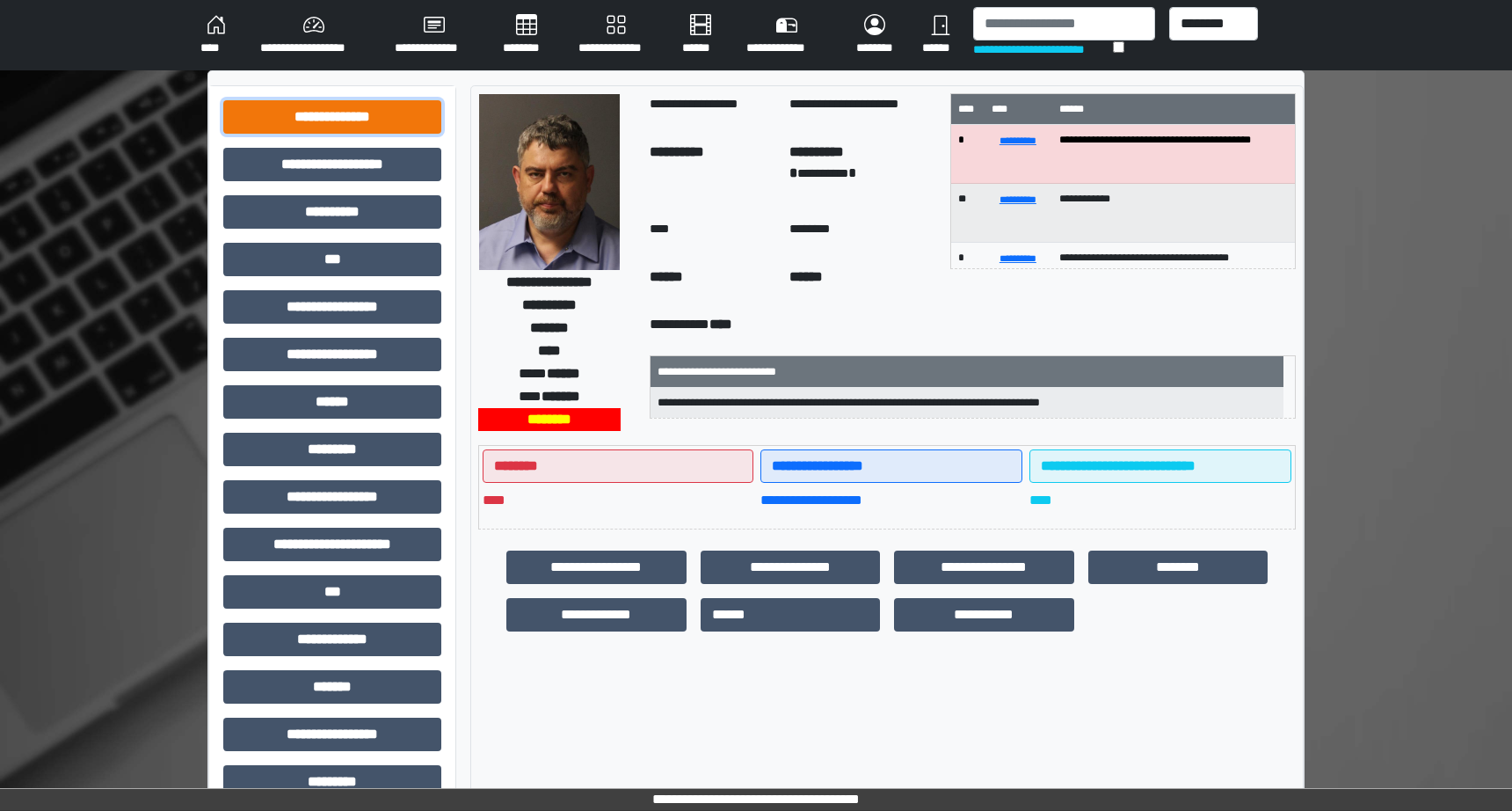 click on "**********" at bounding box center [332, 117] 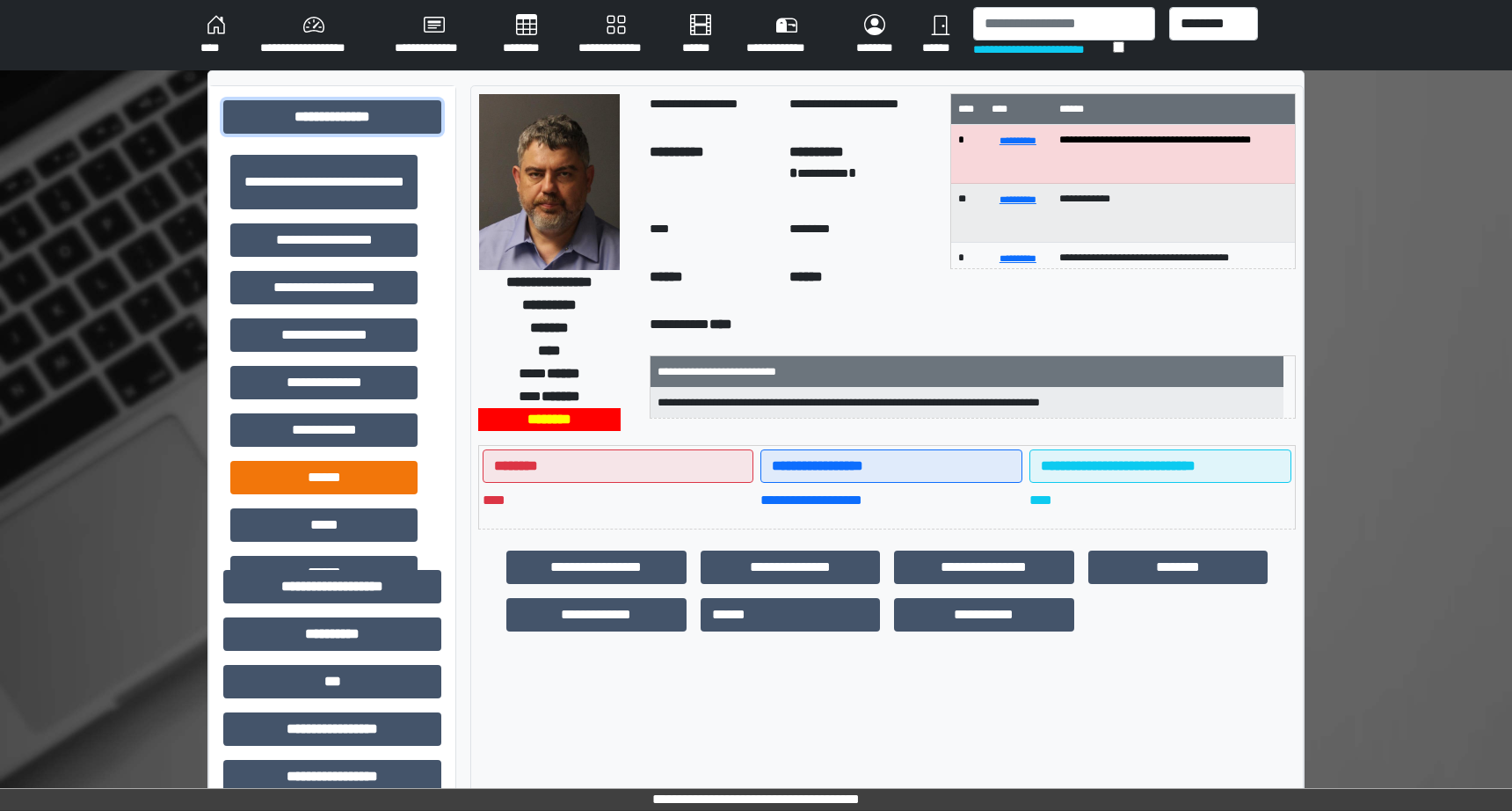 scroll, scrollTop: 220, scrollLeft: 0, axis: vertical 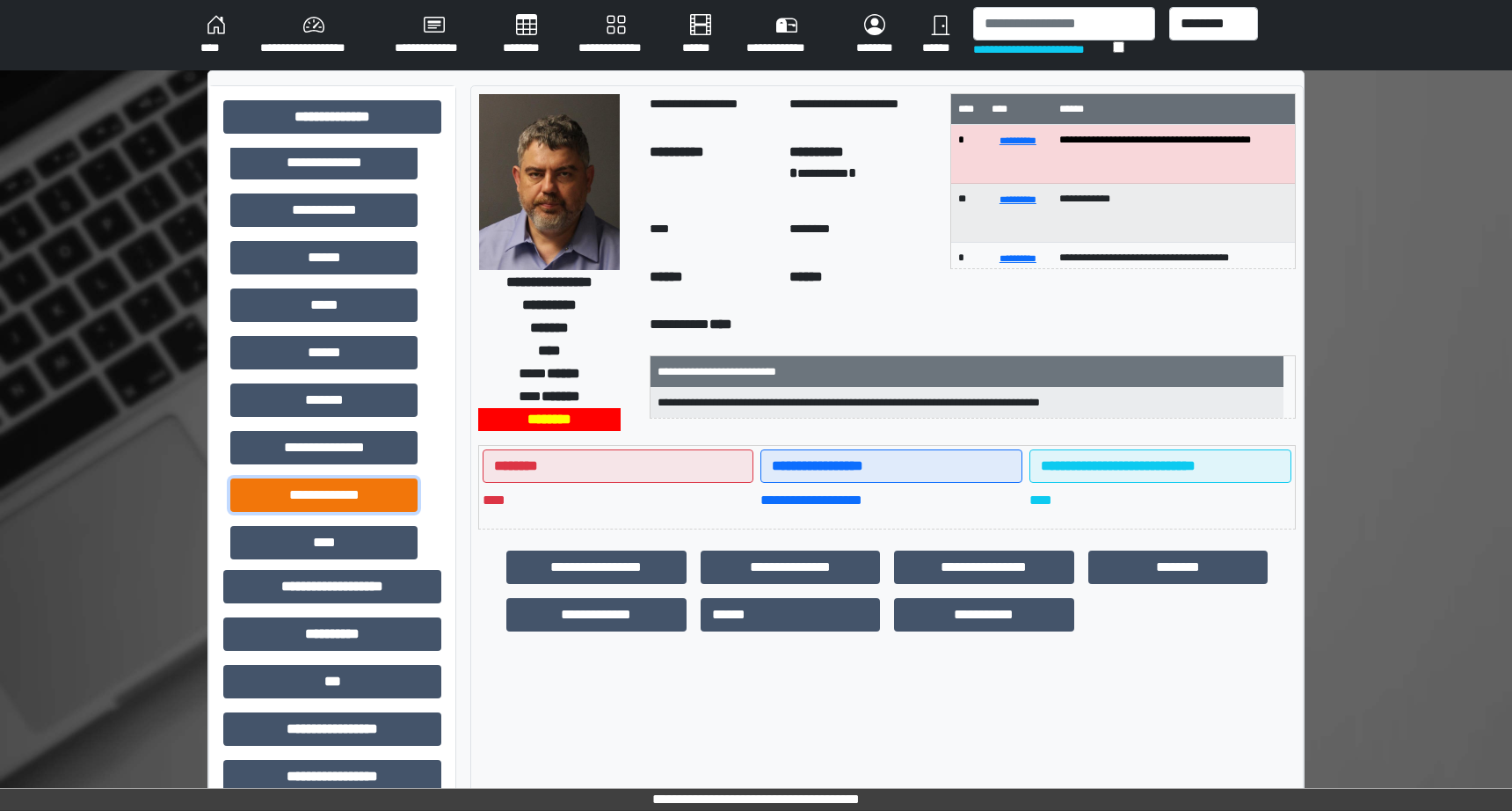 click on "**********" at bounding box center (323, 495) 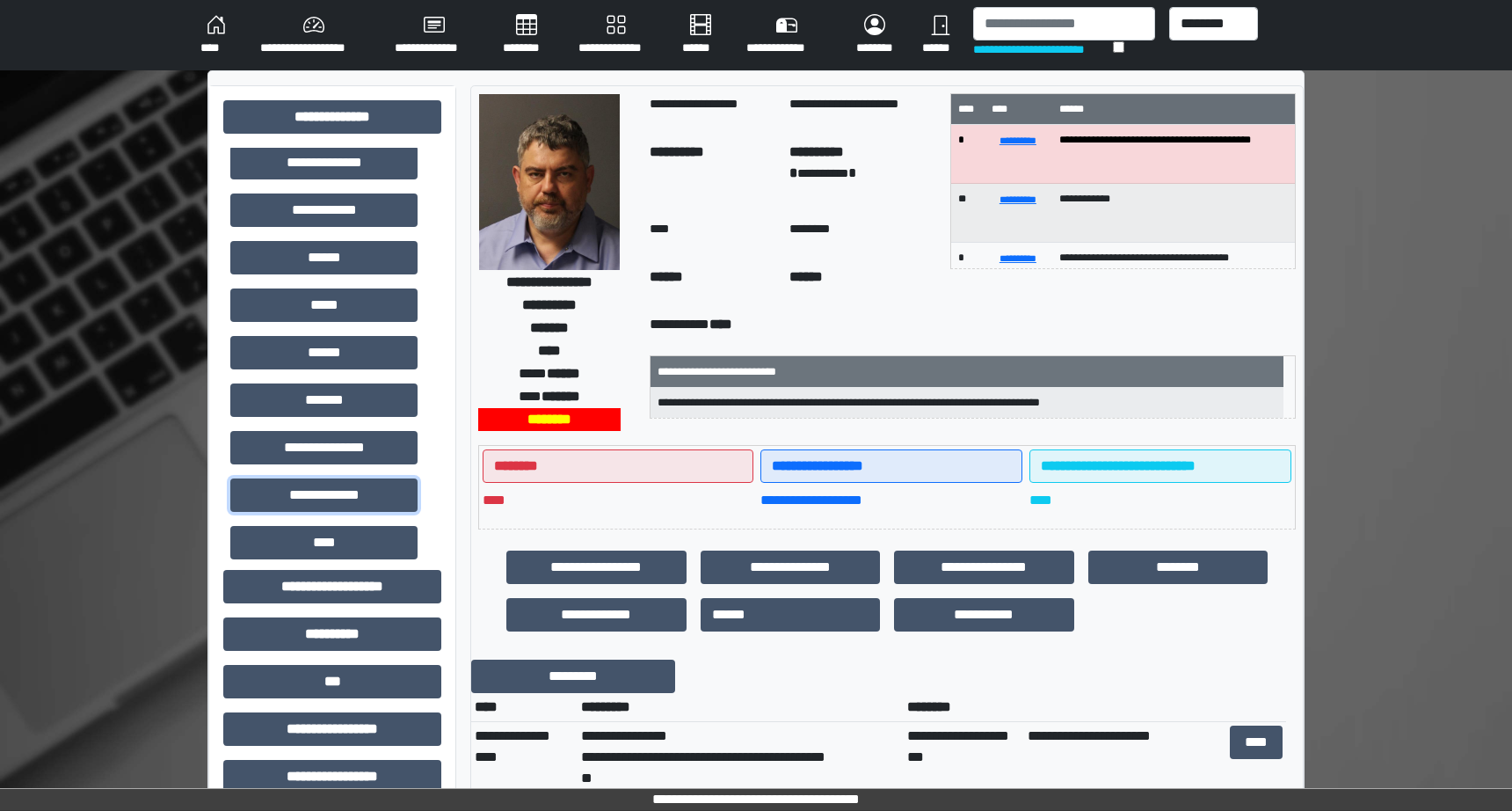 scroll, scrollTop: 644, scrollLeft: 0, axis: vertical 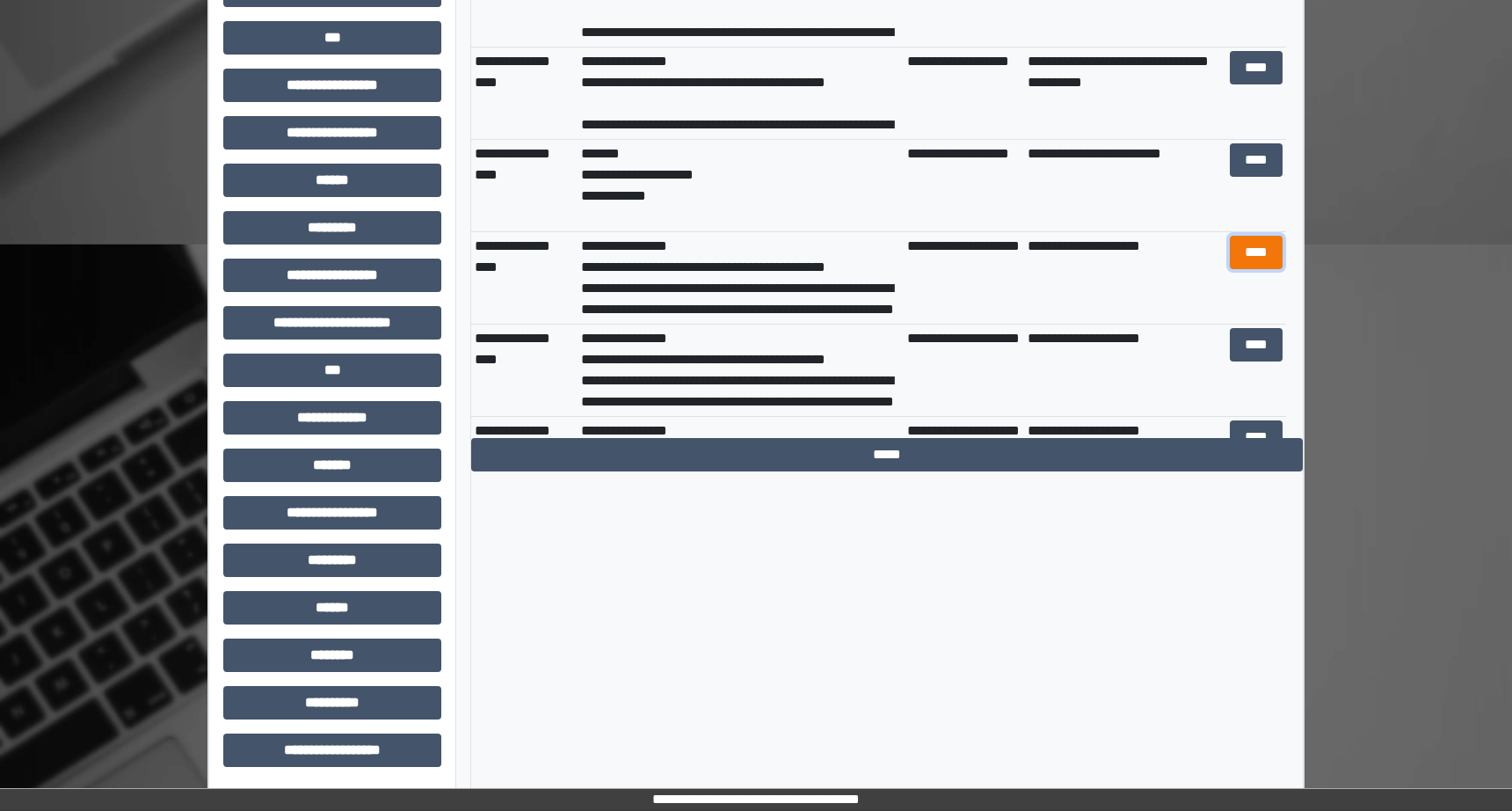 click on "****" at bounding box center [1256, 252] 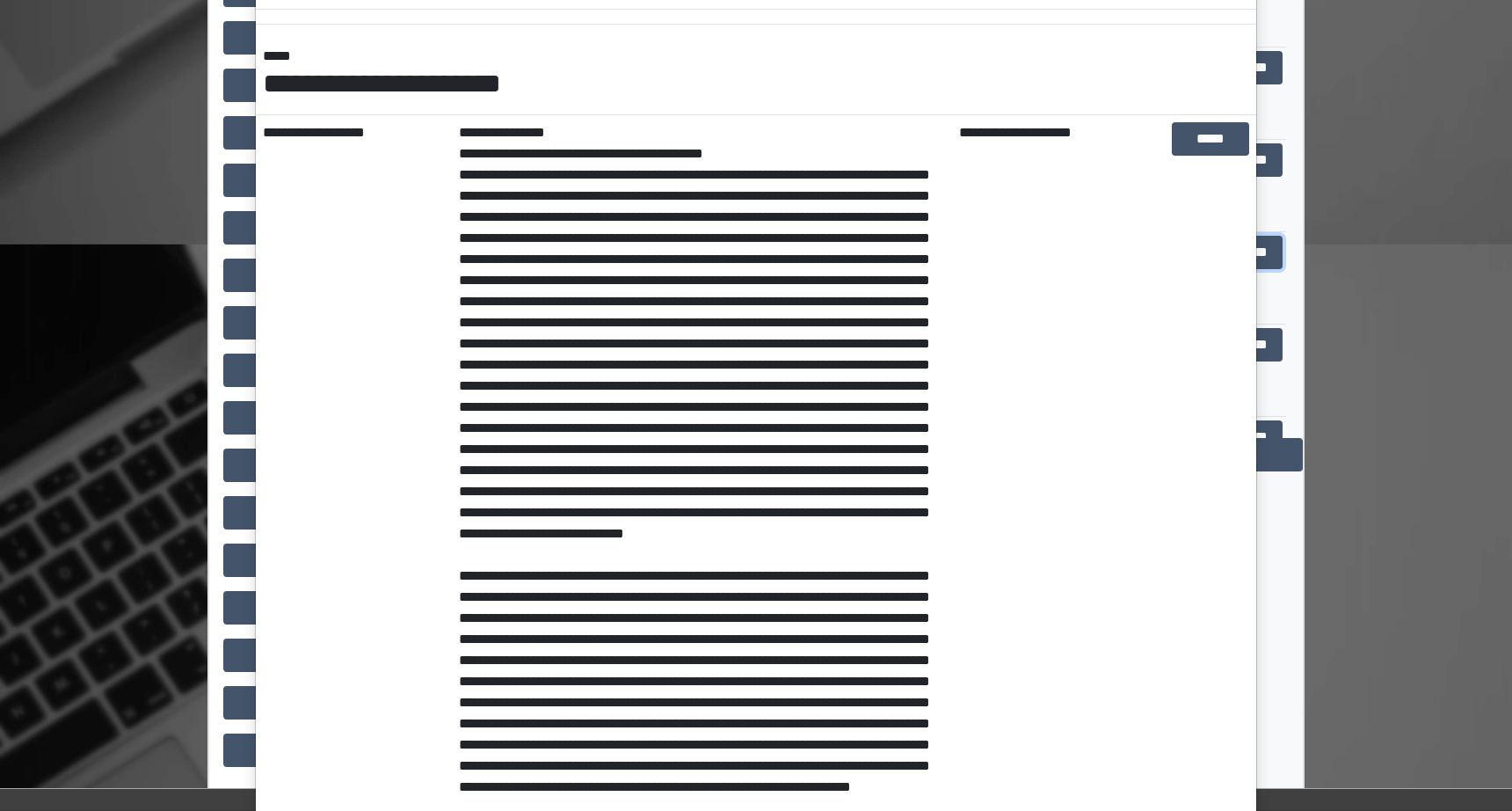 scroll, scrollTop: 0, scrollLeft: 0, axis: both 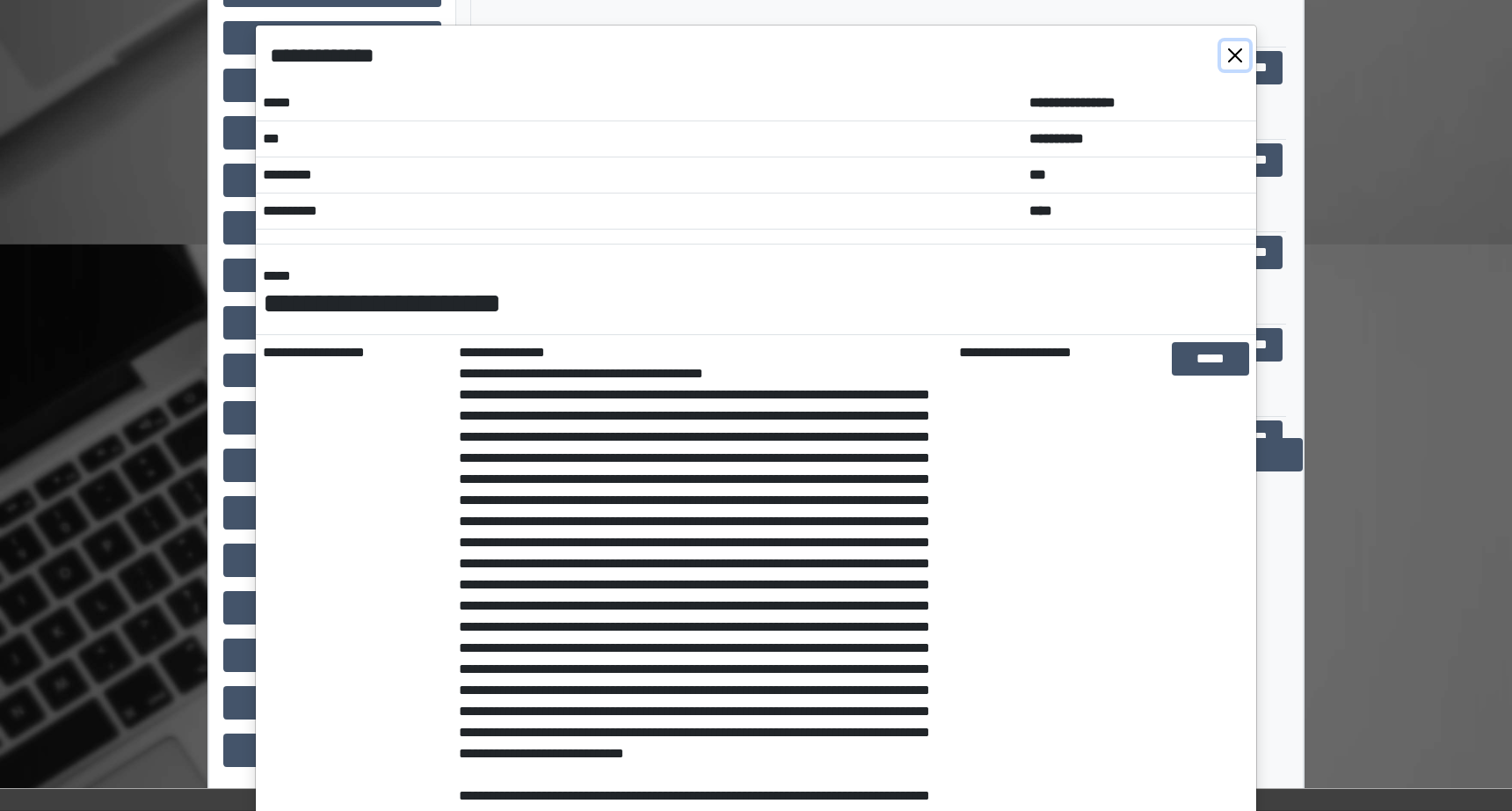 click at bounding box center (1235, 55) 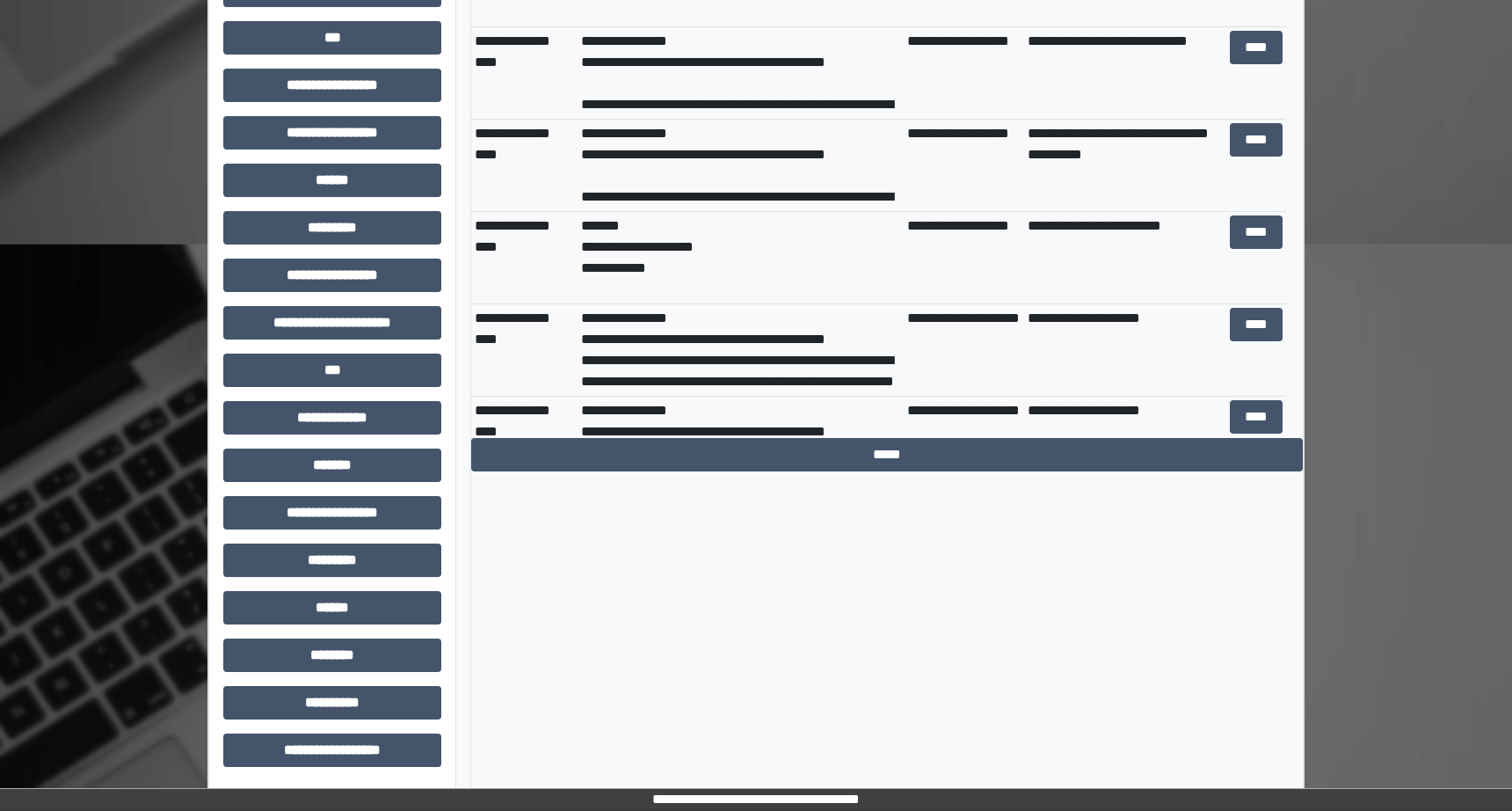 scroll, scrollTop: 660, scrollLeft: 0, axis: vertical 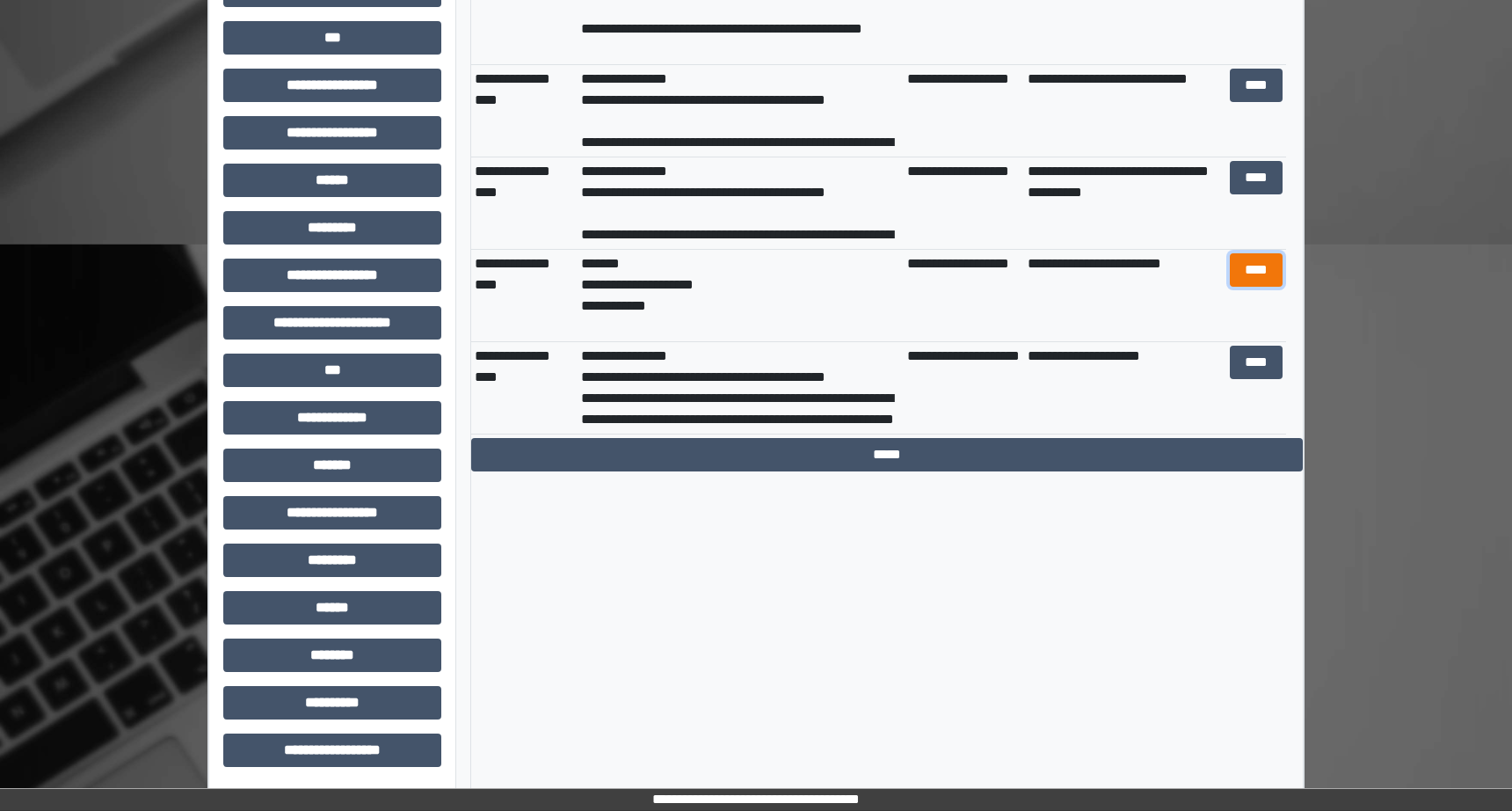click on "****" at bounding box center (1256, 270) 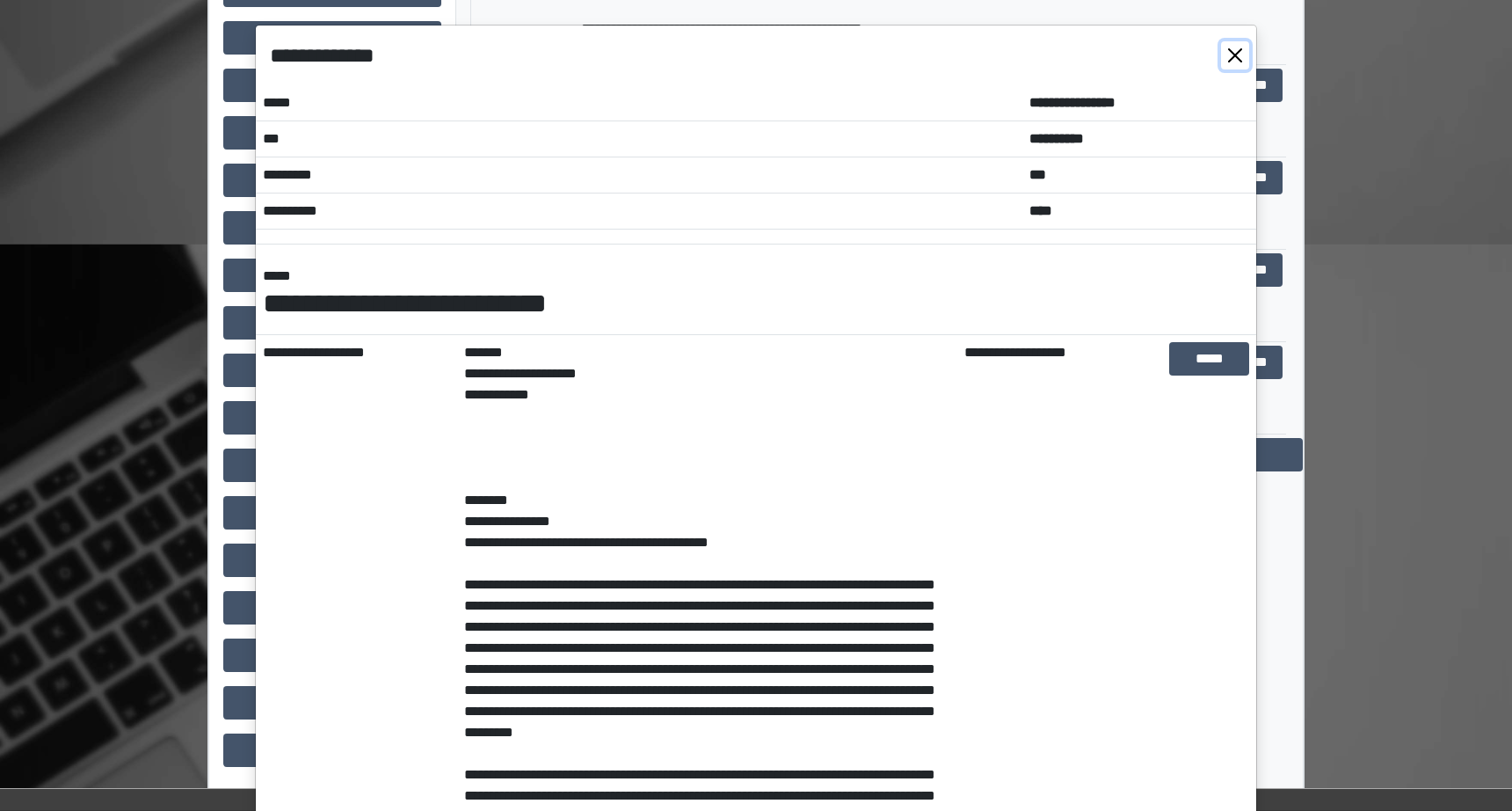 click at bounding box center (1235, 55) 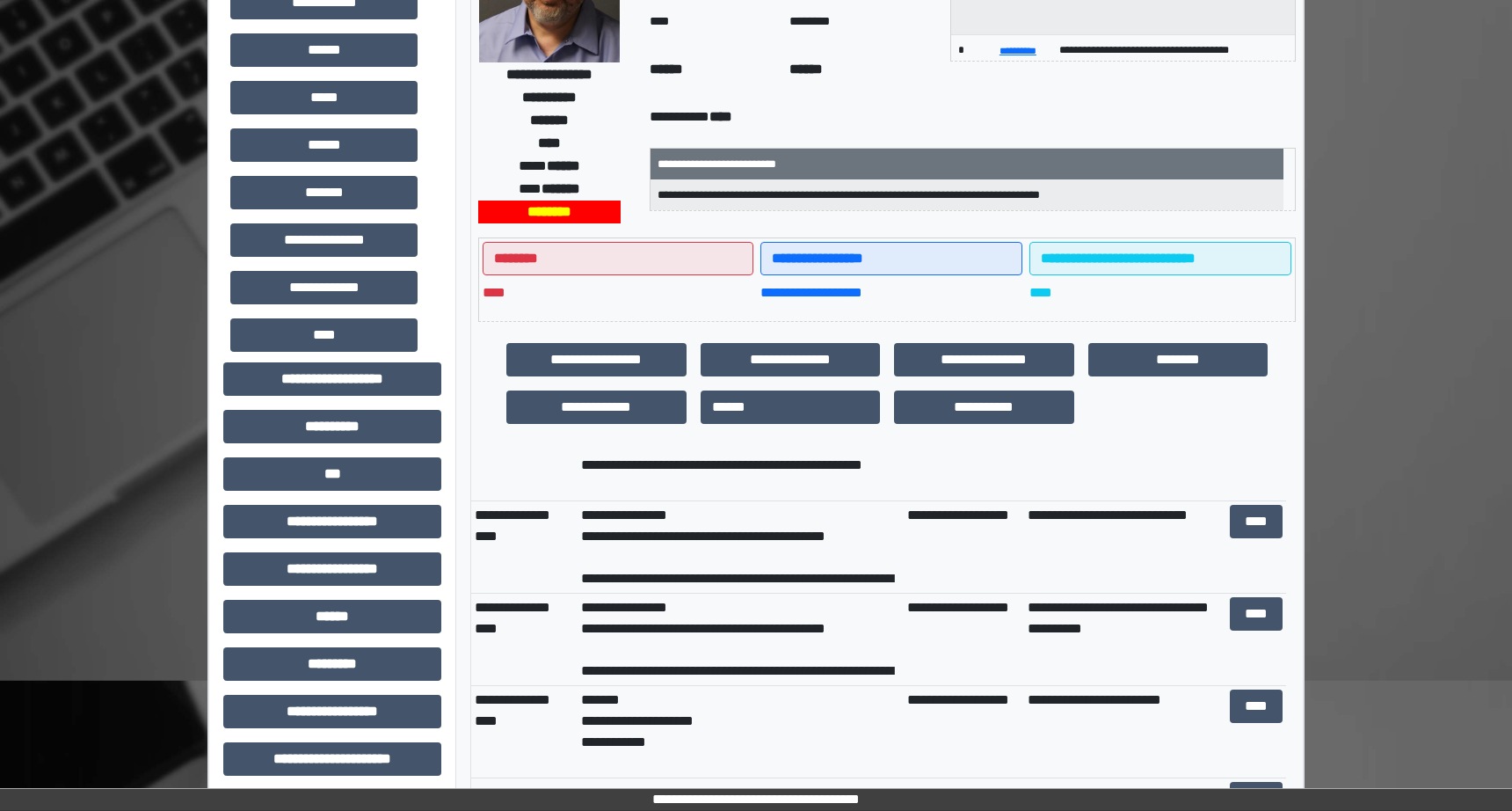 scroll, scrollTop: 204, scrollLeft: 0, axis: vertical 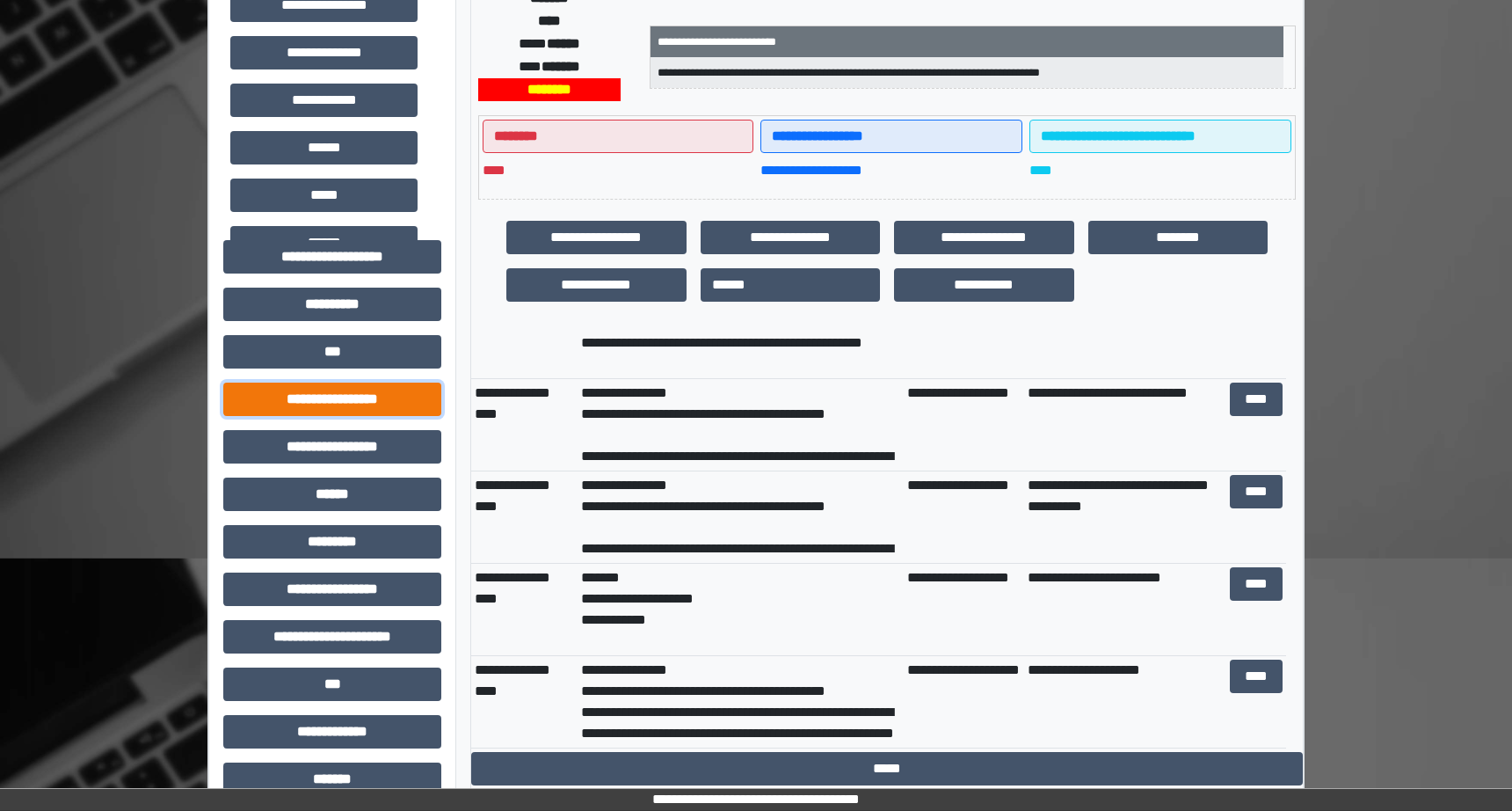 click on "**********" at bounding box center (332, 399) 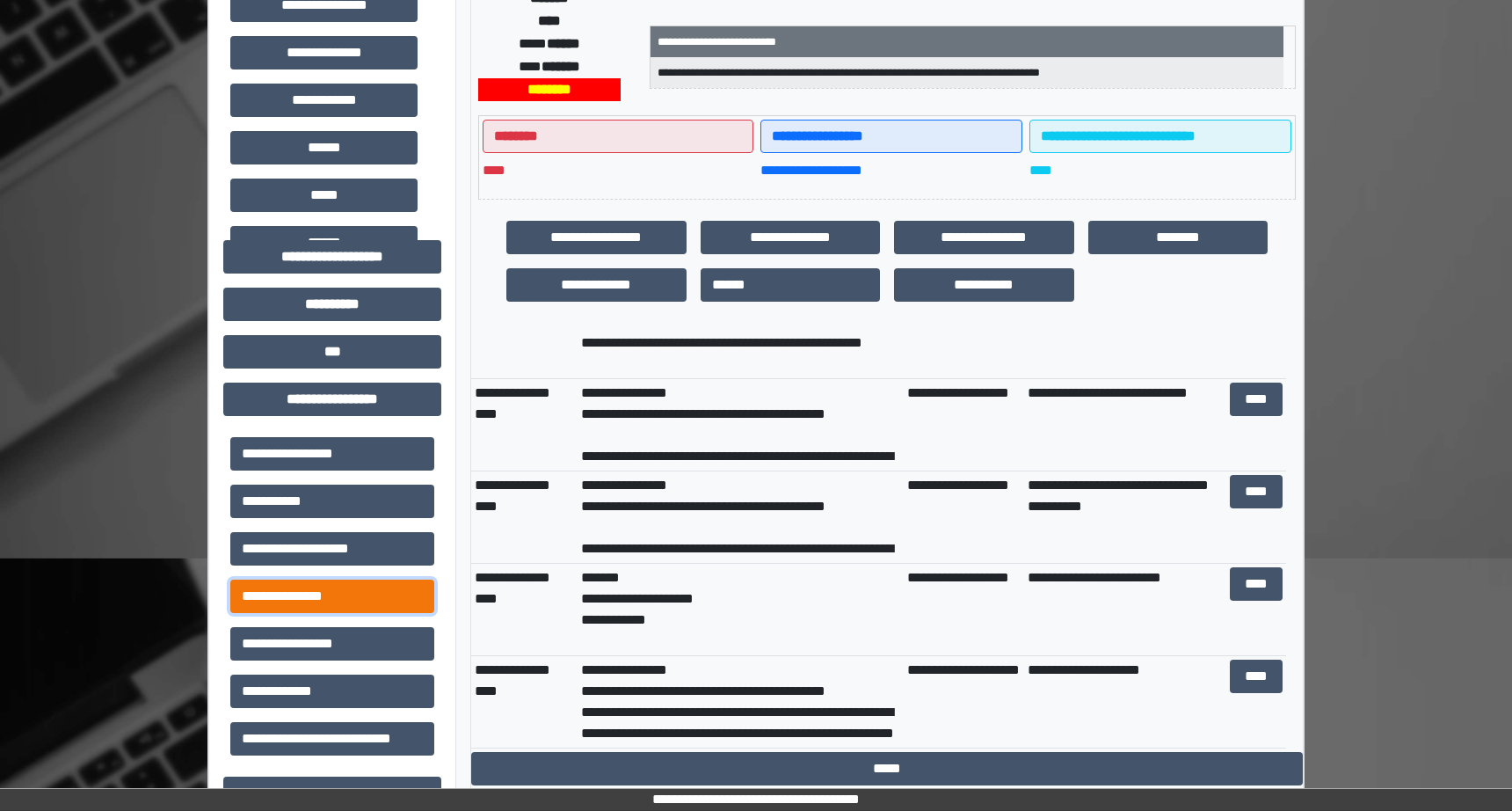 click on "**********" at bounding box center (332, 596) 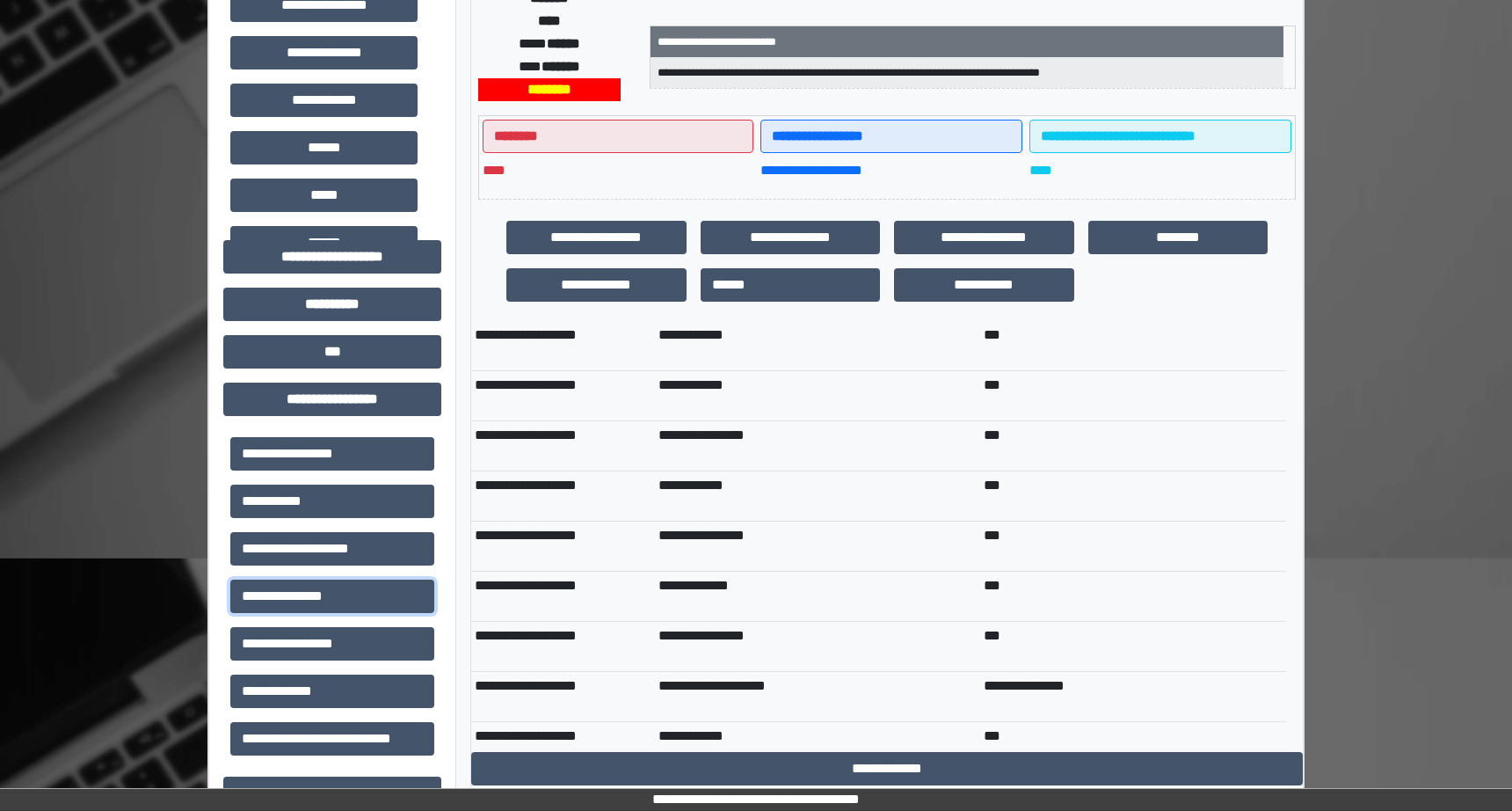 scroll, scrollTop: 0, scrollLeft: 0, axis: both 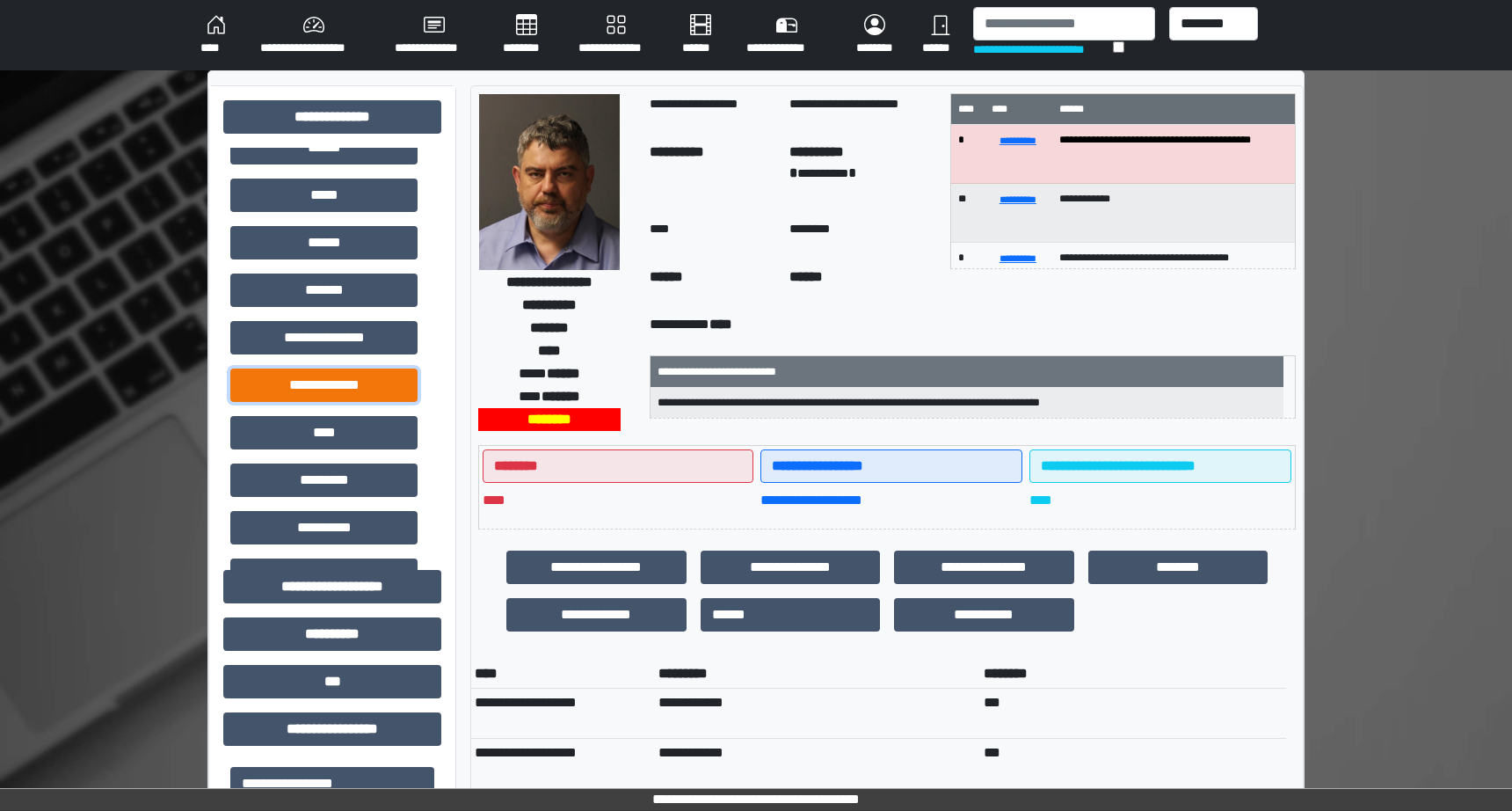 click on "**********" at bounding box center [323, 385] 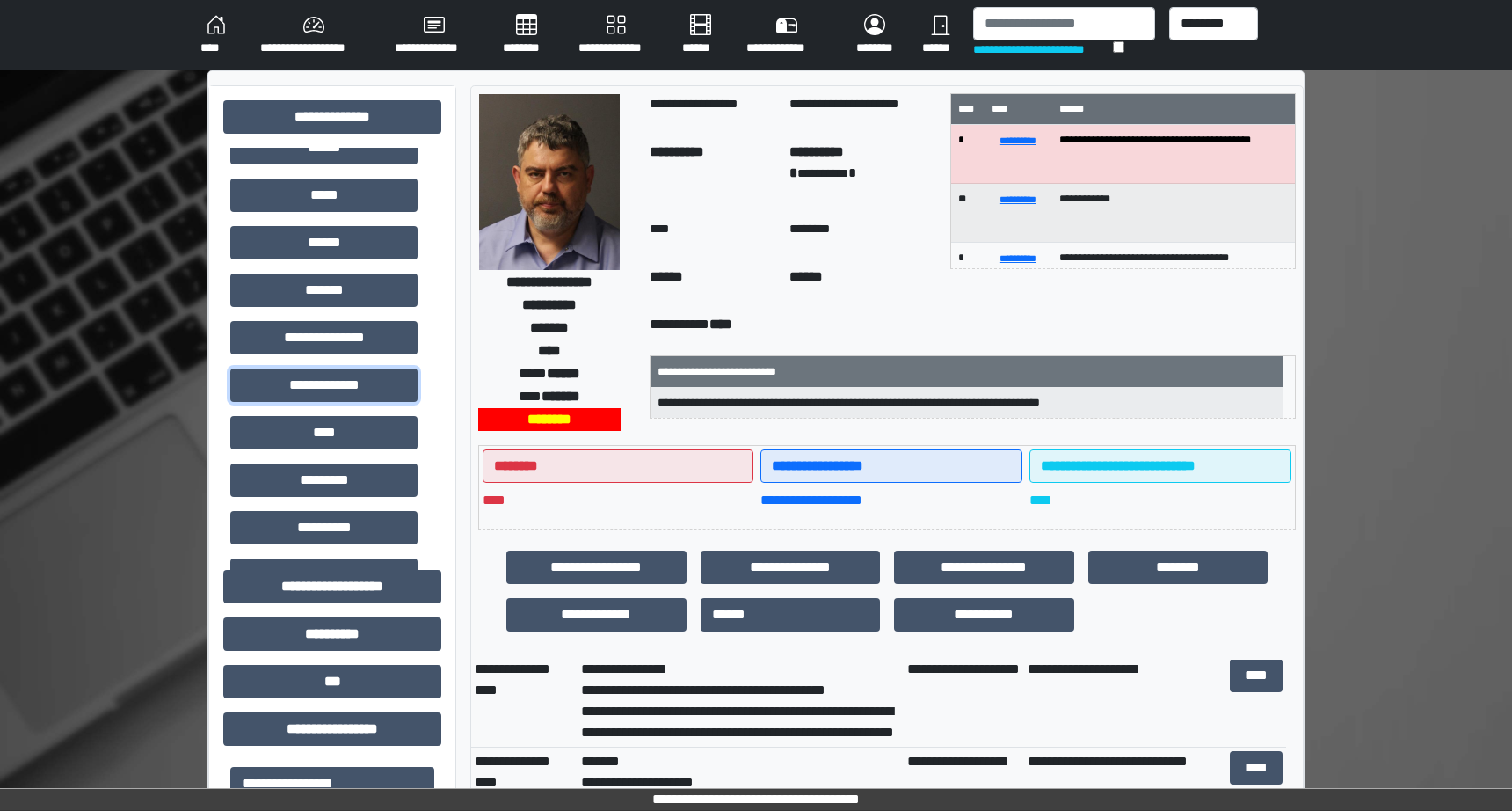 scroll, scrollTop: 550, scrollLeft: 0, axis: vertical 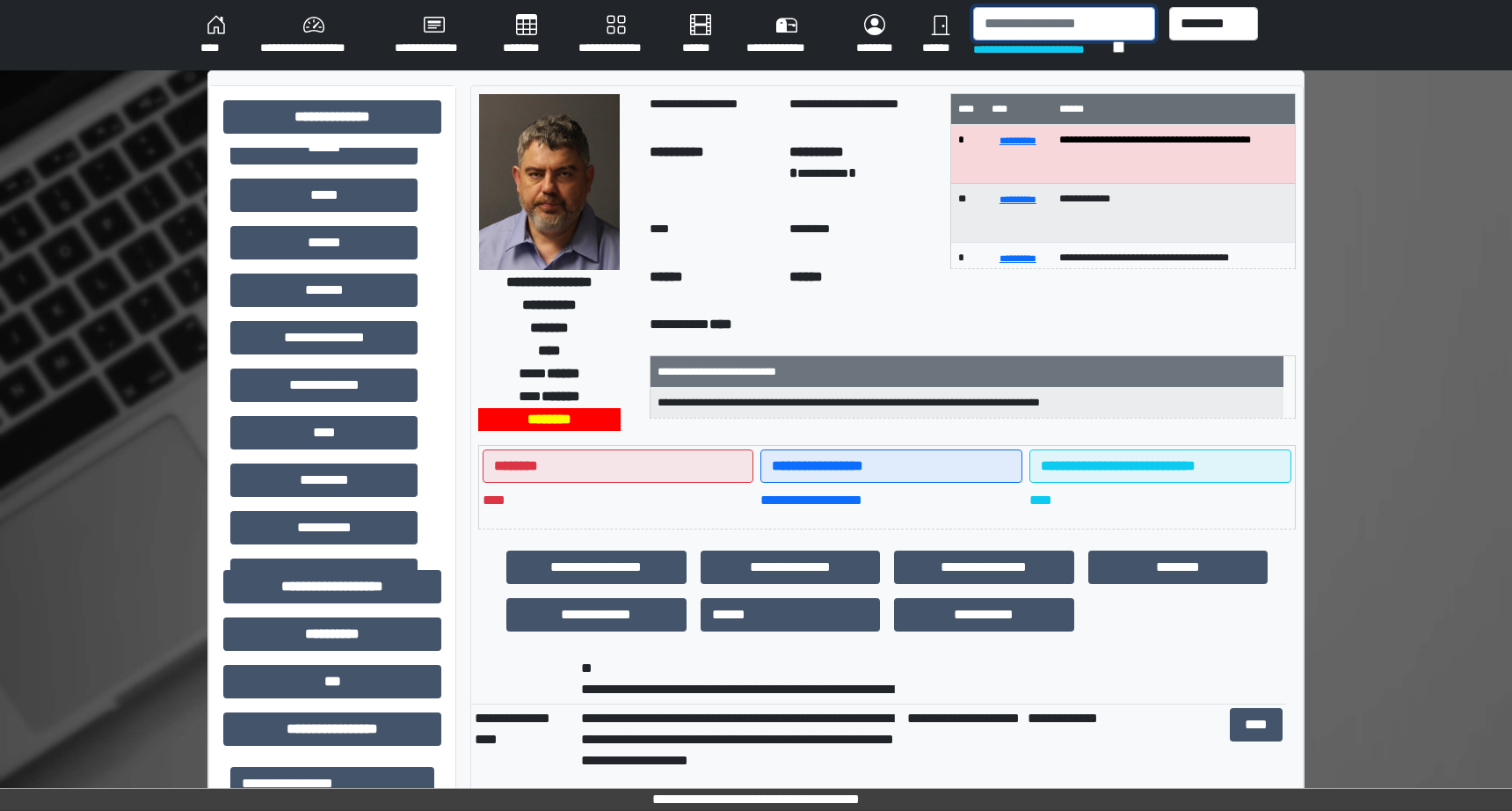 click at bounding box center (1064, 24) 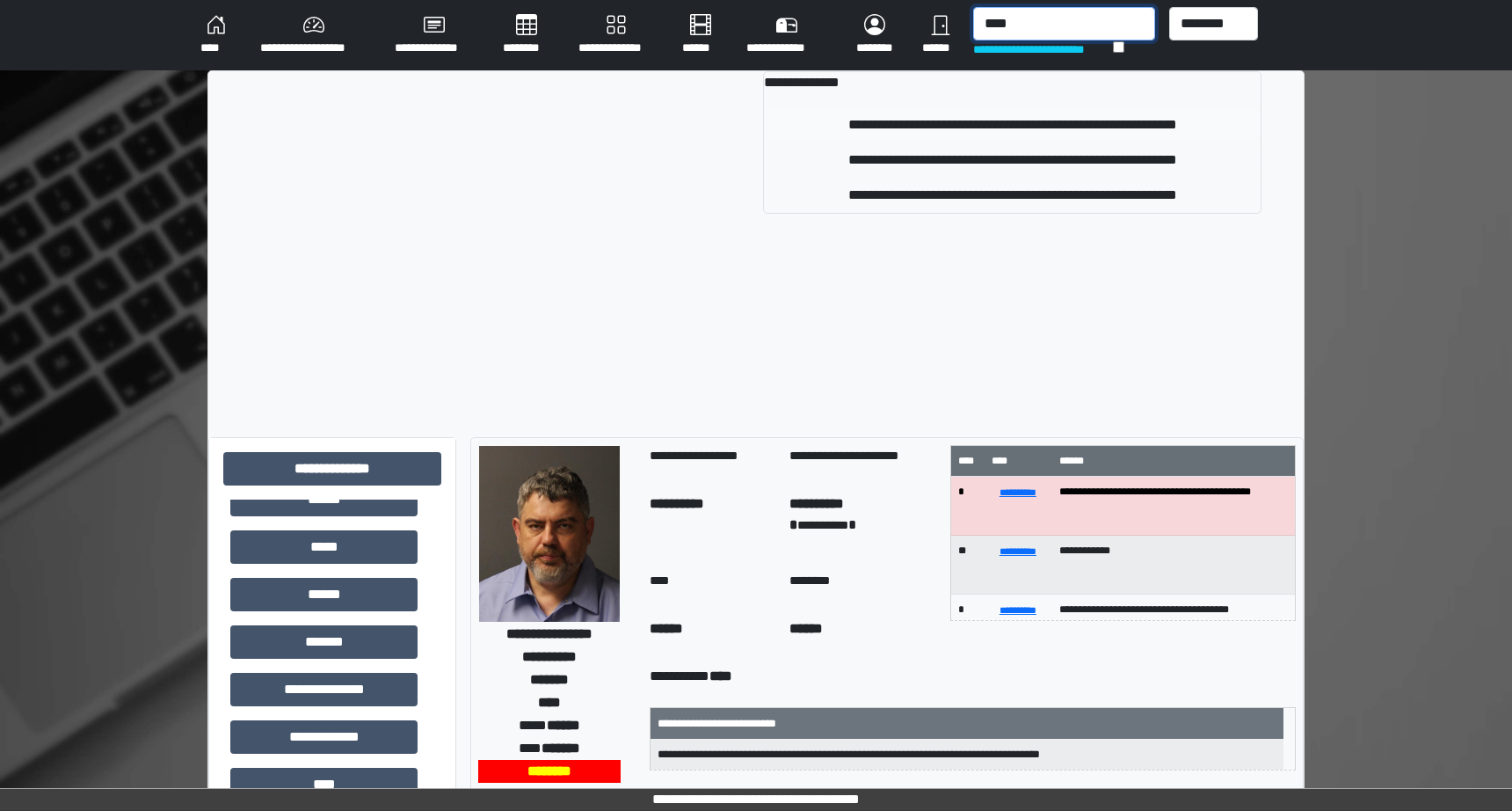 type on "****" 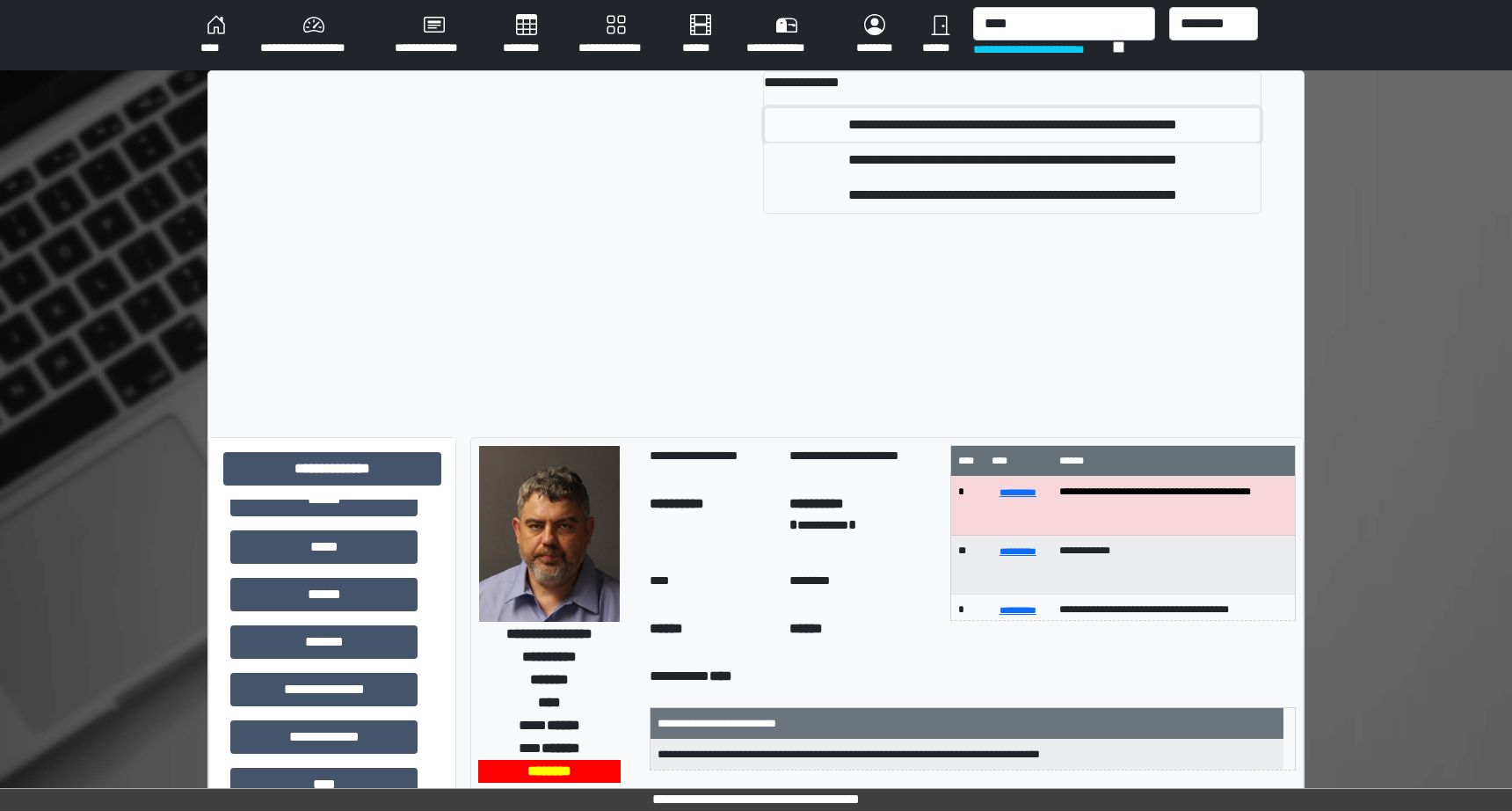 click on "**********" at bounding box center [1012, 125] 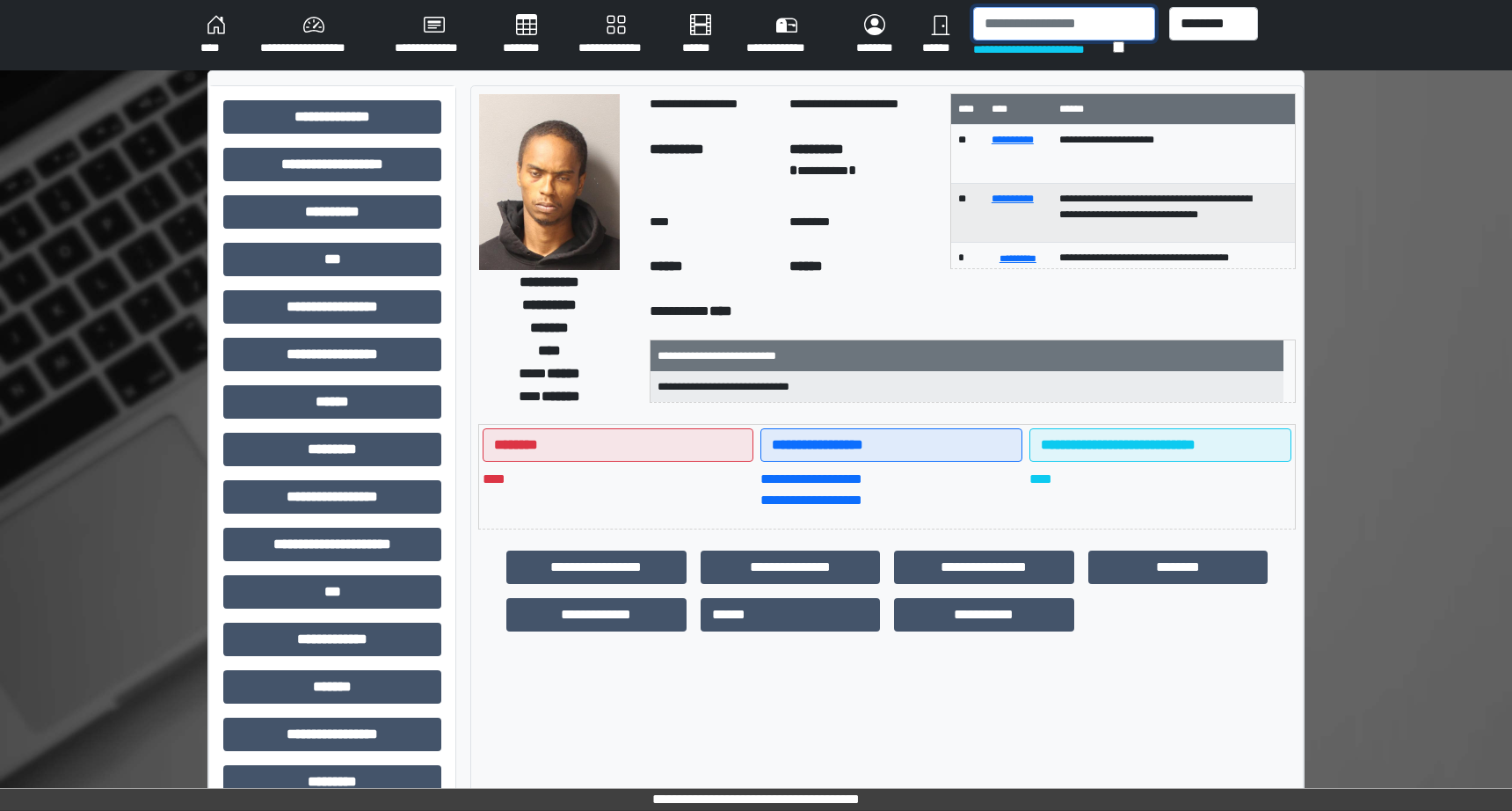 click on "**********" at bounding box center (1064, 35) 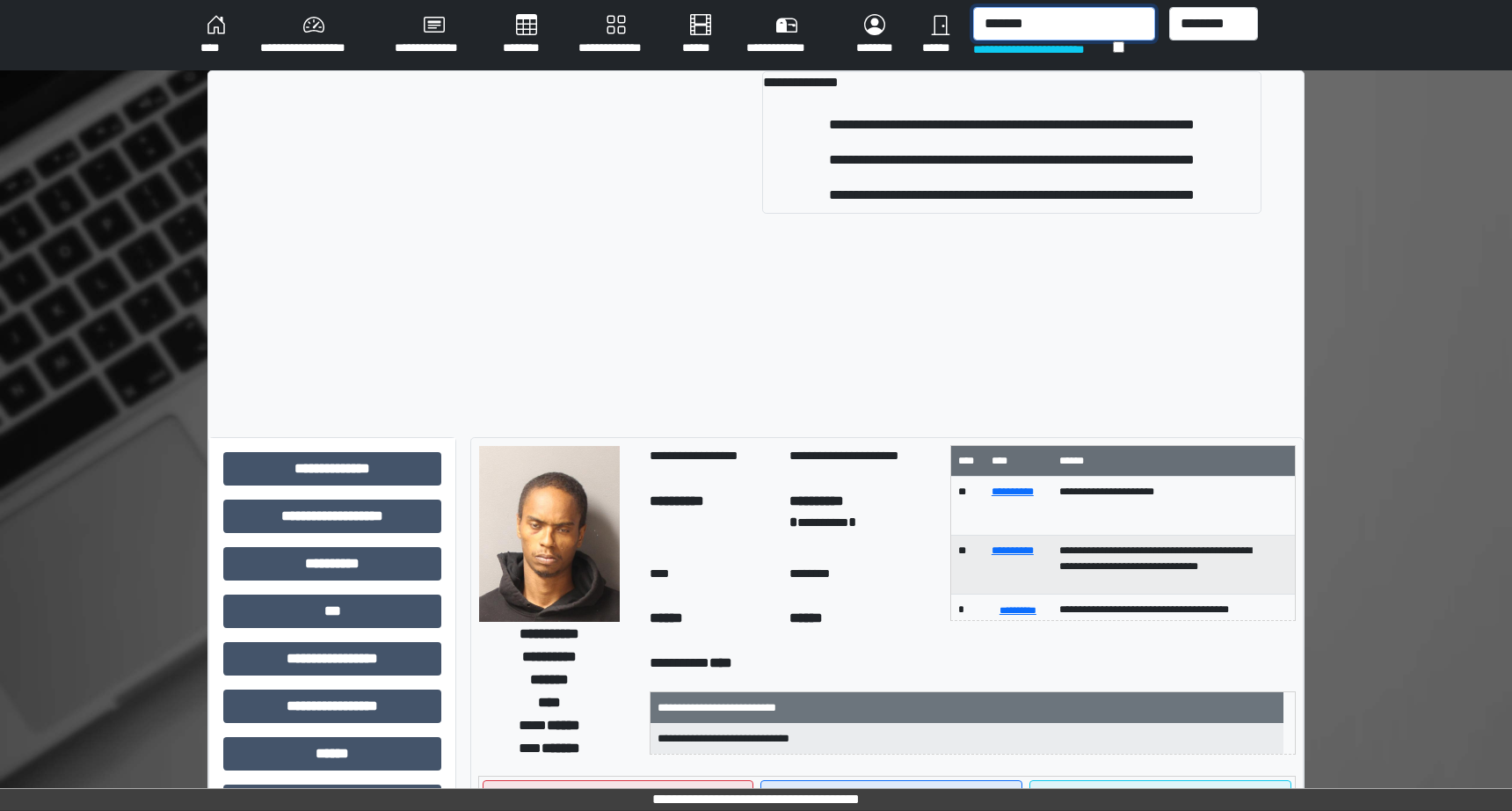 drag, startPoint x: 1063, startPoint y: 25, endPoint x: 778, endPoint y: -46, distance: 293.71074 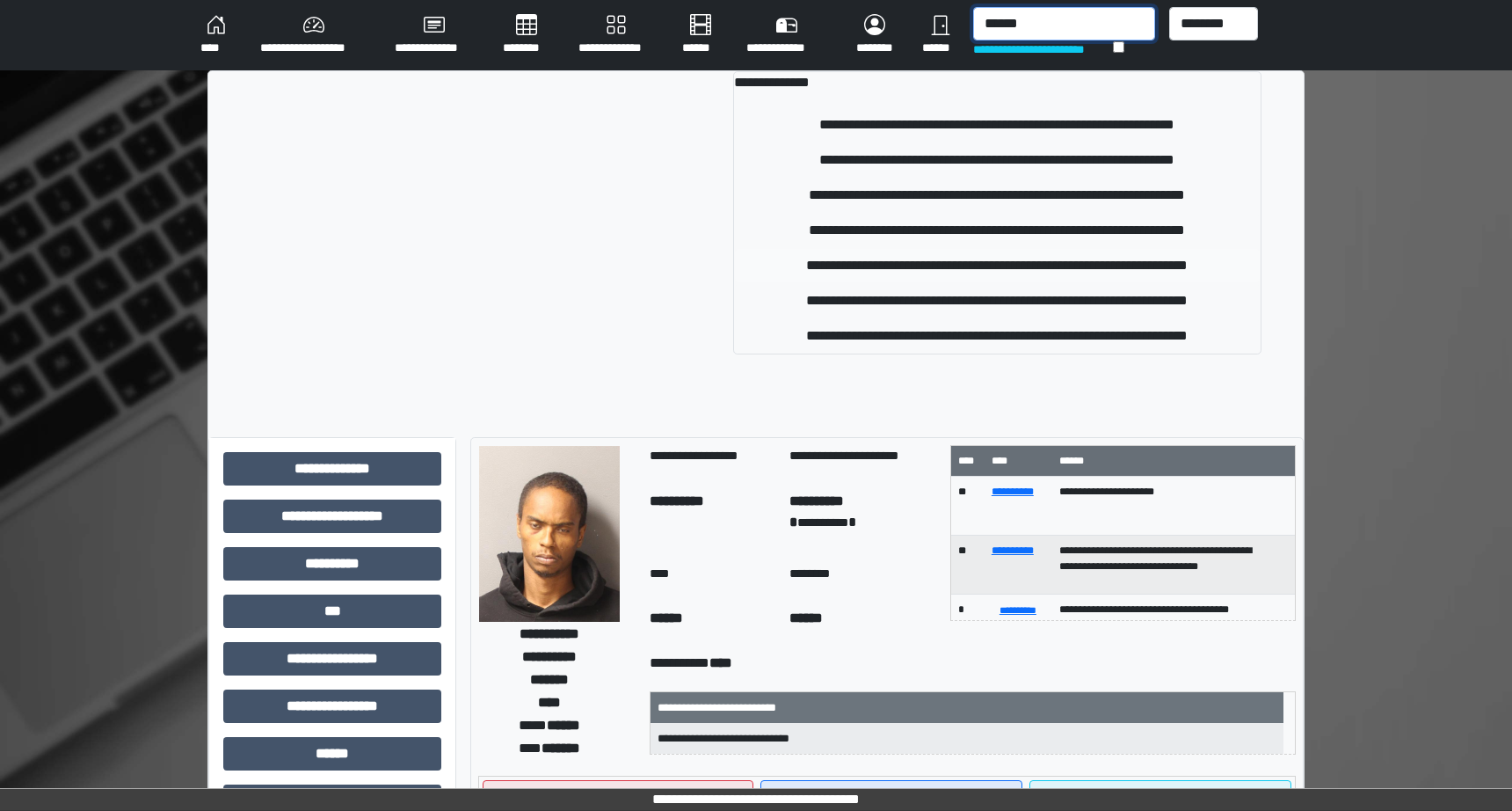 type on "******" 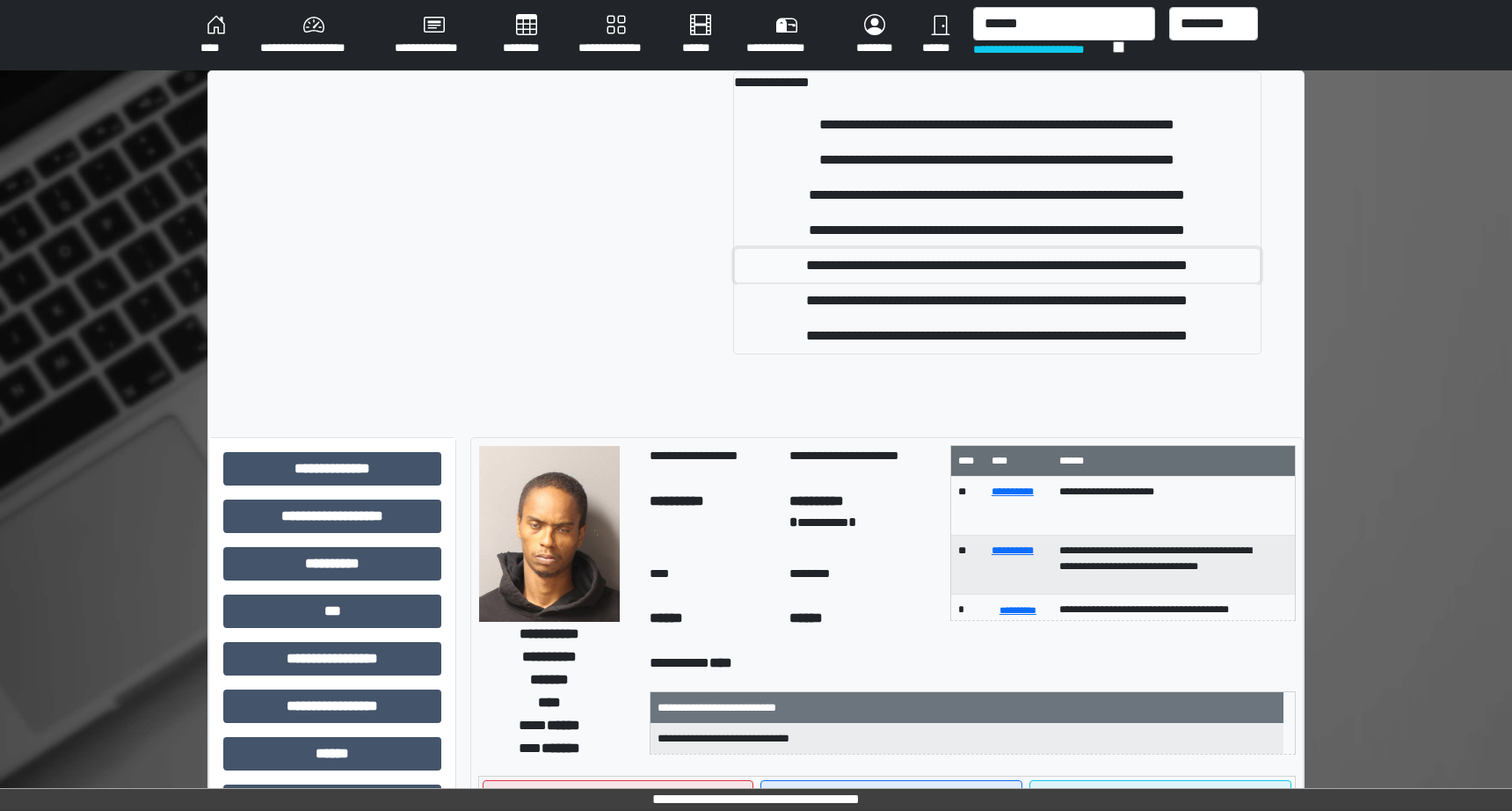 click on "**********" at bounding box center (997, 266) 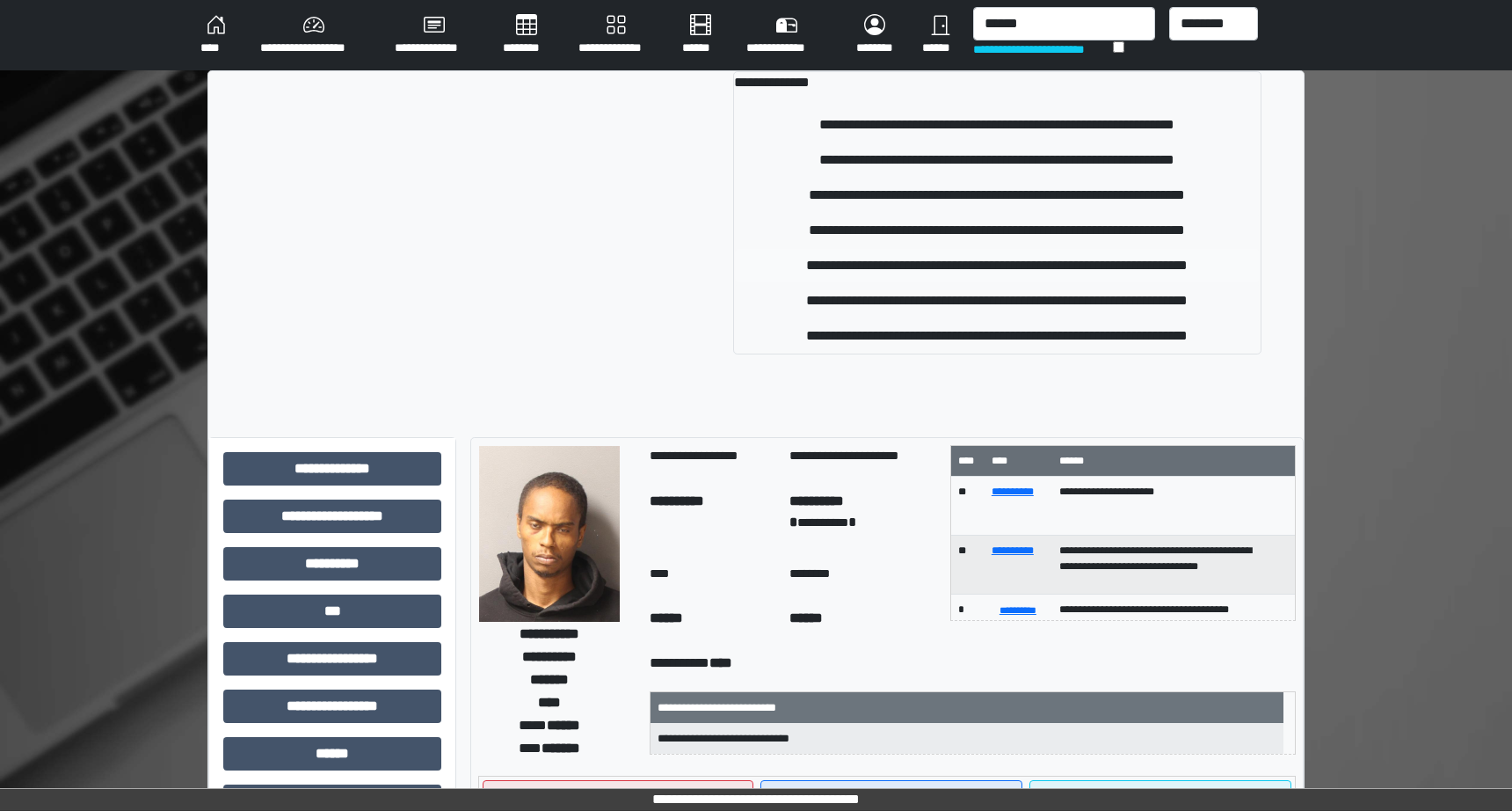 type 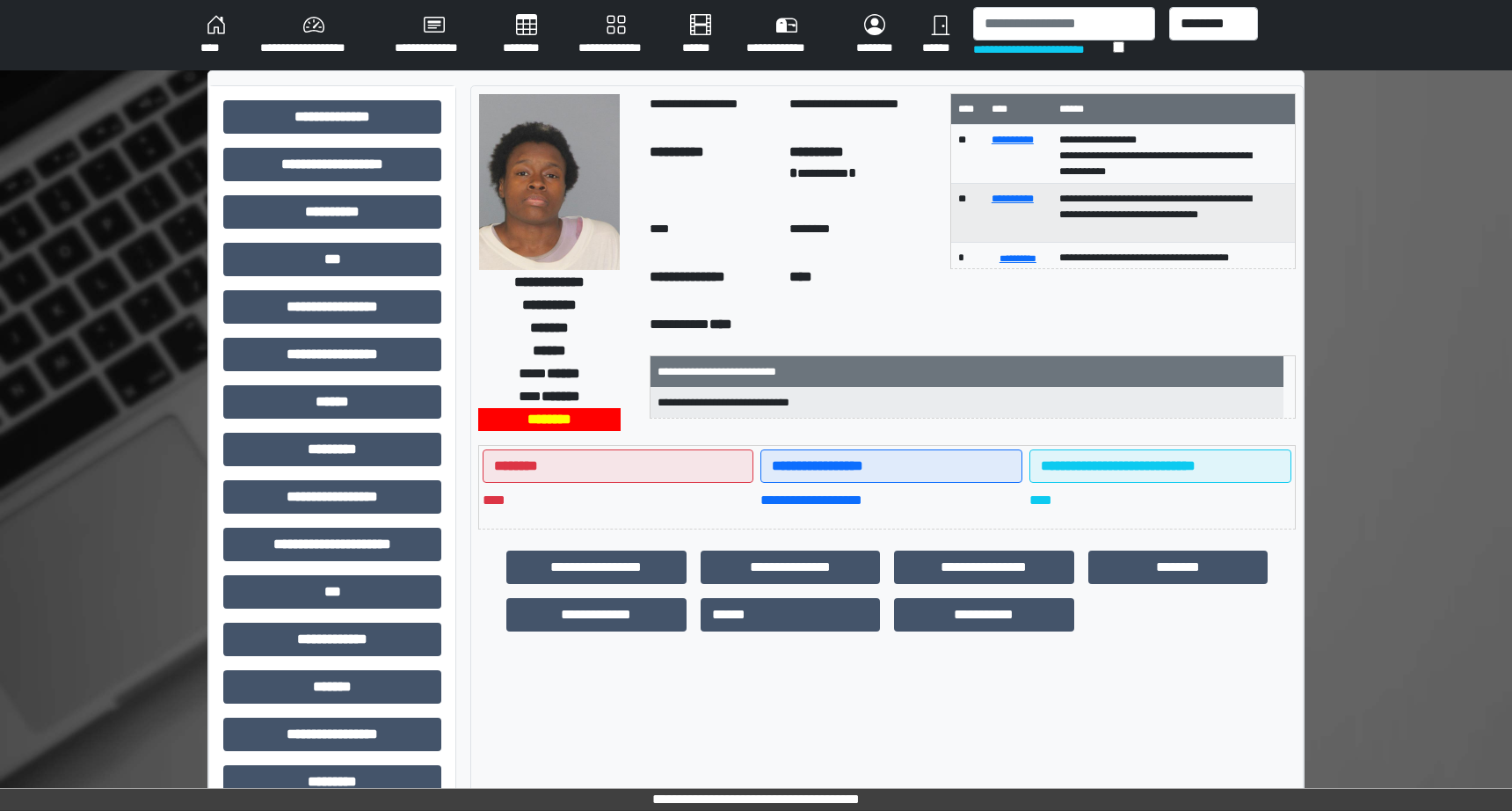 scroll, scrollTop: 47, scrollLeft: 0, axis: vertical 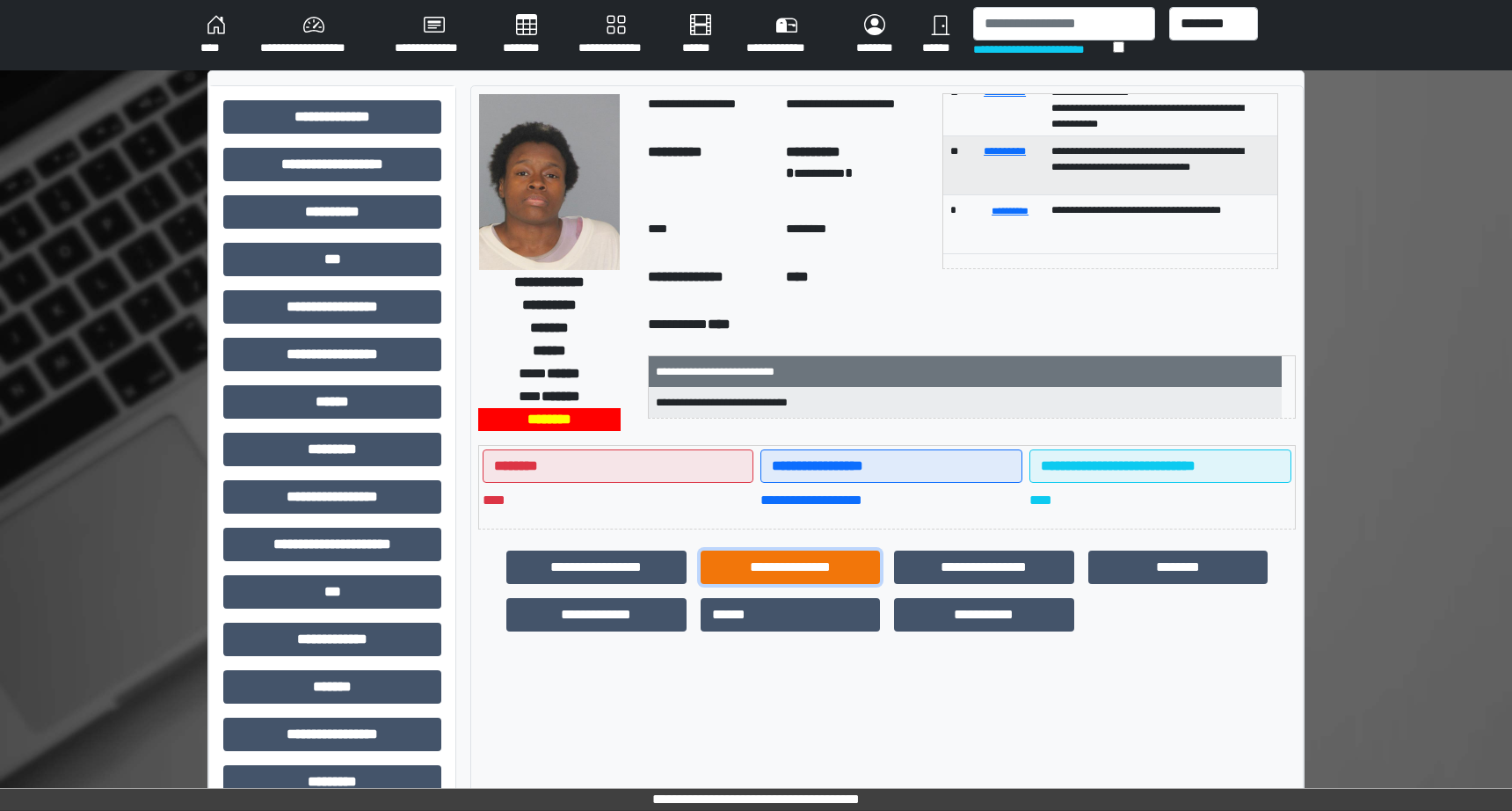 click on "**********" at bounding box center (790, 567) 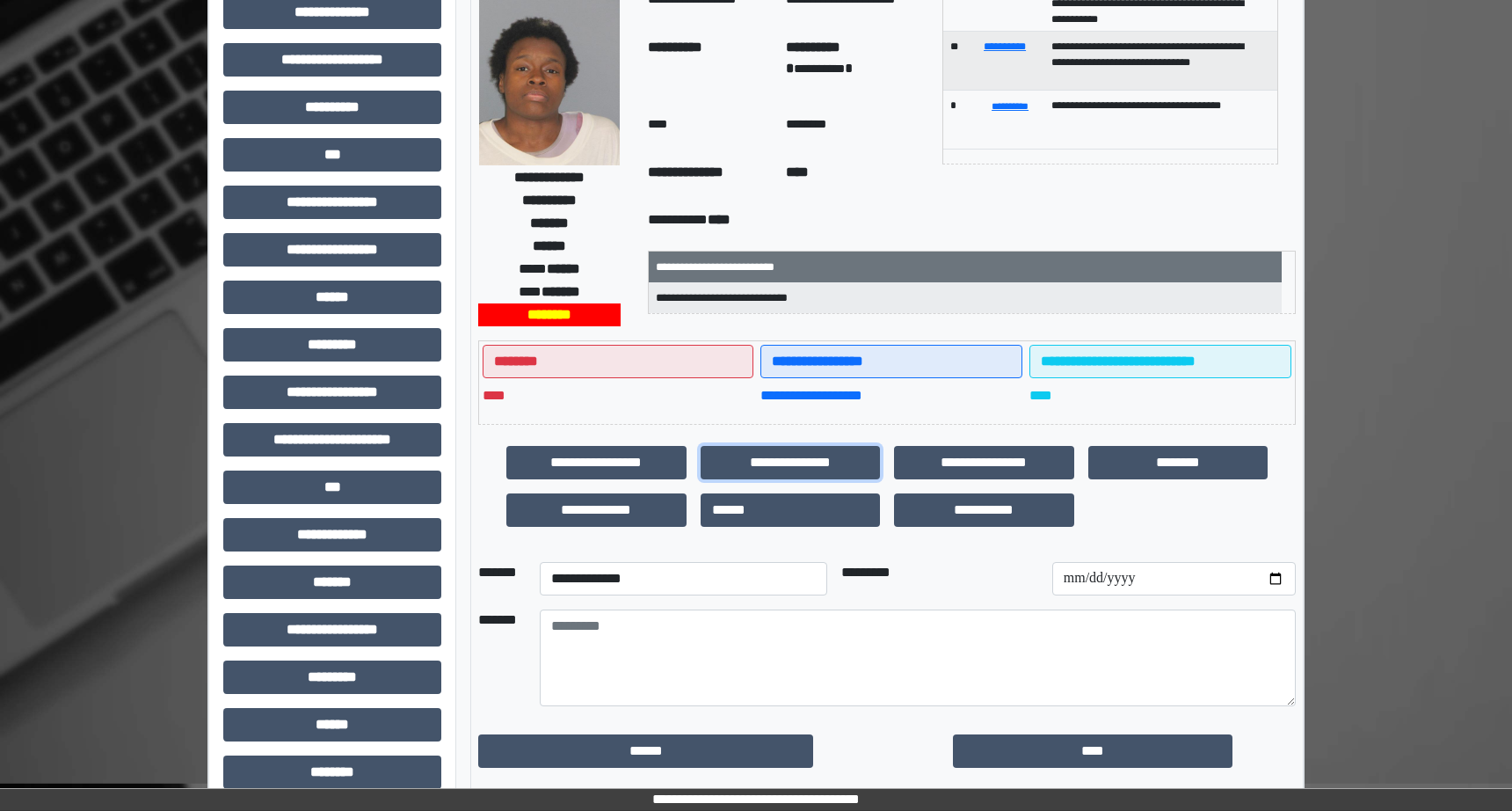 scroll, scrollTop: 222, scrollLeft: 0, axis: vertical 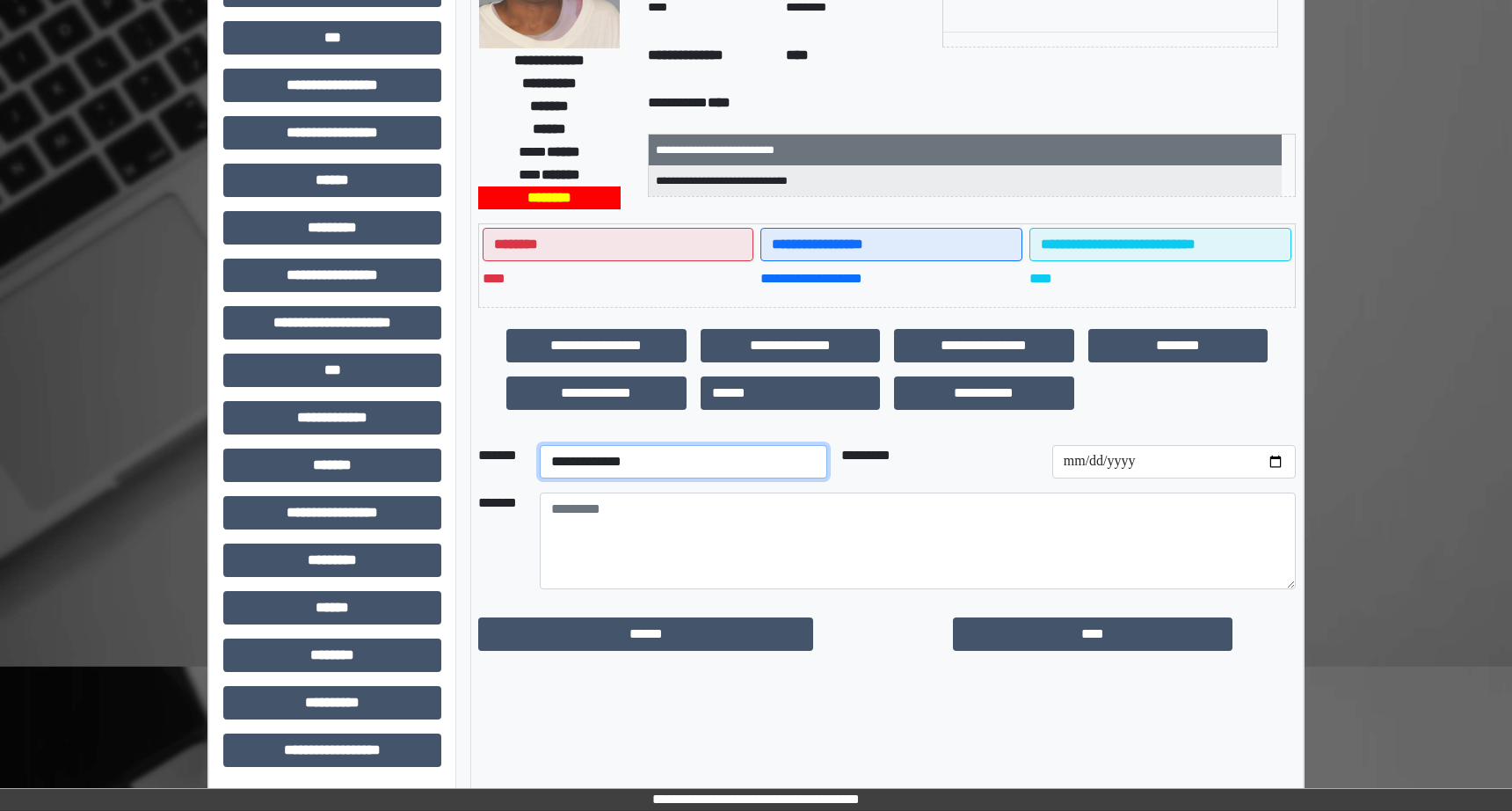 click on "**********" at bounding box center [683, 462] 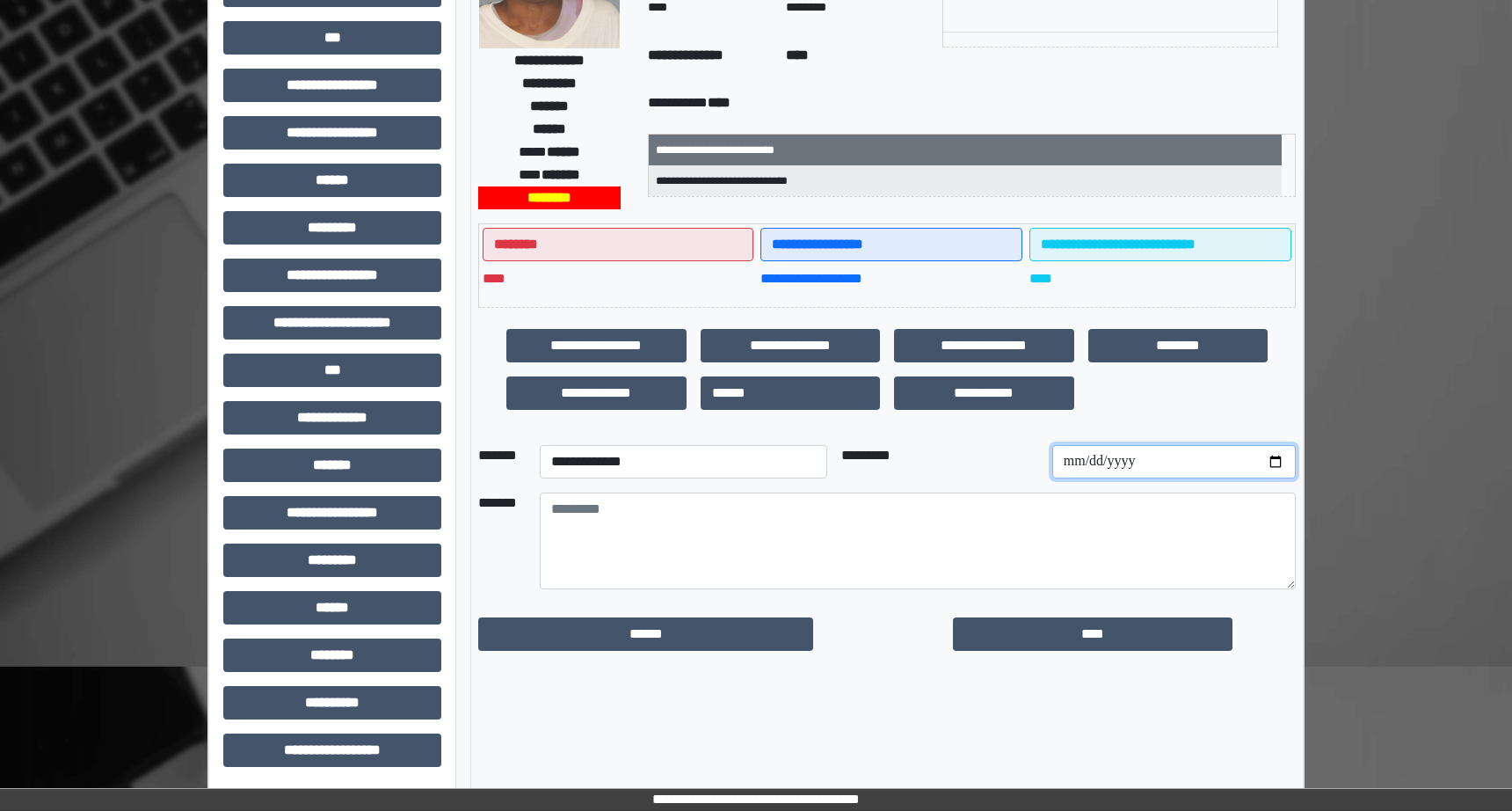 click at bounding box center [1174, 462] 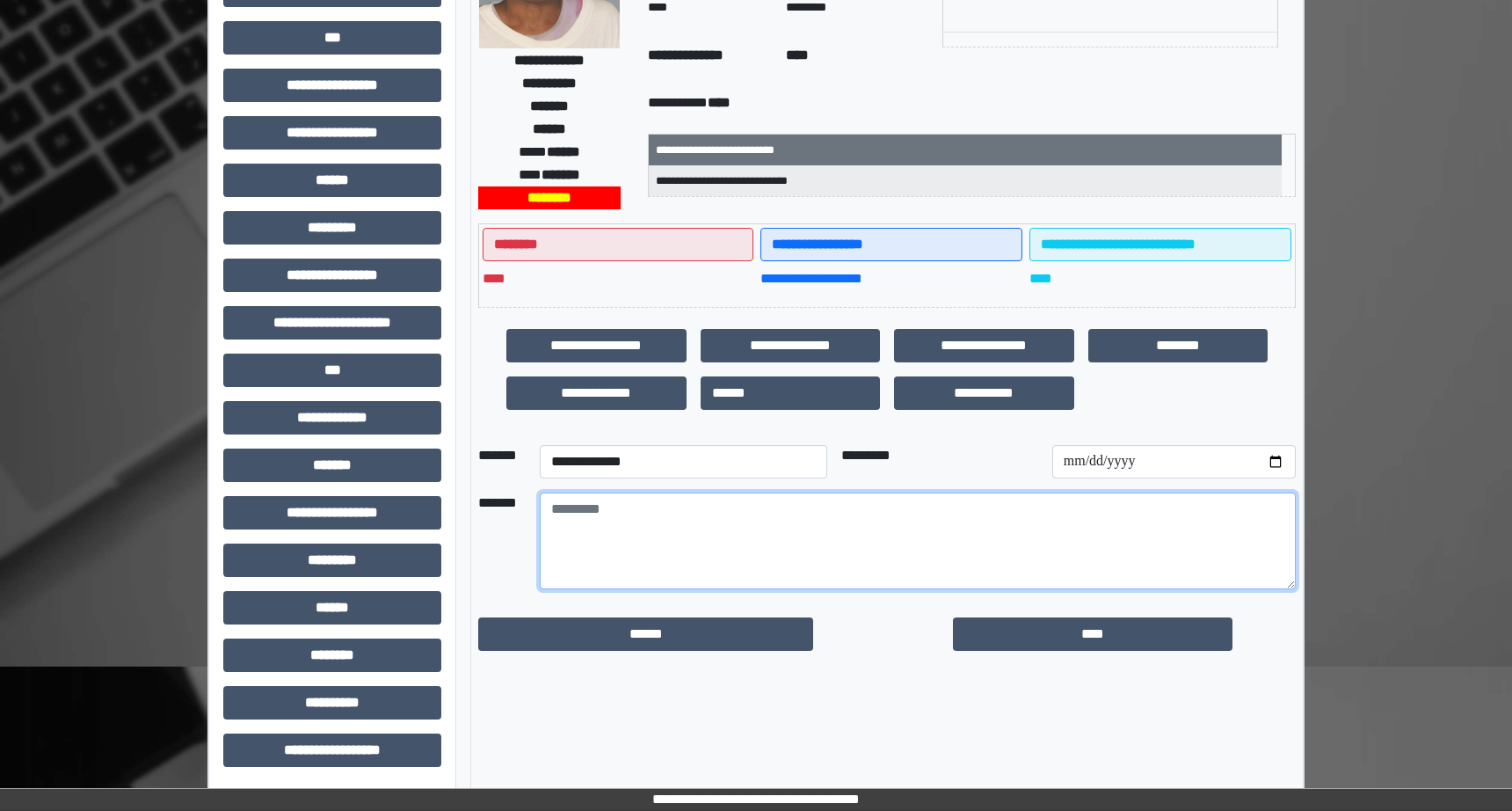 click at bounding box center [918, 541] 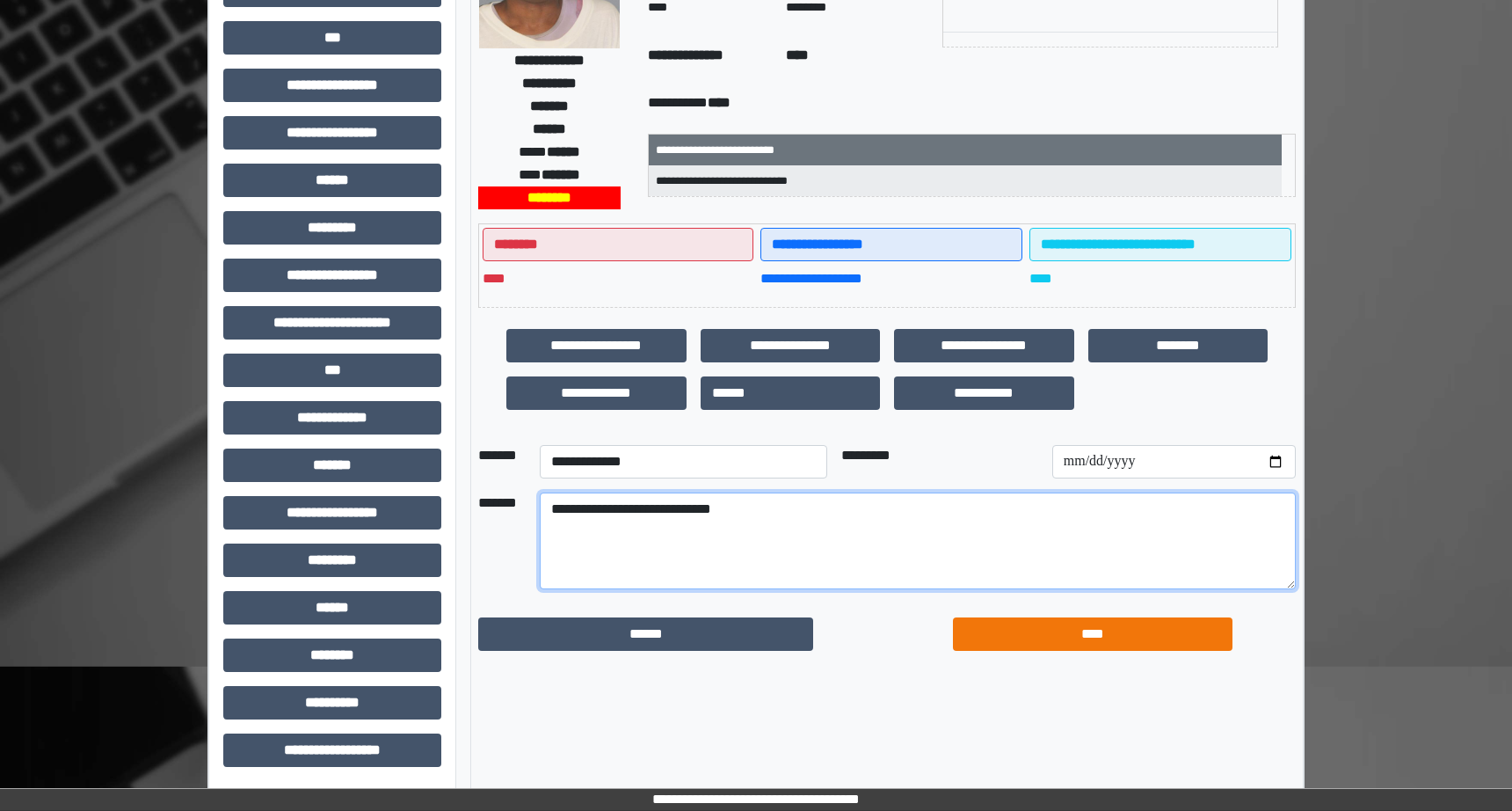 type on "**********" 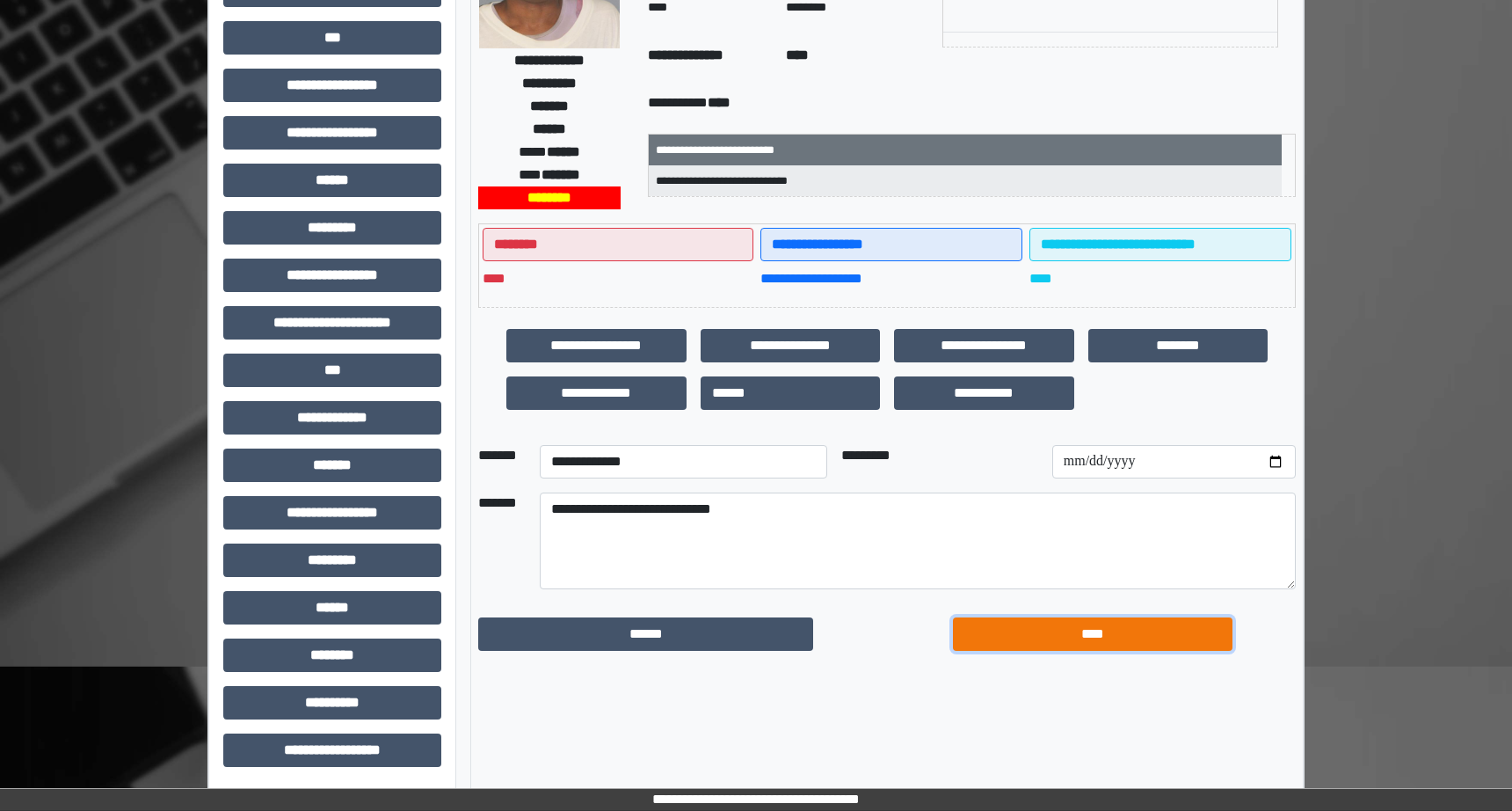 click on "****" at bounding box center (1093, 634) 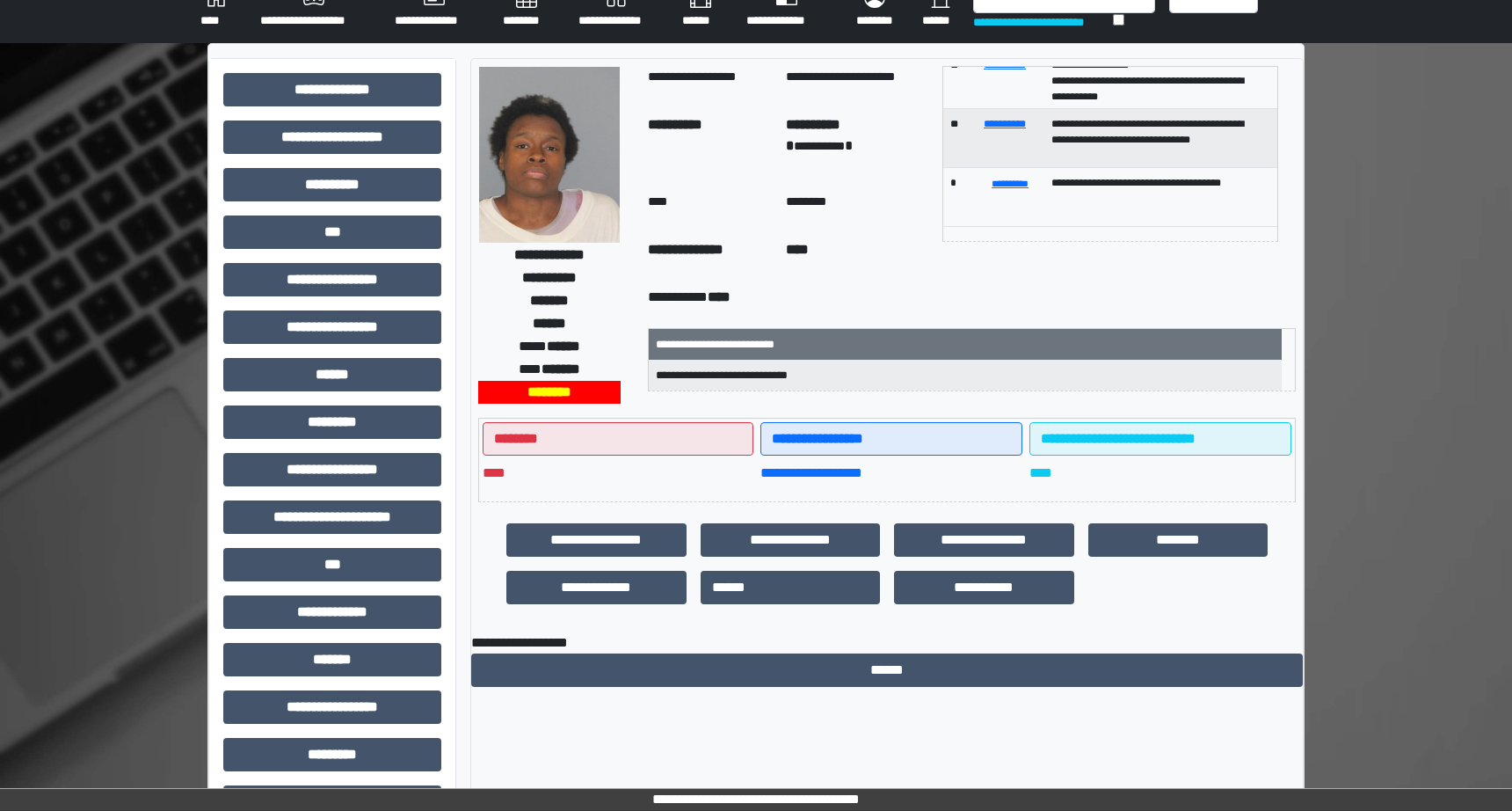 scroll, scrollTop: 2, scrollLeft: 0, axis: vertical 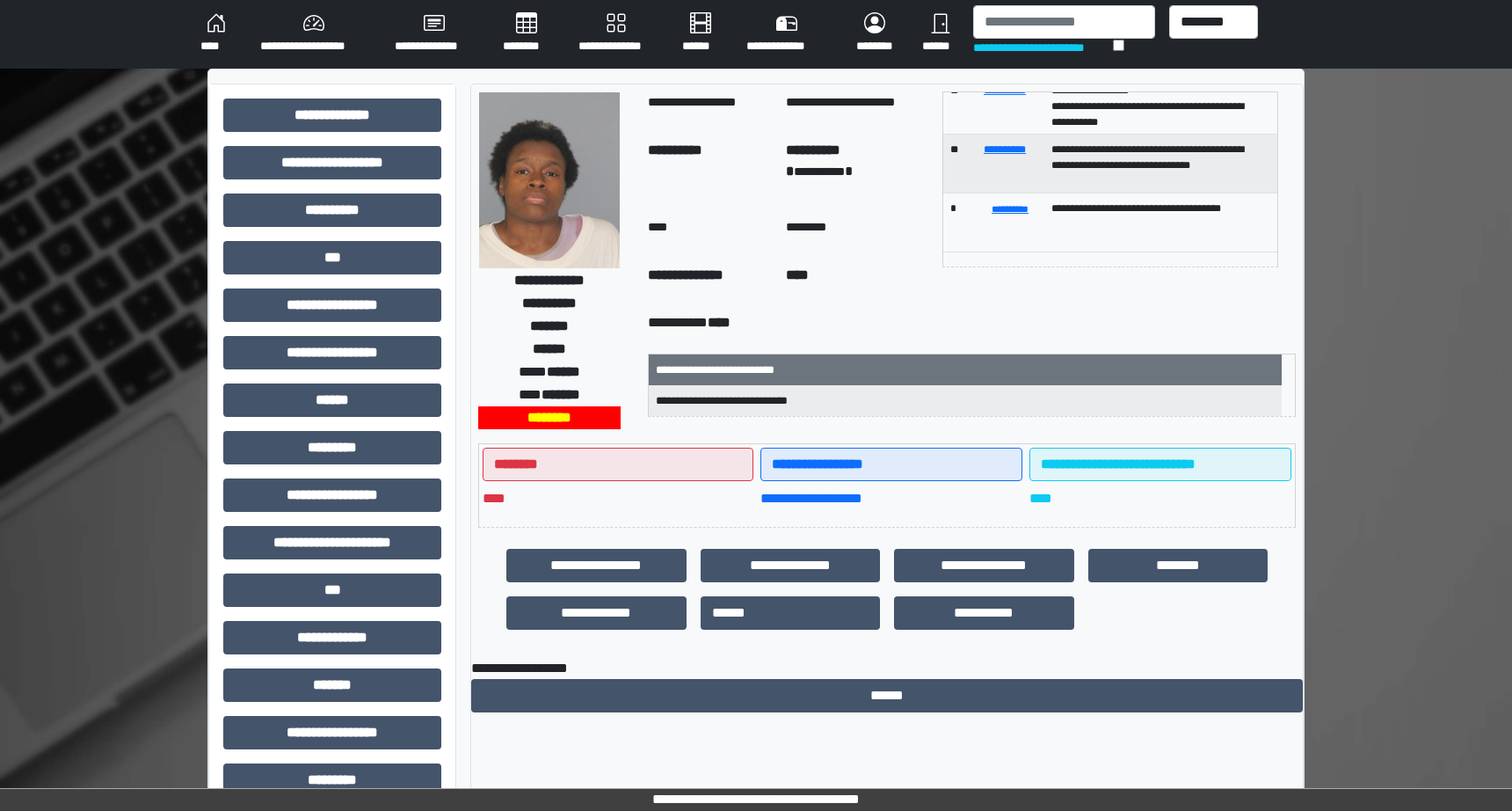click on "**********" at bounding box center [1043, 47] 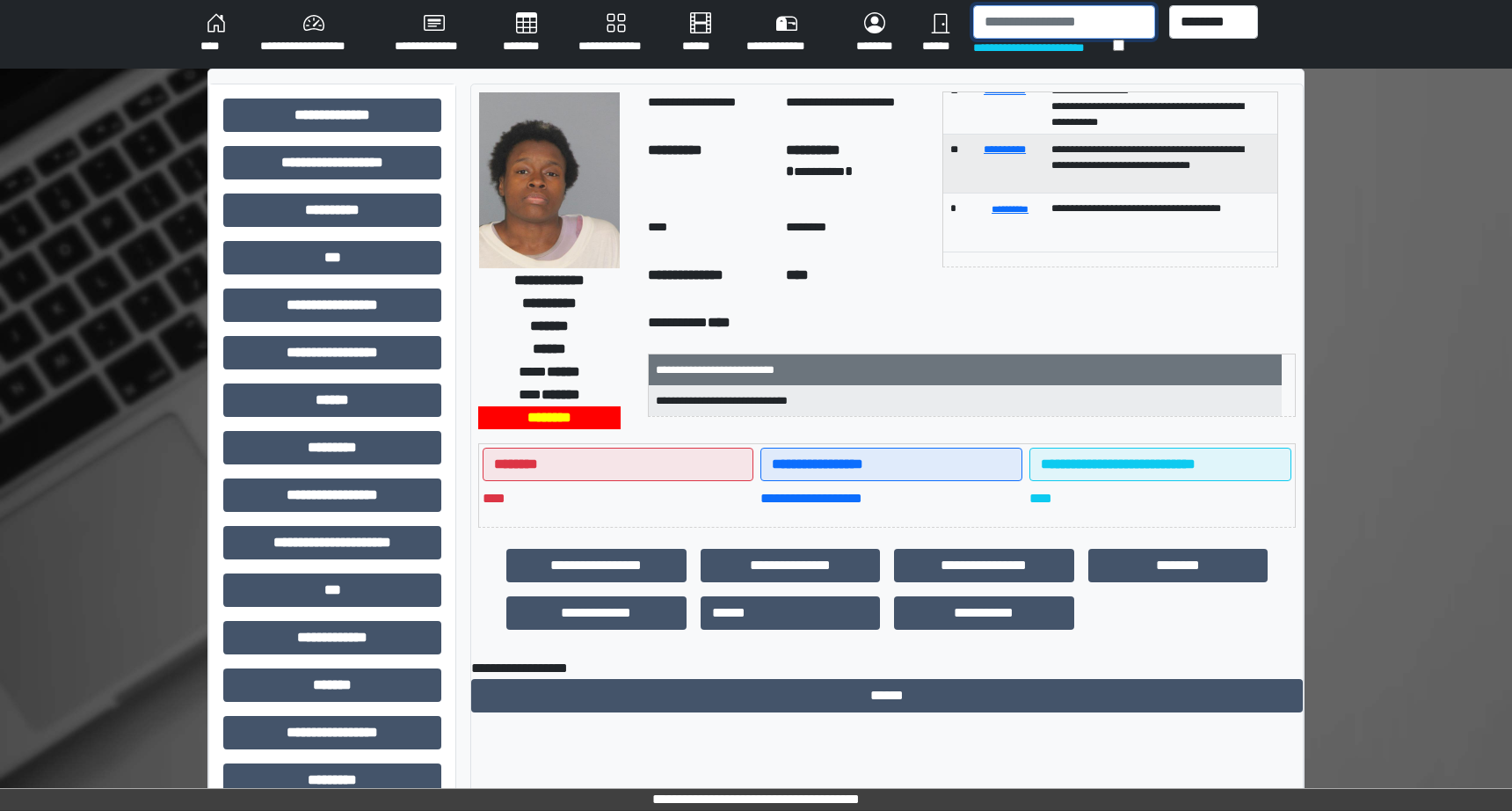 click at bounding box center [1064, 22] 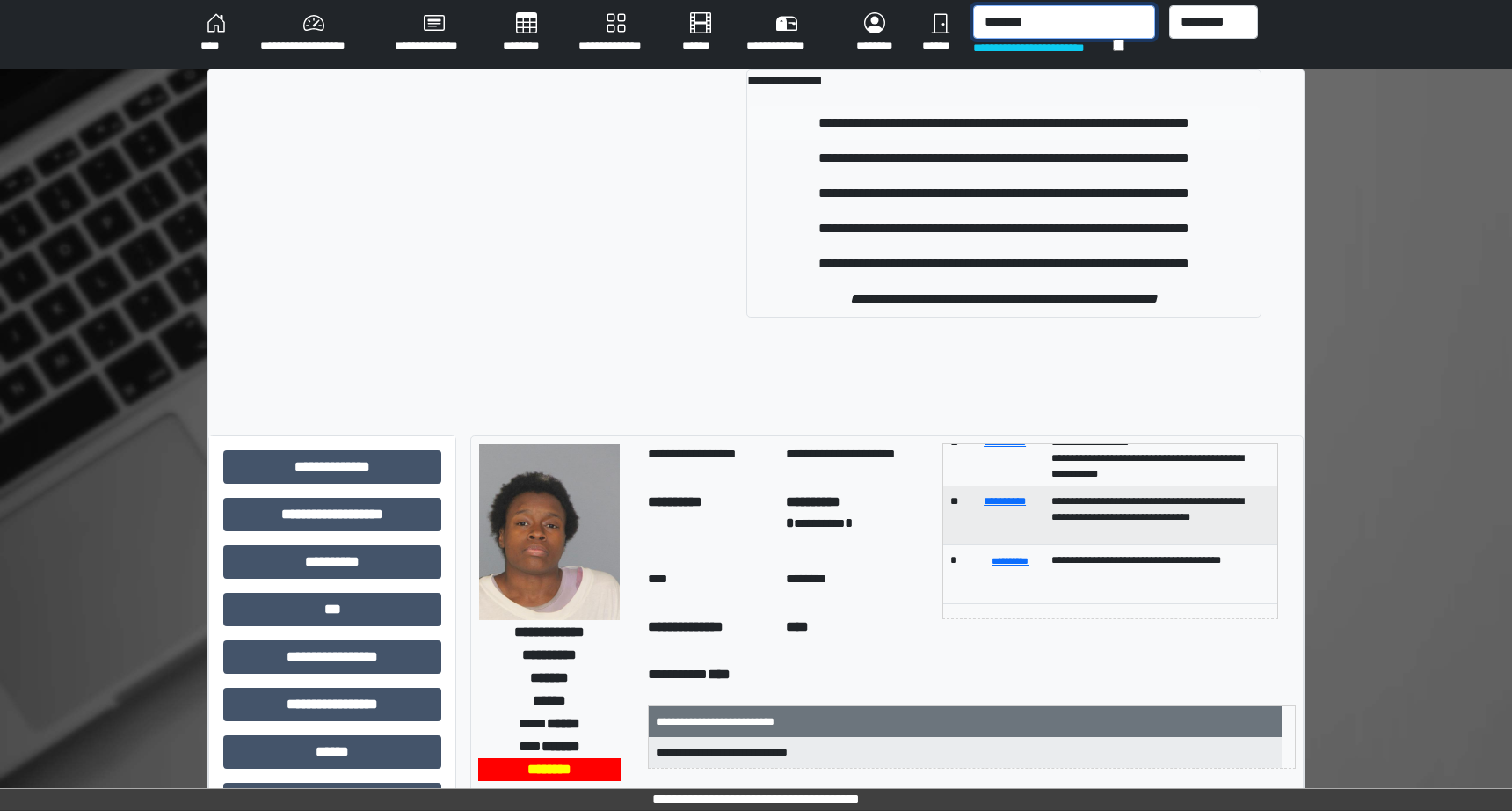 type on "*******" 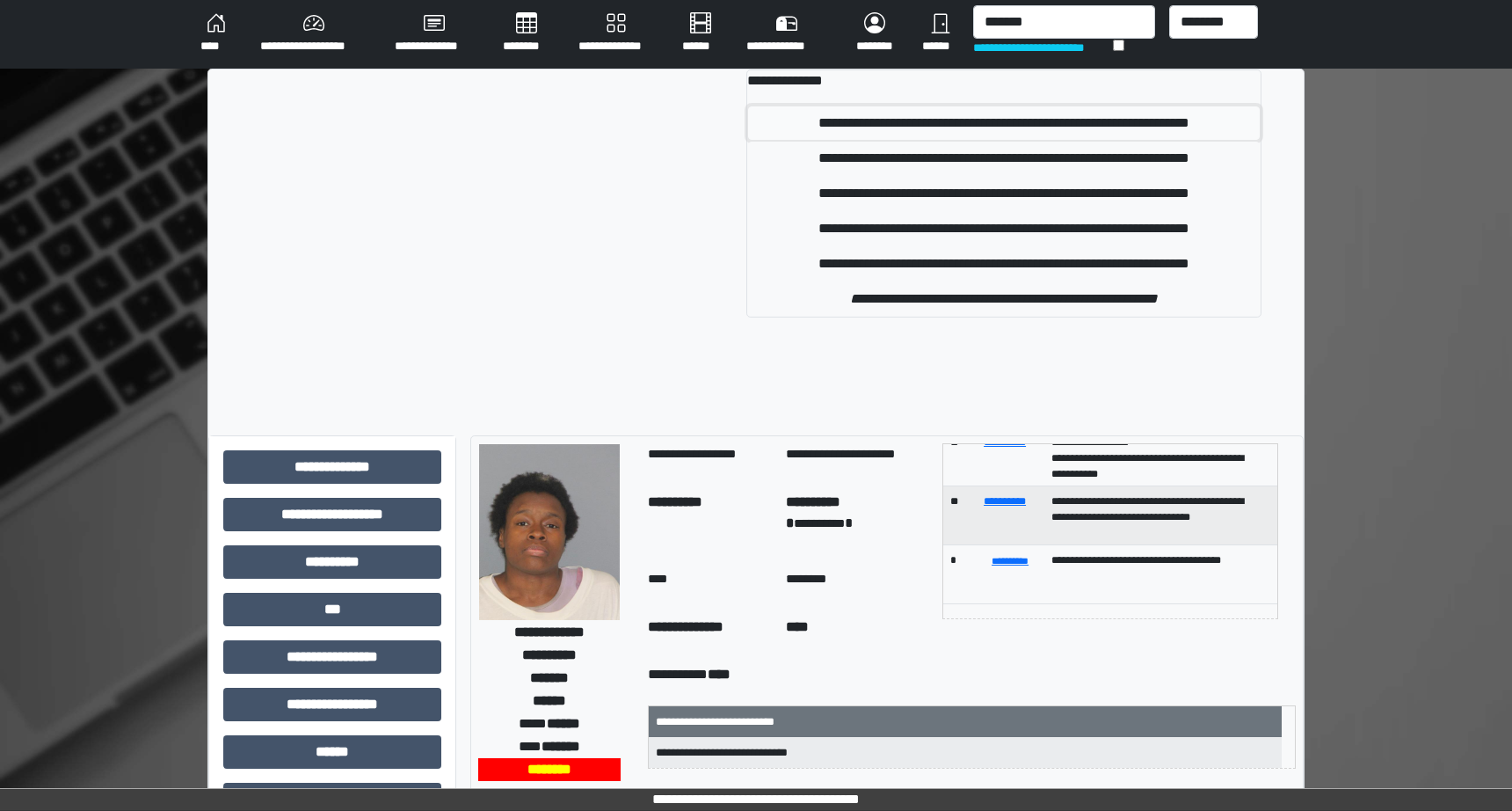 click on "**********" at bounding box center (1004, 123) 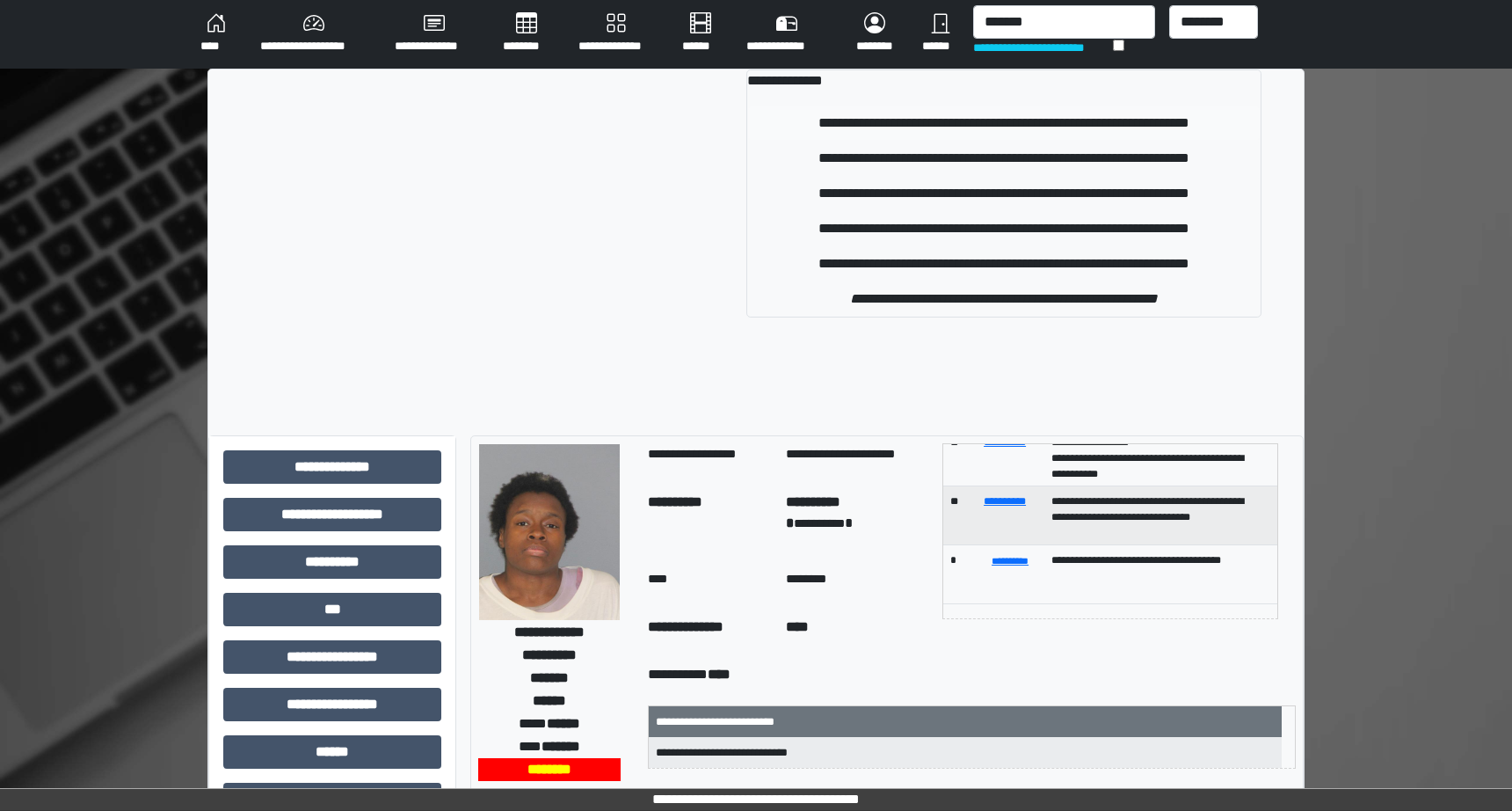 type 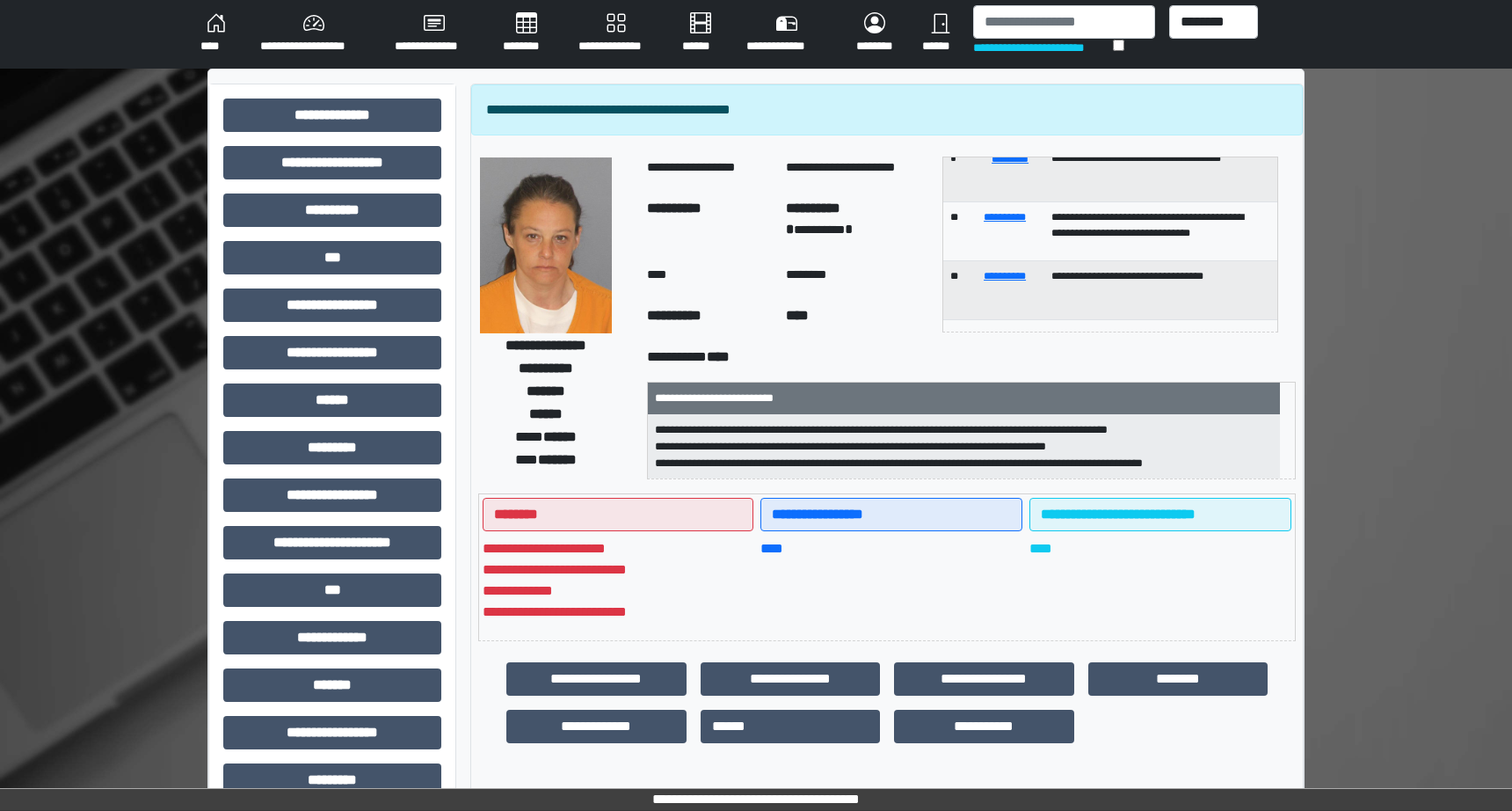 scroll, scrollTop: 342, scrollLeft: 0, axis: vertical 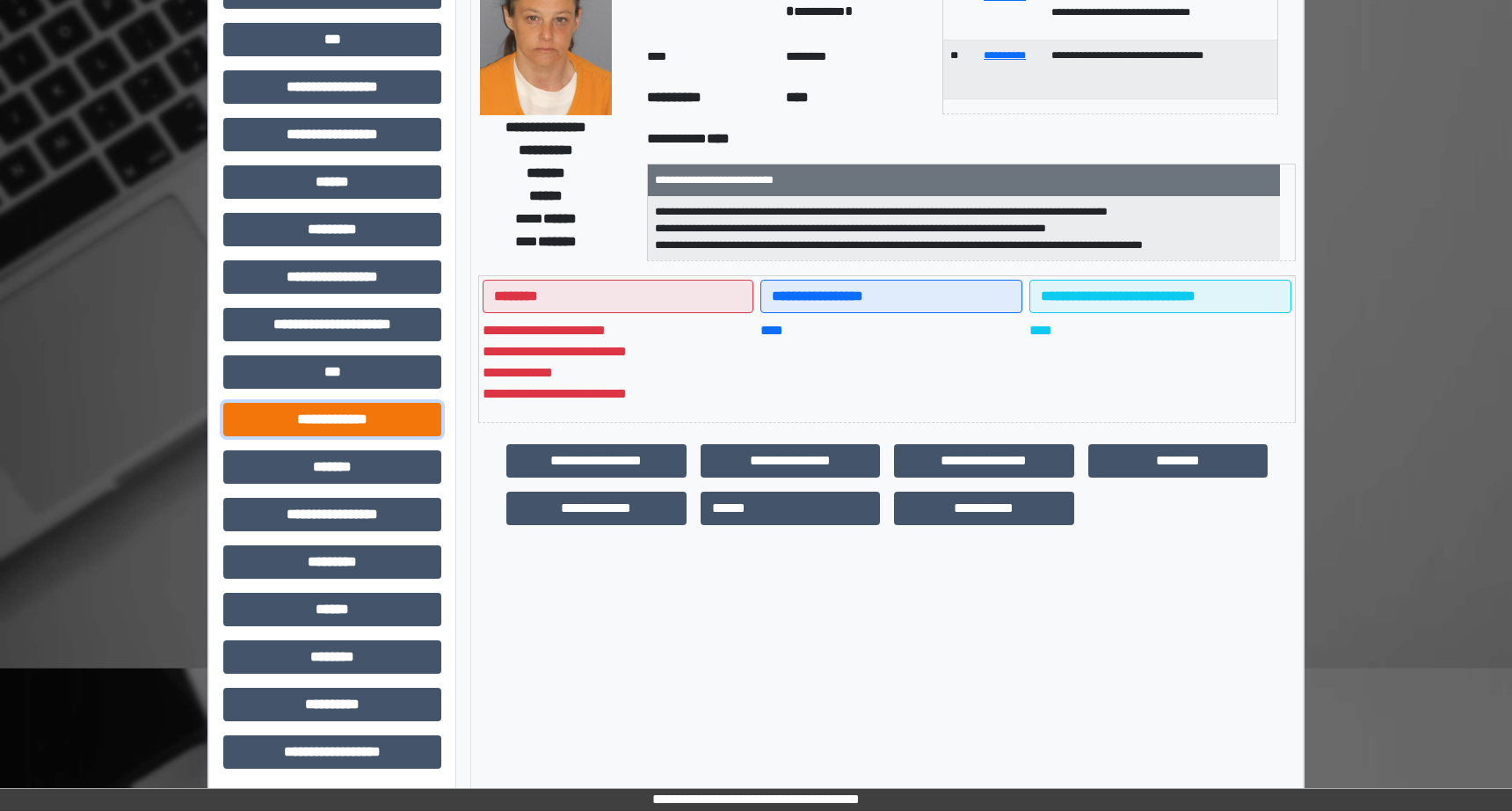 click on "**********" at bounding box center [332, 420] 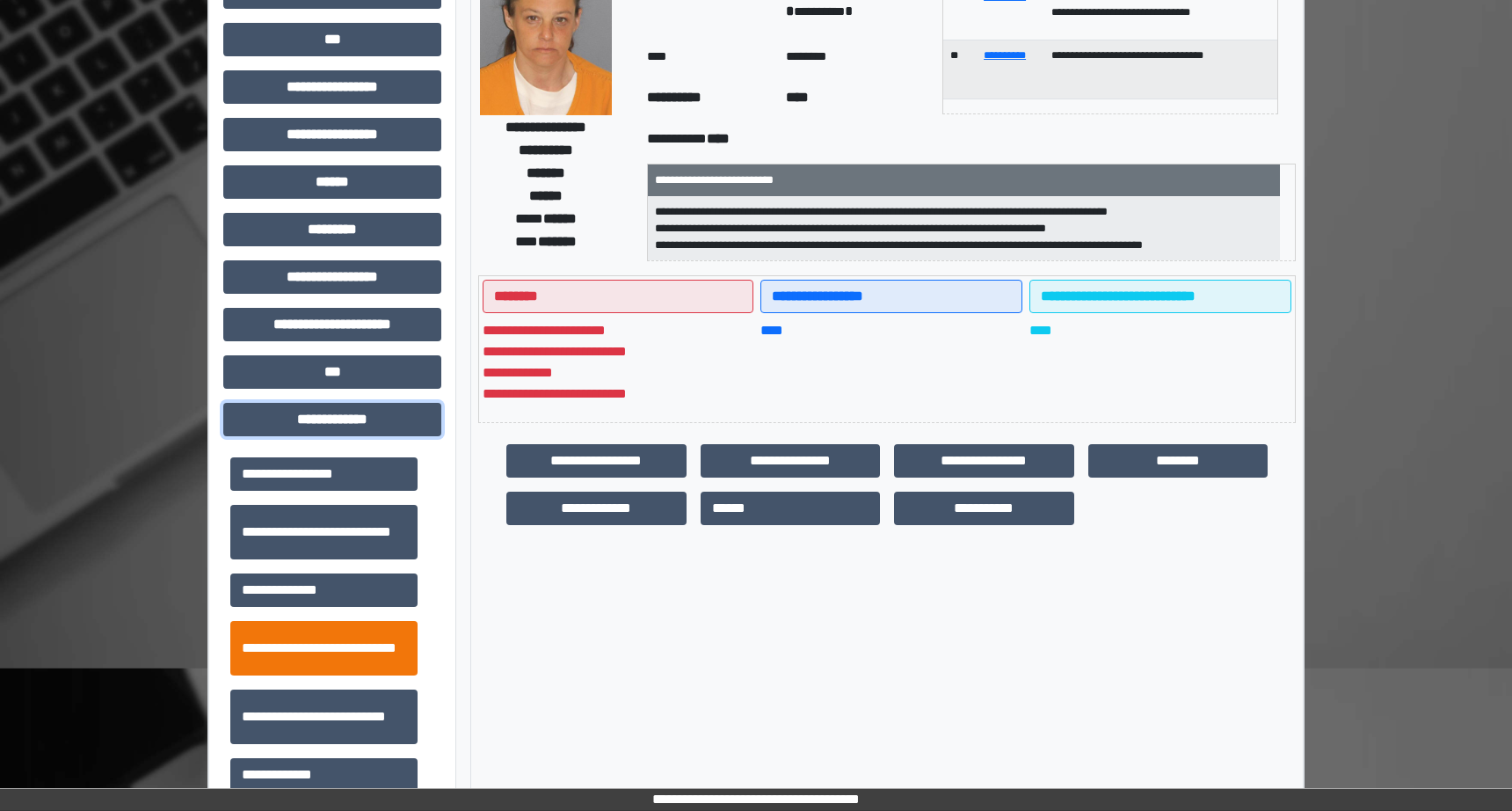 scroll, scrollTop: 330, scrollLeft: 0, axis: vertical 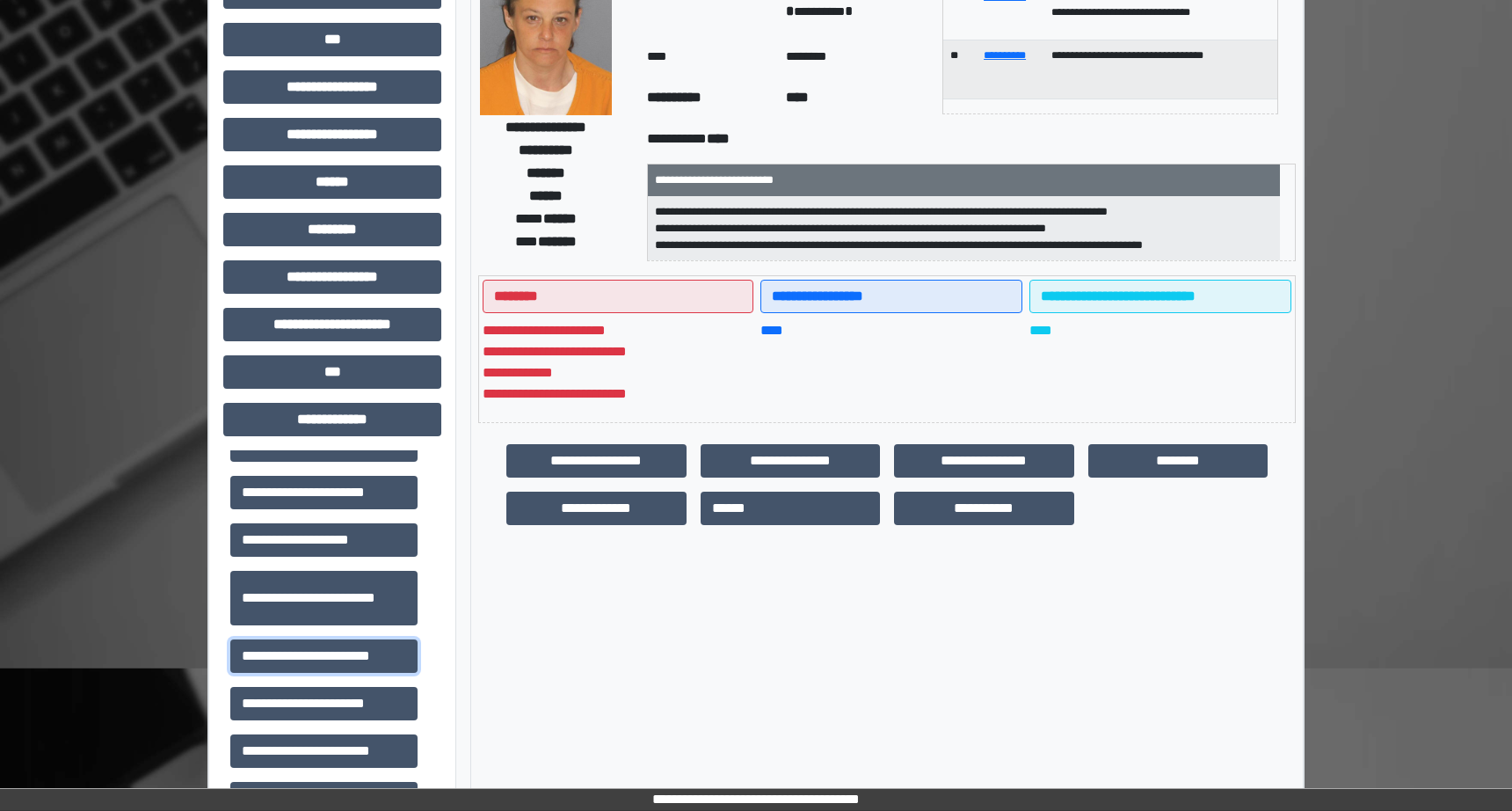 click on "**********" at bounding box center (323, 656) 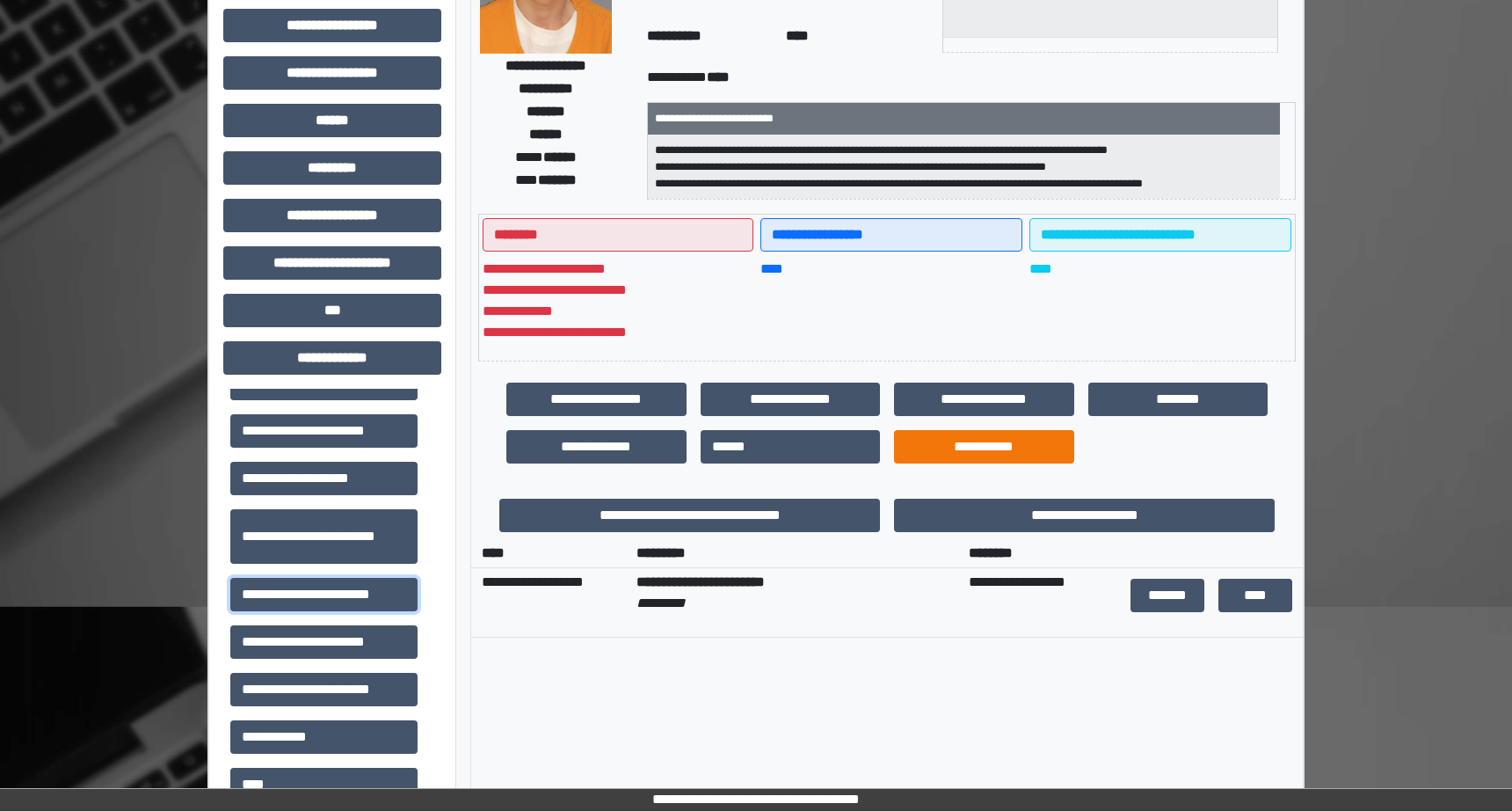 scroll, scrollTop: 440, scrollLeft: 0, axis: vertical 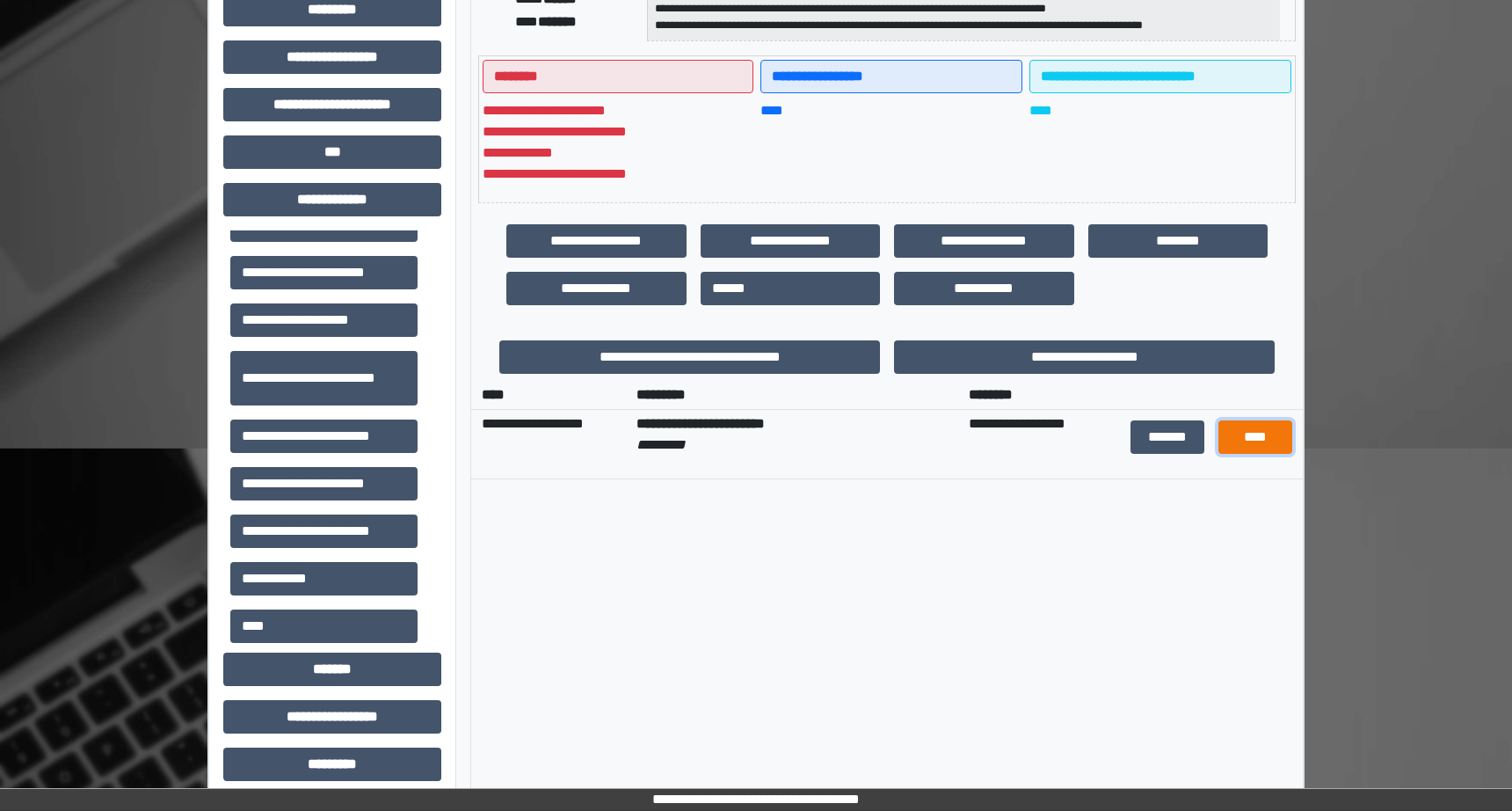 click on "****" at bounding box center (1254, 437) 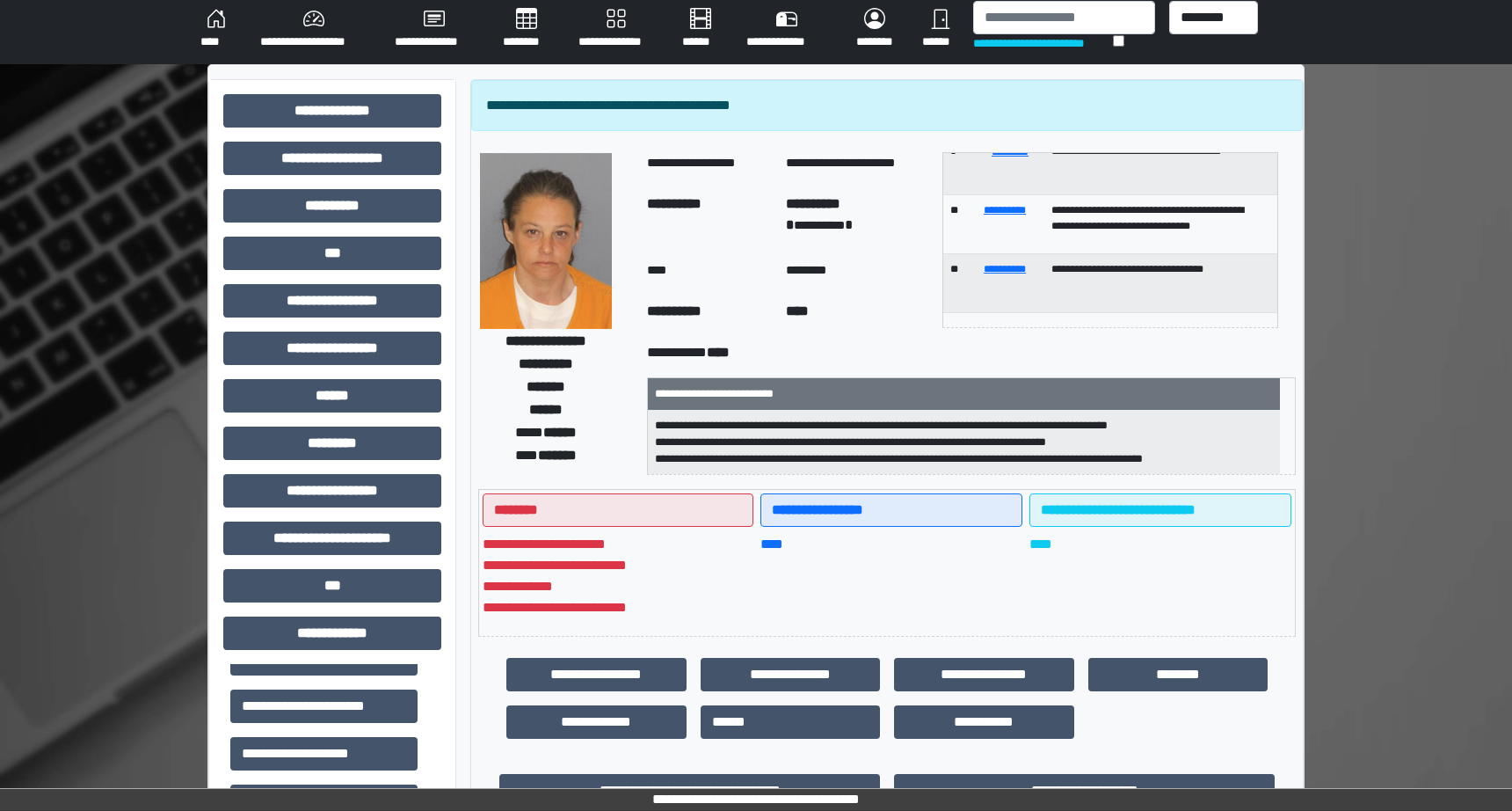 scroll, scrollTop: 0, scrollLeft: 0, axis: both 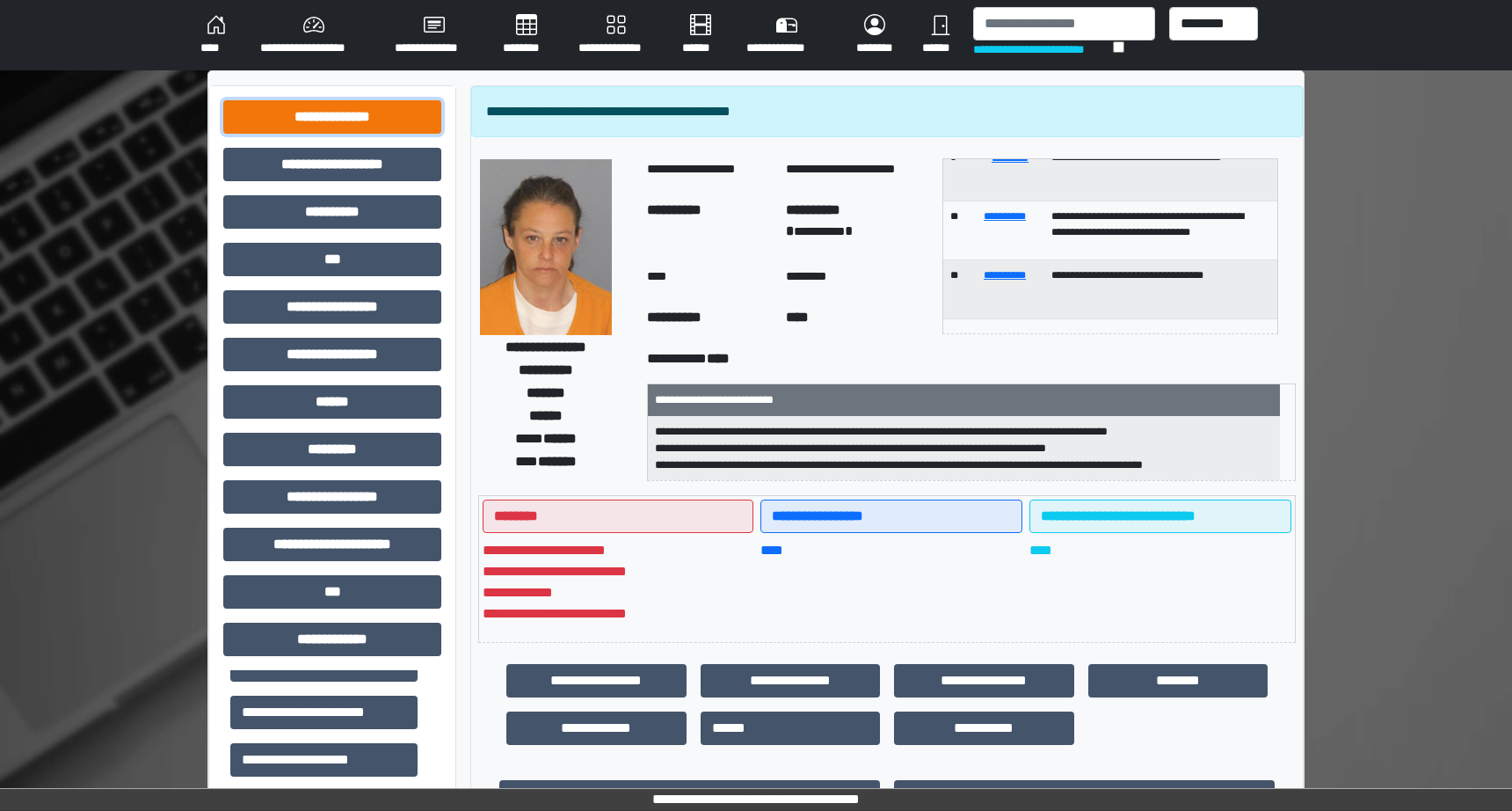 click on "**********" at bounding box center (332, 117) 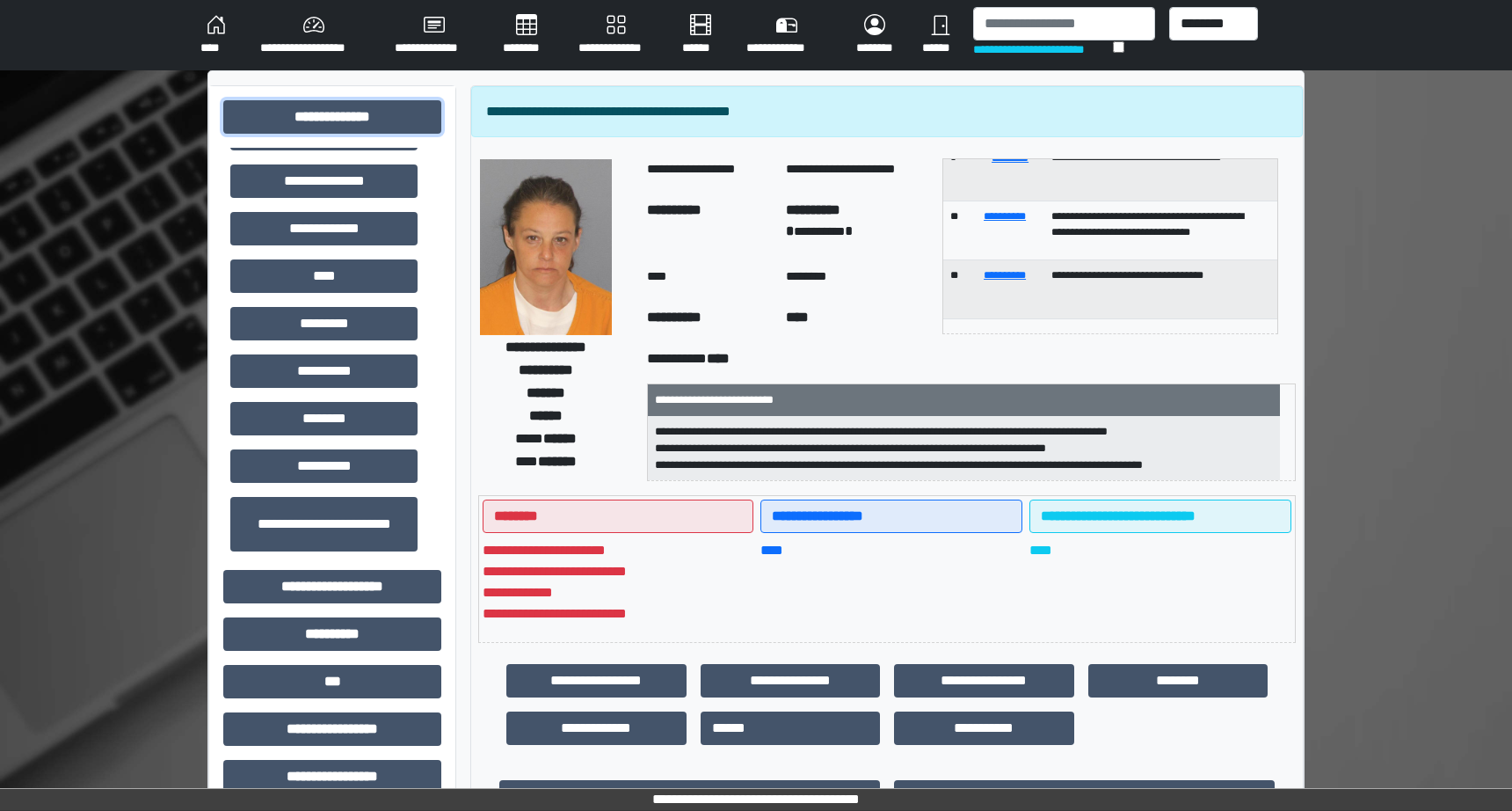 scroll, scrollTop: 510, scrollLeft: 0, axis: vertical 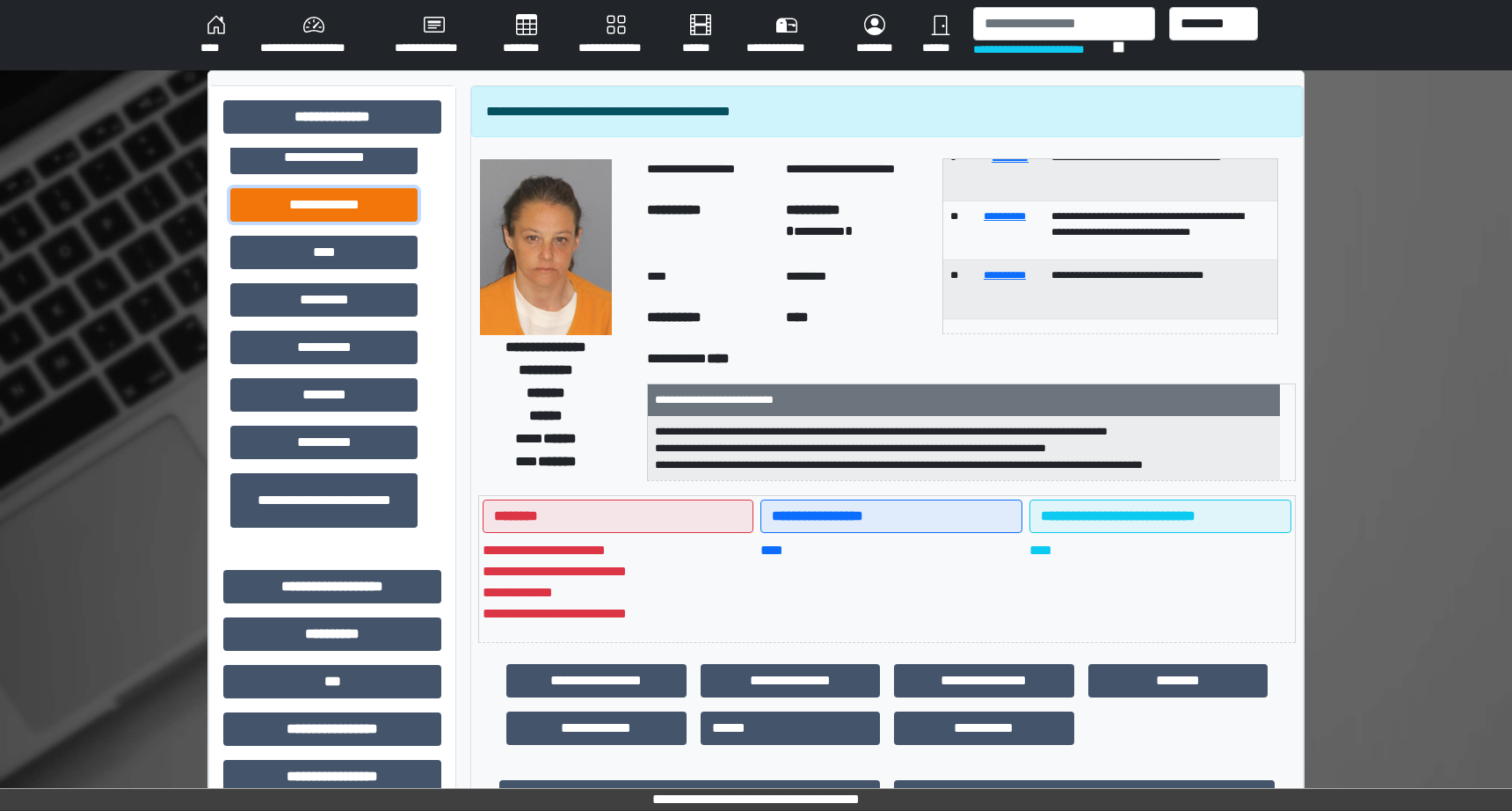 click on "**********" at bounding box center (323, 205) 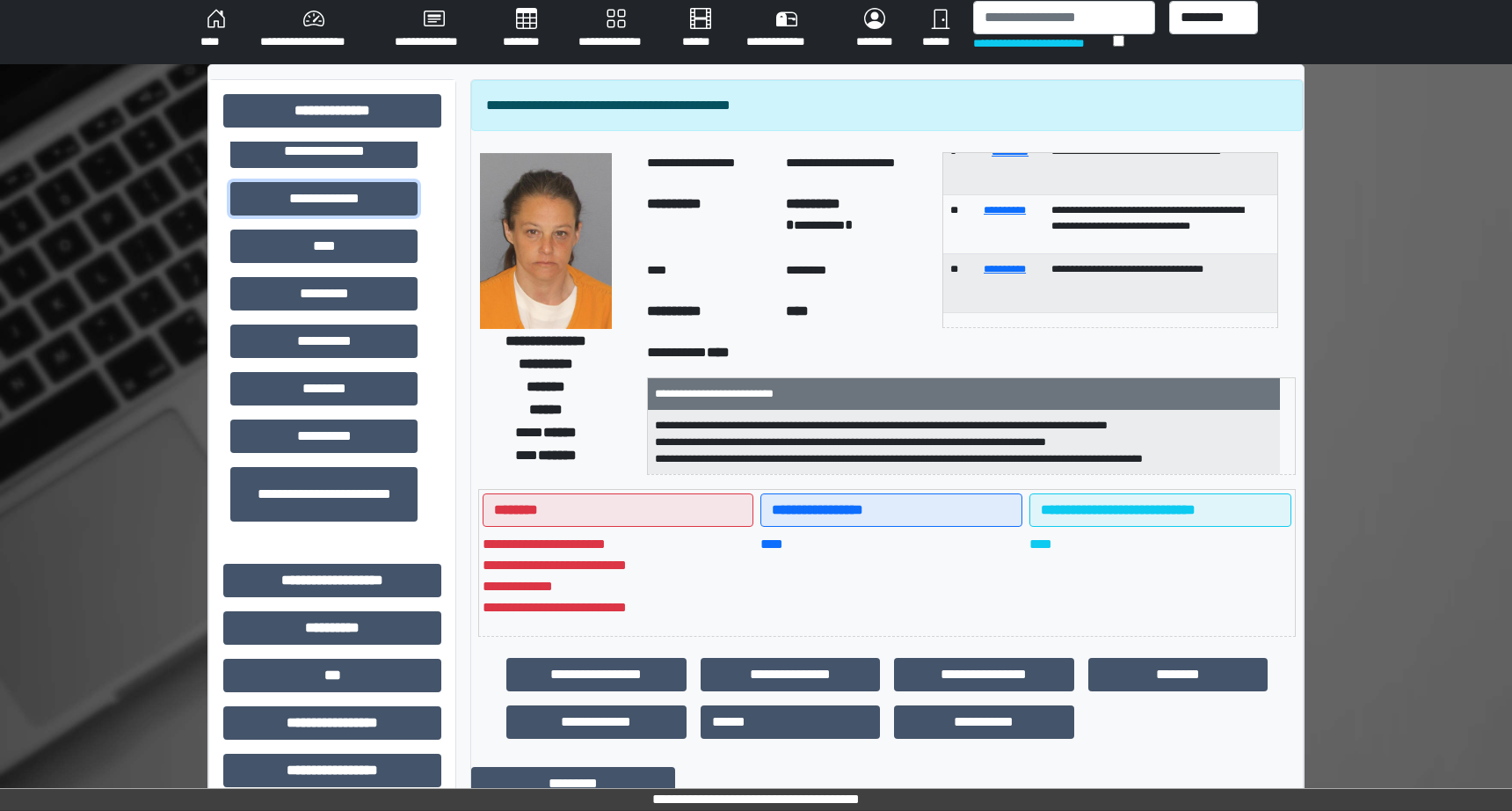 scroll, scrollTop: 330, scrollLeft: 0, axis: vertical 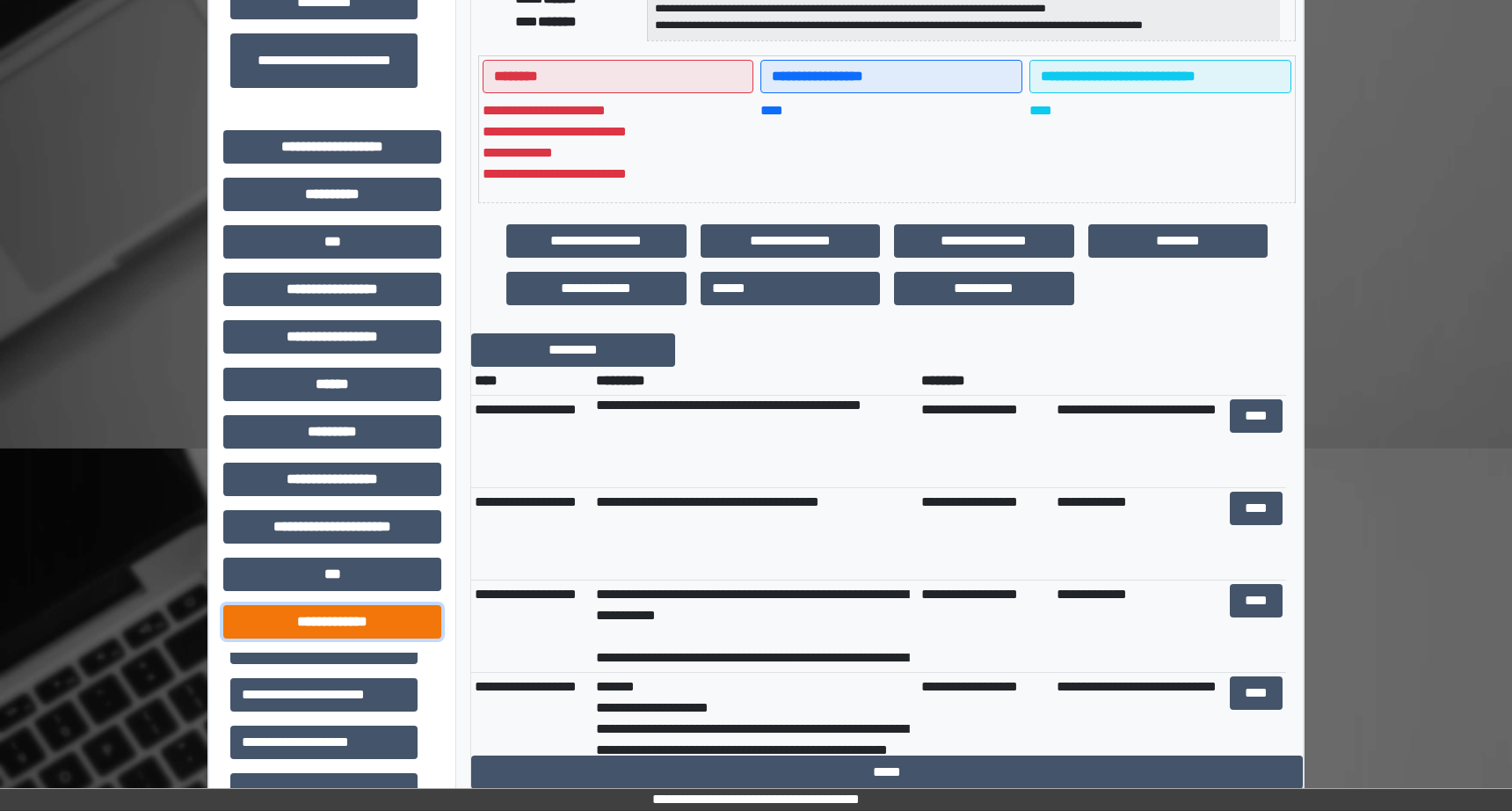 click on "**********" at bounding box center [332, 622] 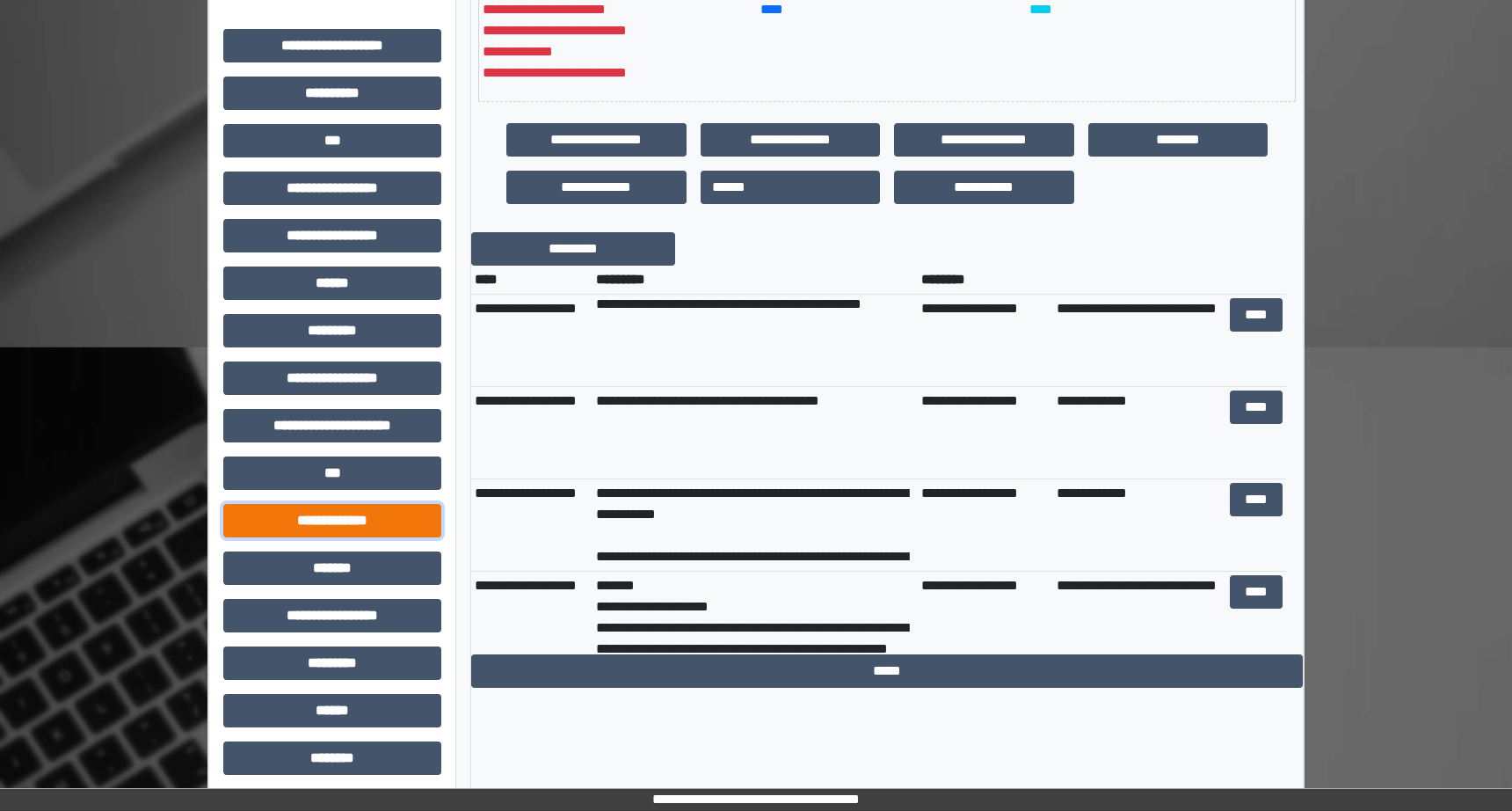 scroll, scrollTop: 644, scrollLeft: 0, axis: vertical 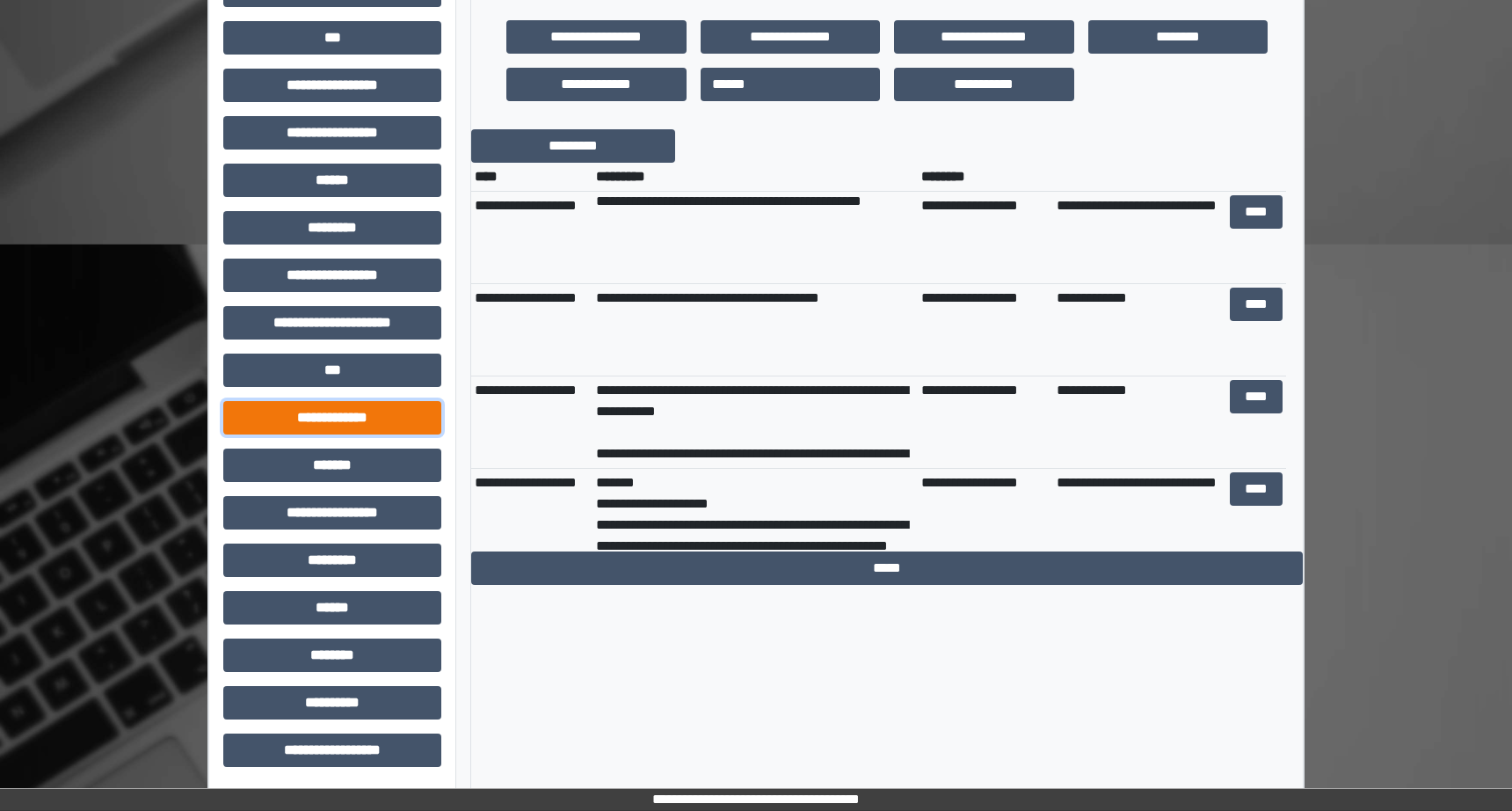 click on "**********" at bounding box center (332, 418) 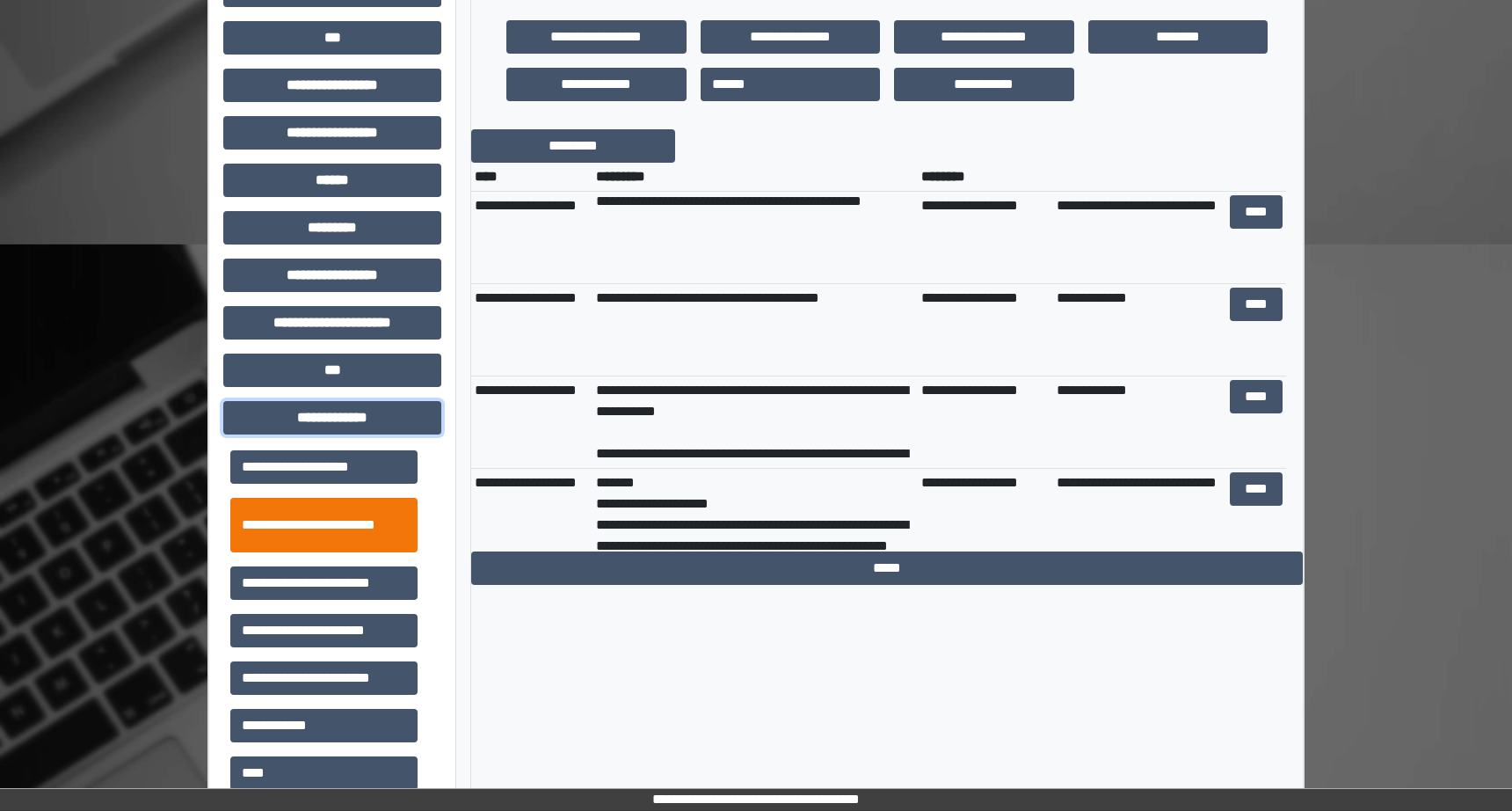 scroll, scrollTop: 440, scrollLeft: 0, axis: vertical 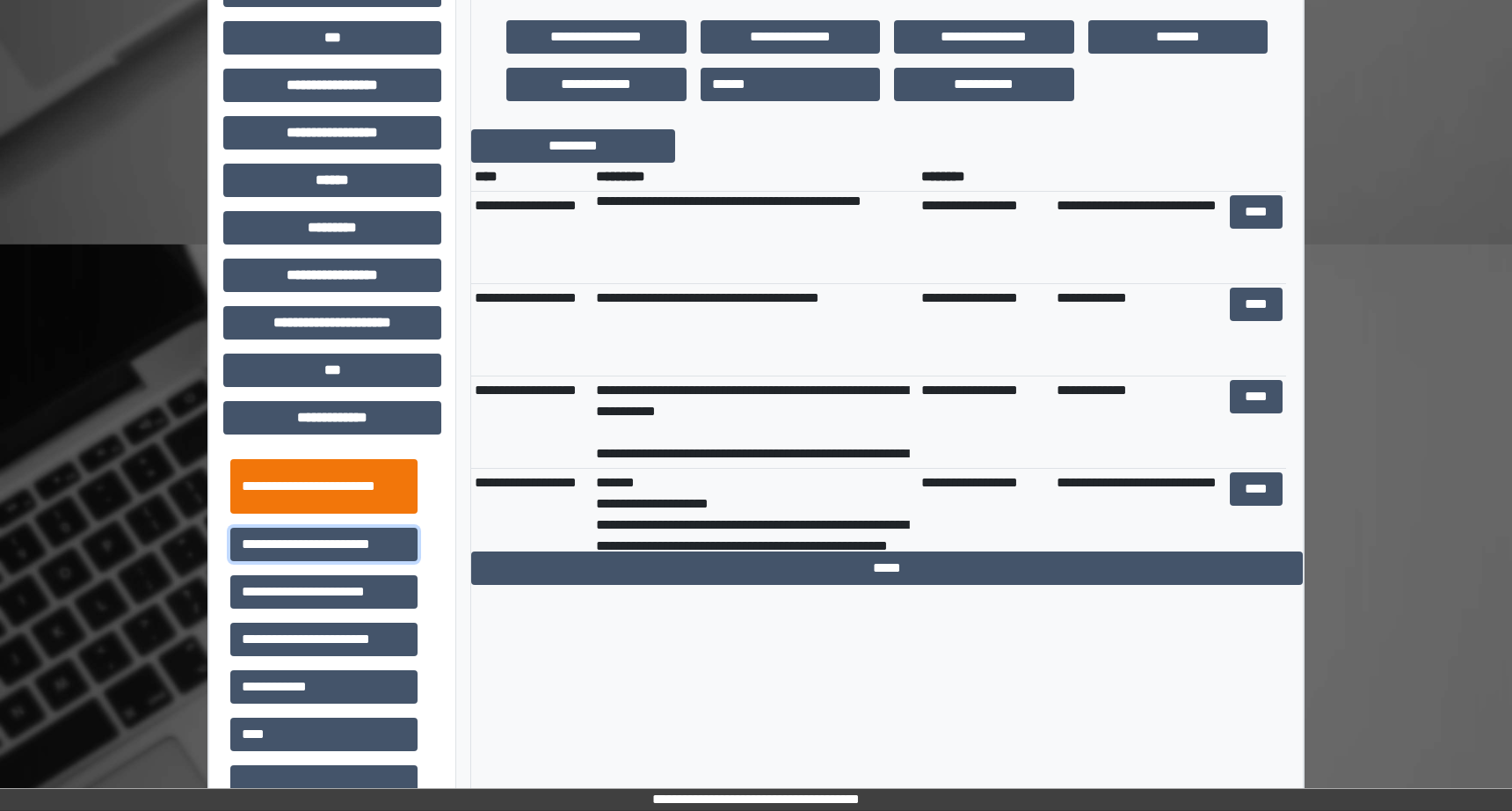click on "**********" at bounding box center (323, 544) 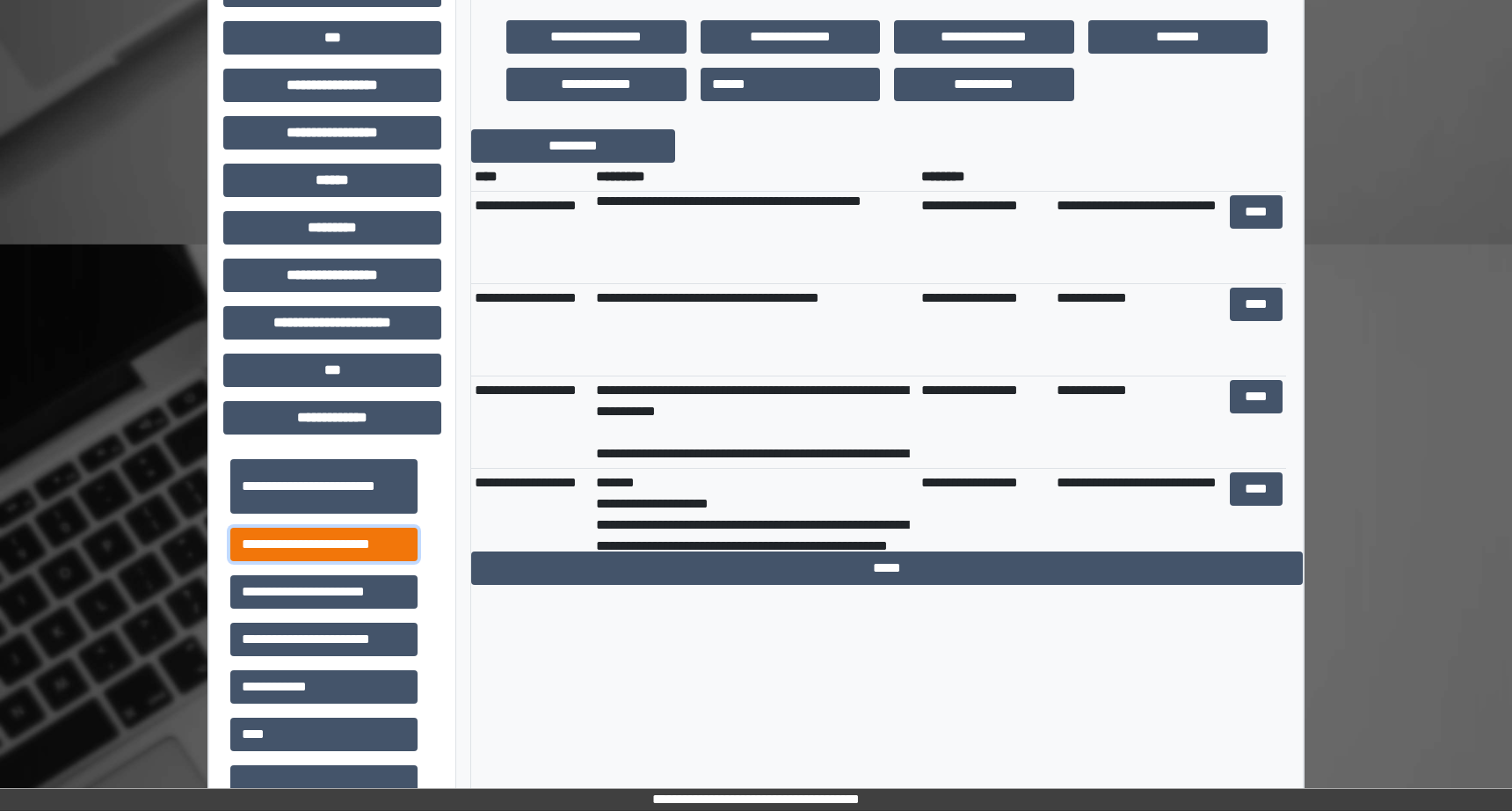 click on "**********" at bounding box center (323, 544) 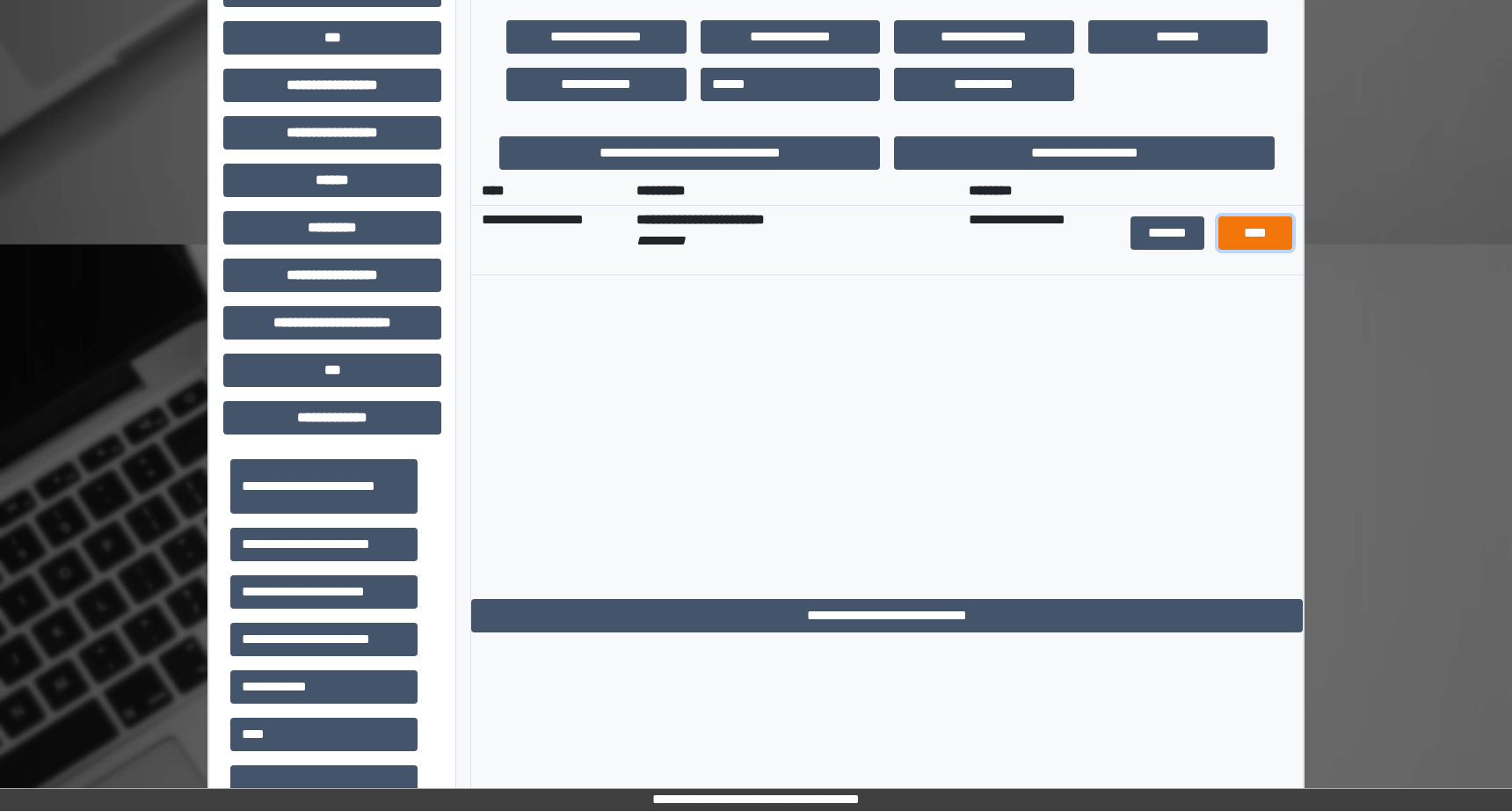 click on "****" at bounding box center (1254, 233) 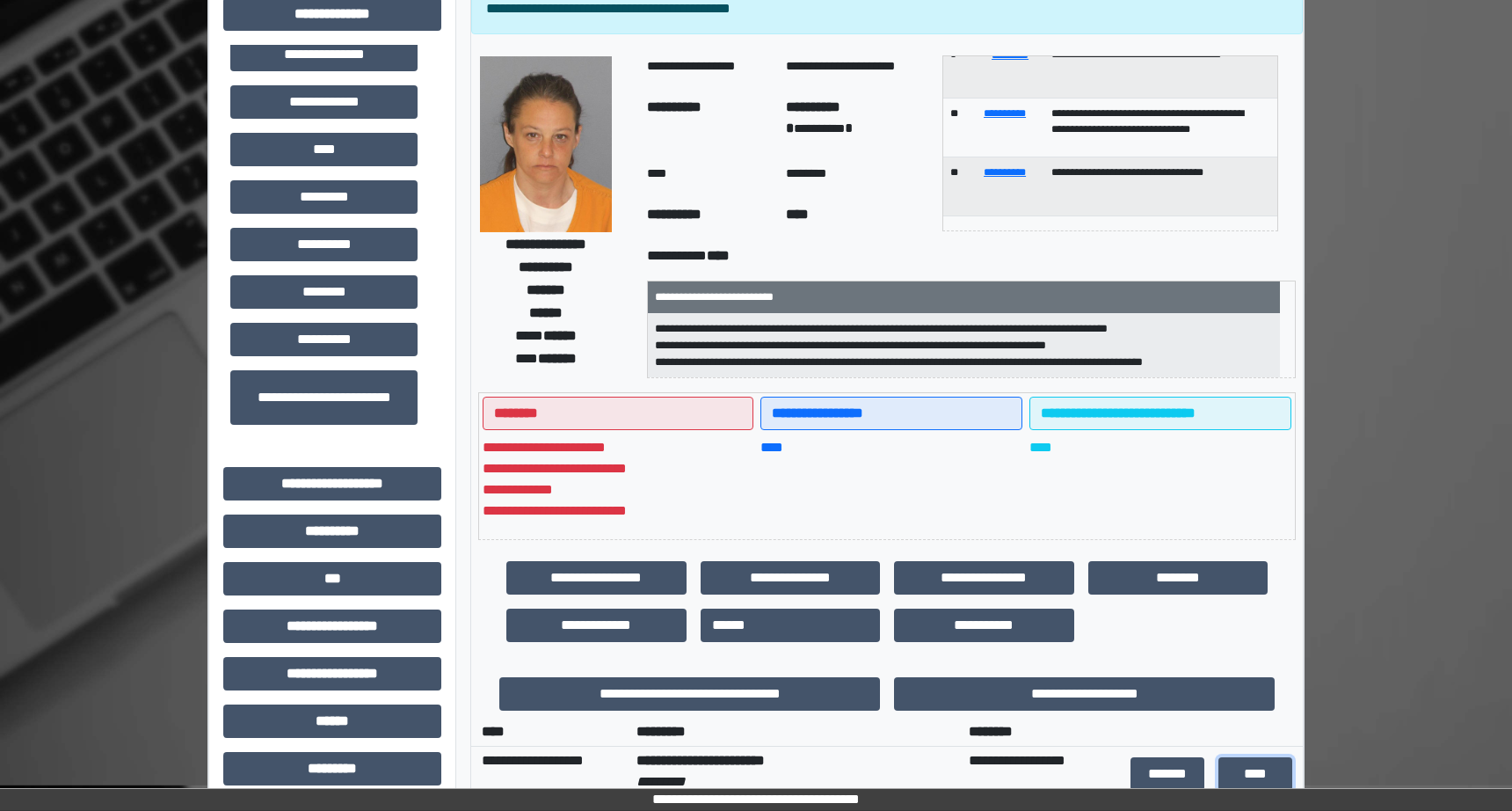 scroll, scrollTop: 0, scrollLeft: 0, axis: both 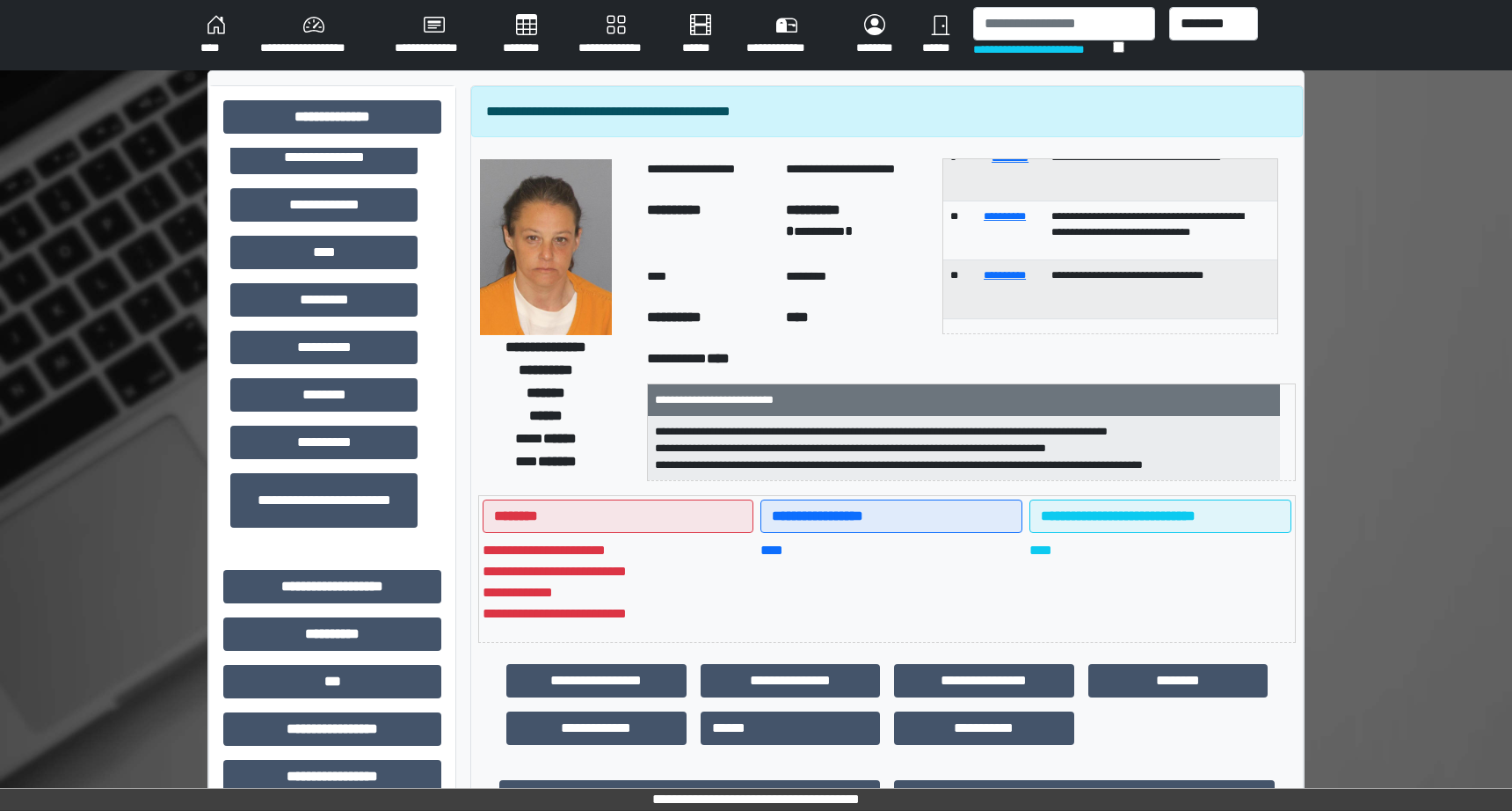 type 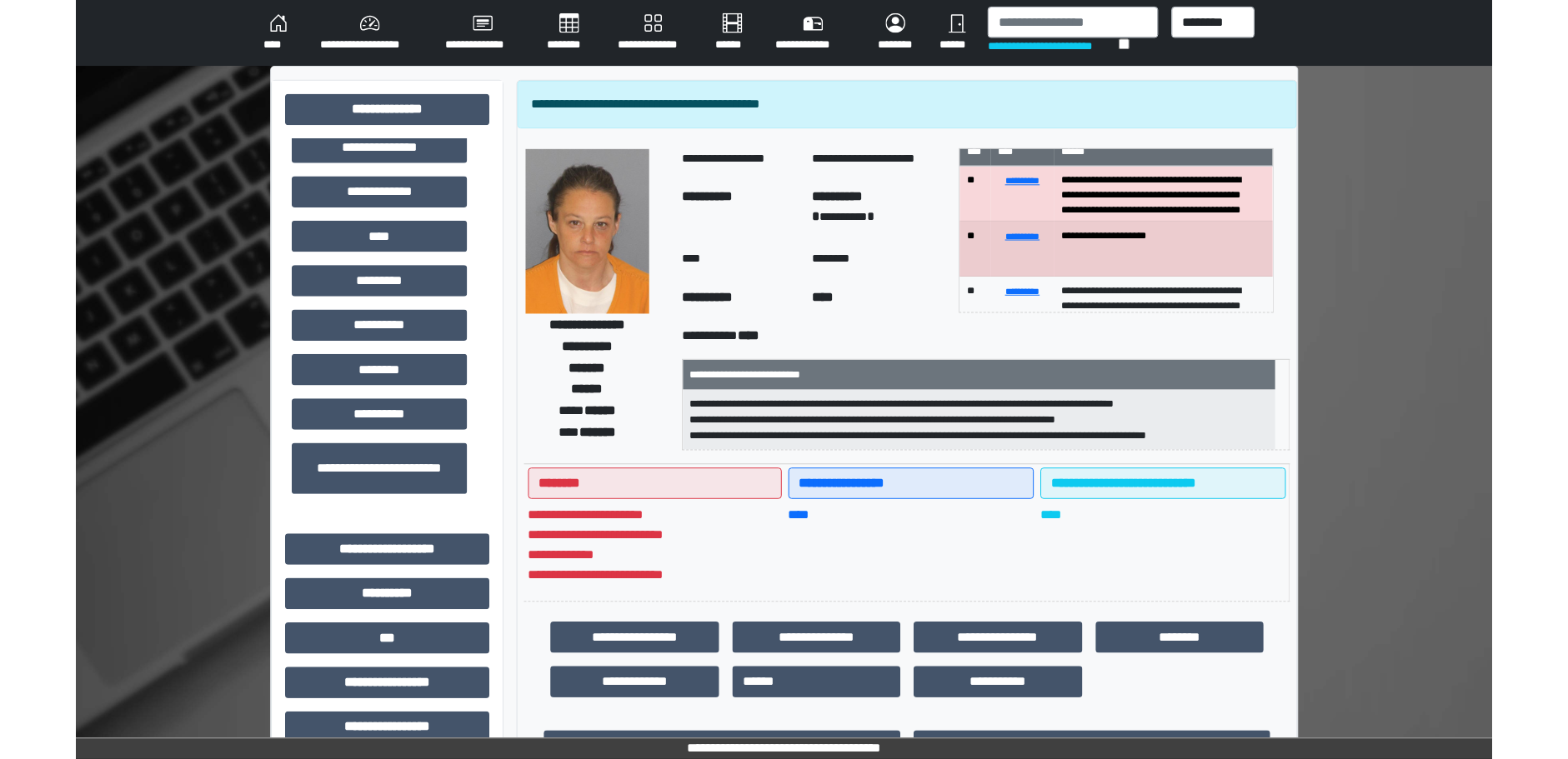 scroll, scrollTop: 116, scrollLeft: 0, axis: vertical 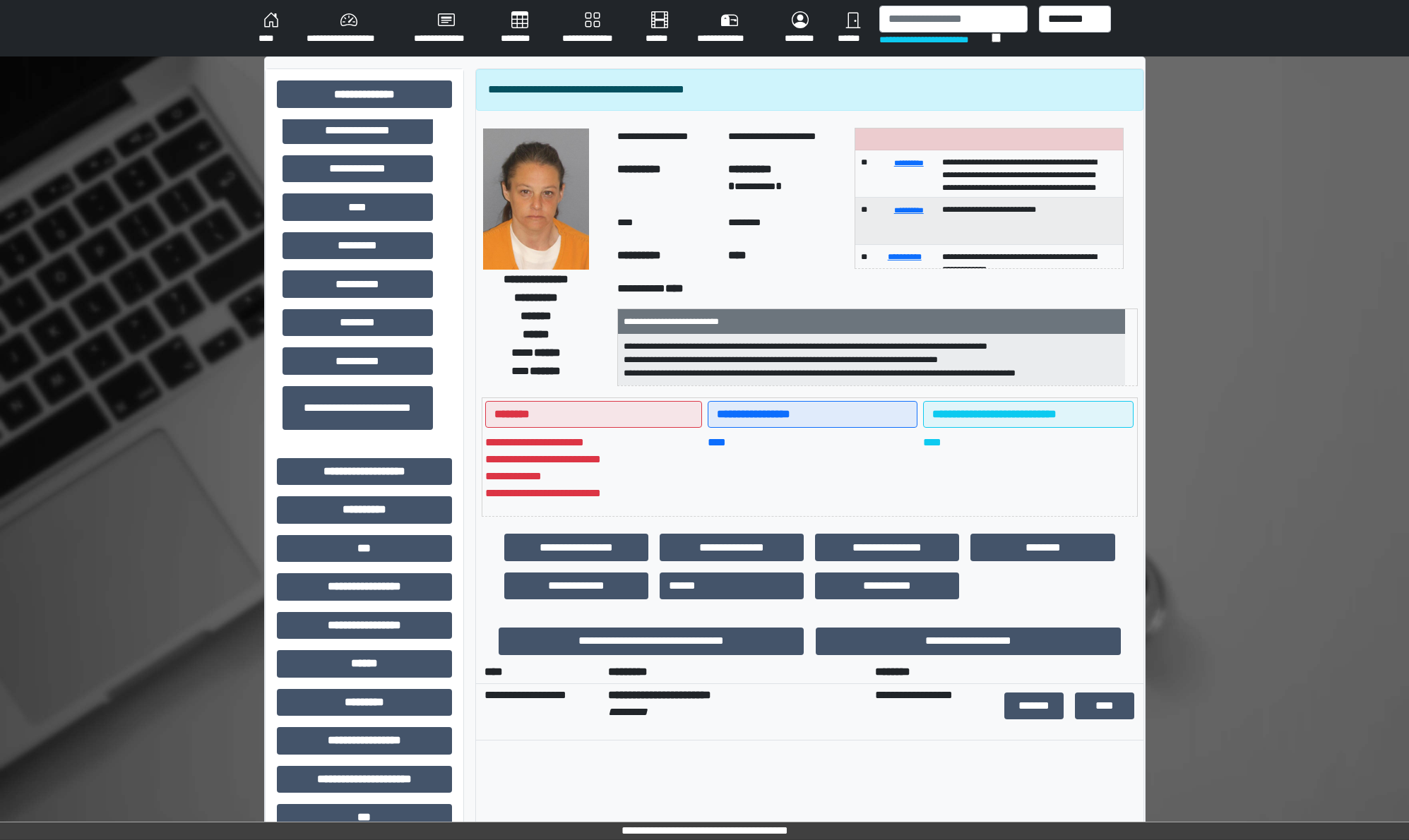 click on "****" at bounding box center (271, 28) 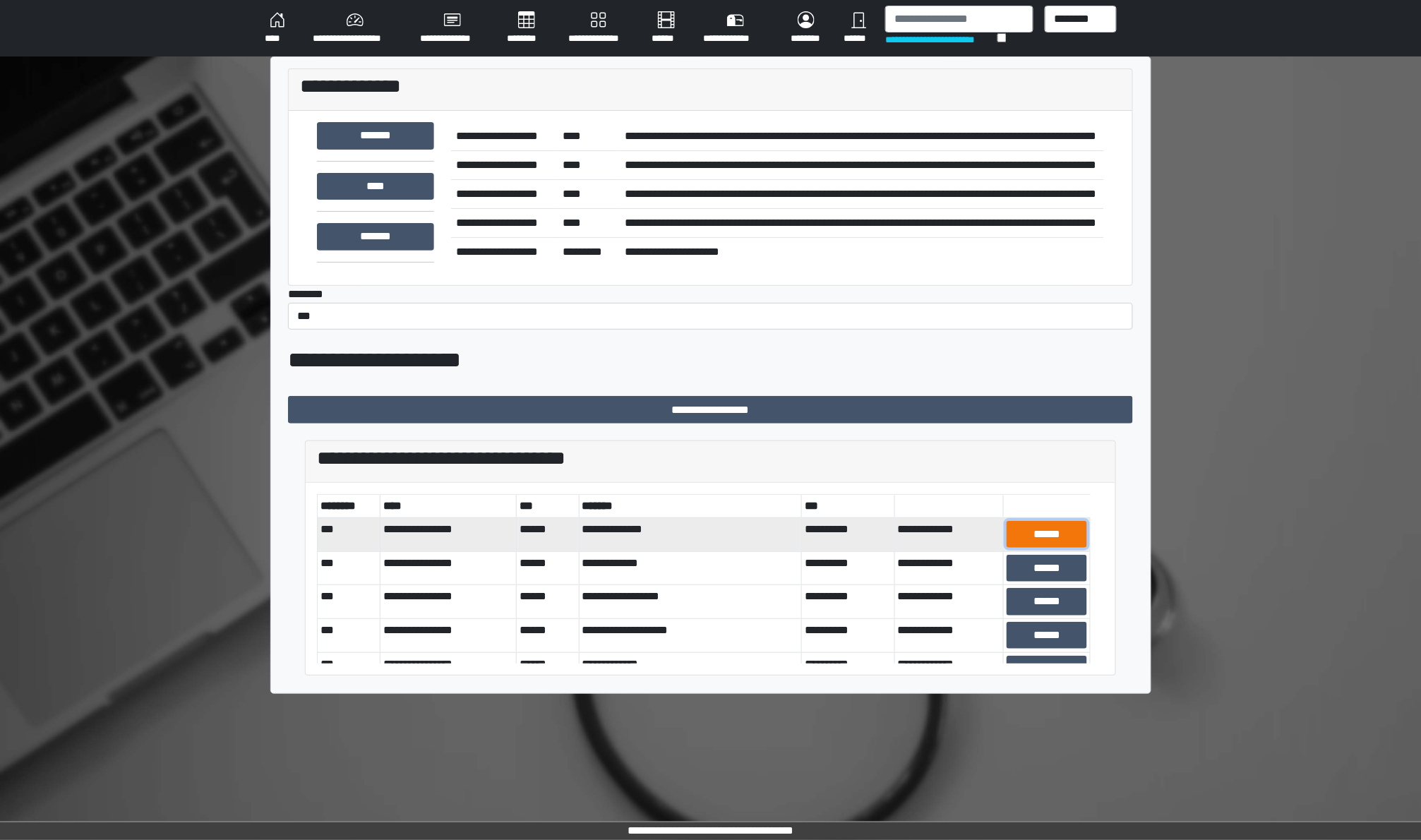 click on "******" at bounding box center [1046, 534] 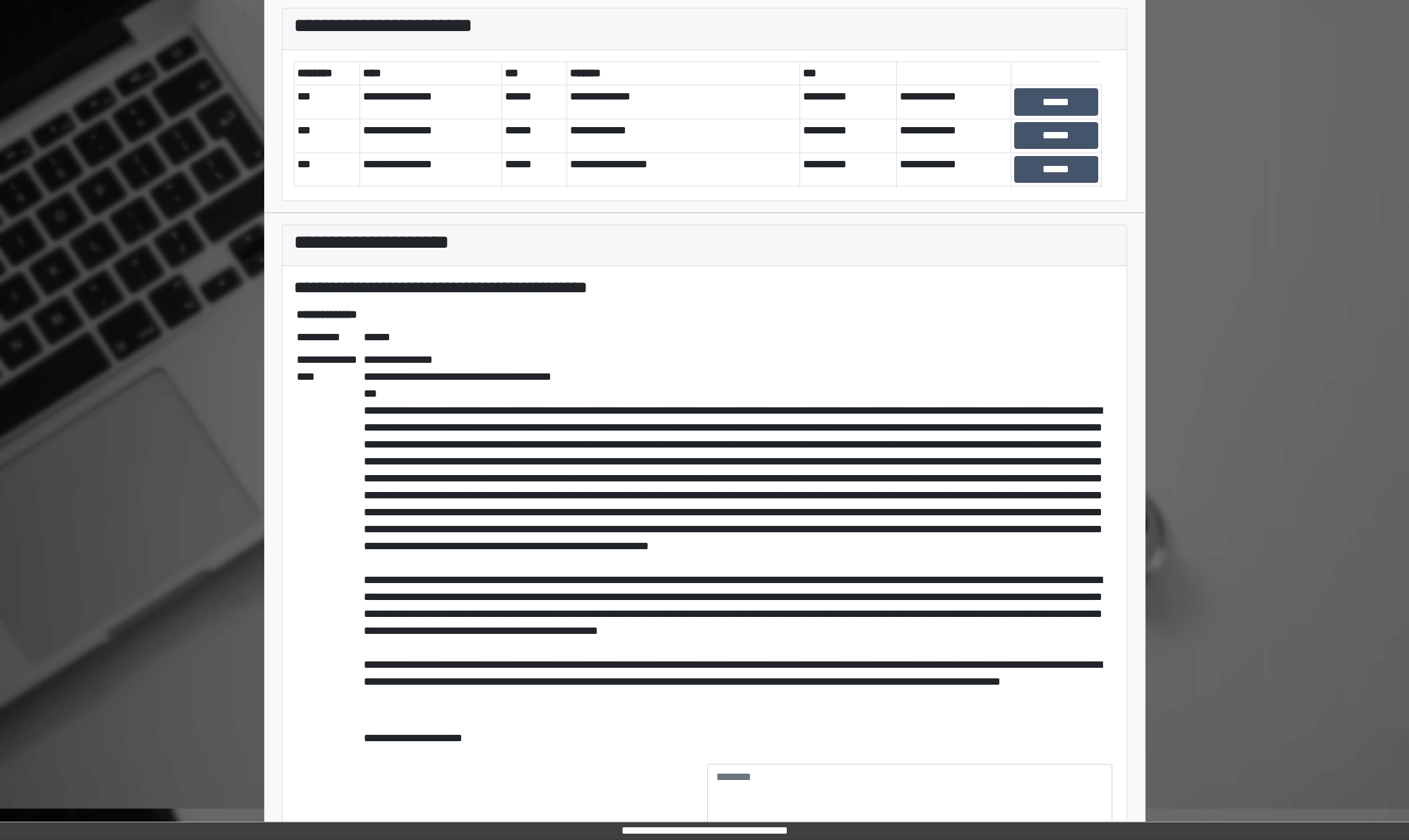 scroll, scrollTop: 134, scrollLeft: 0, axis: vertical 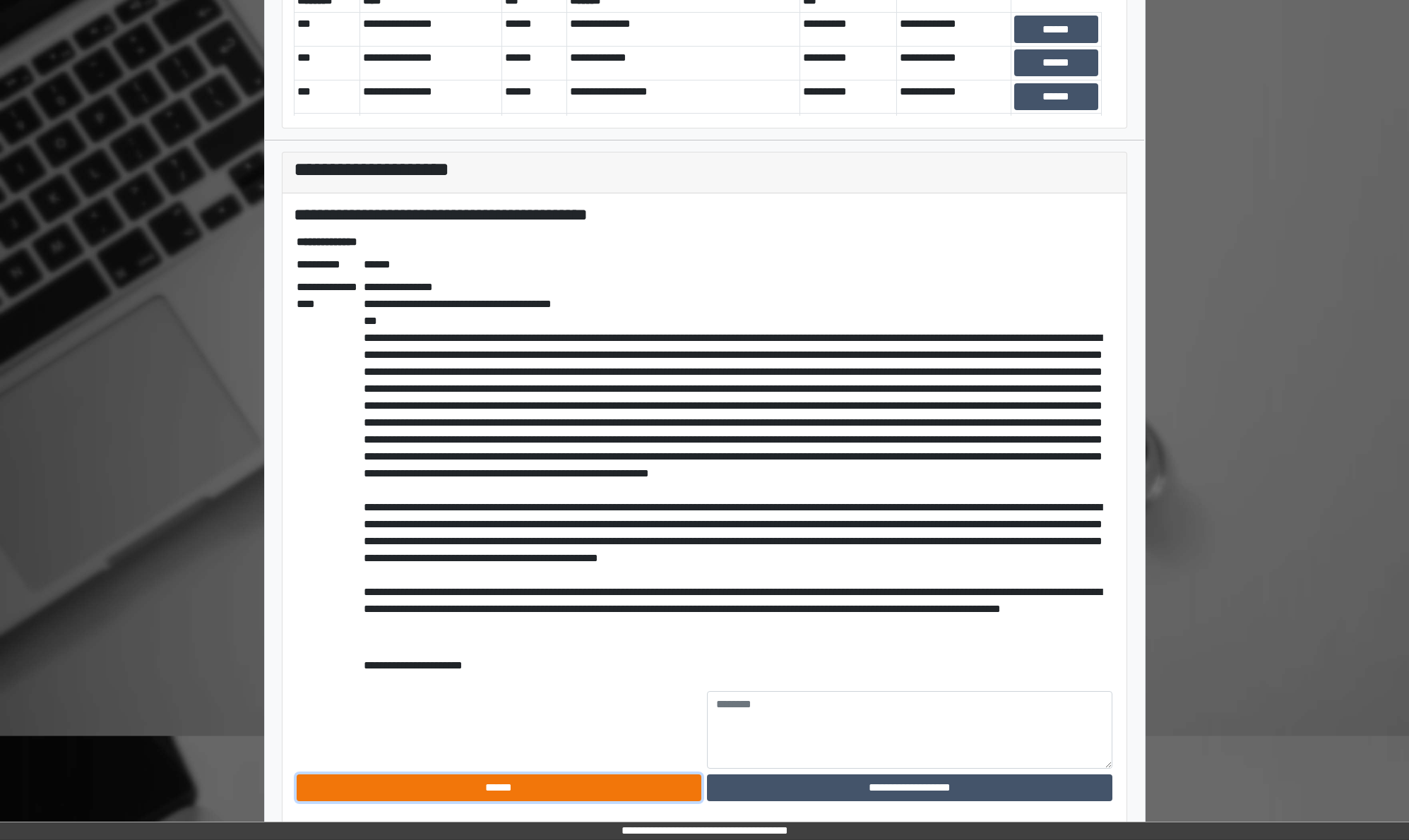 click on "******" at bounding box center (499, 788) 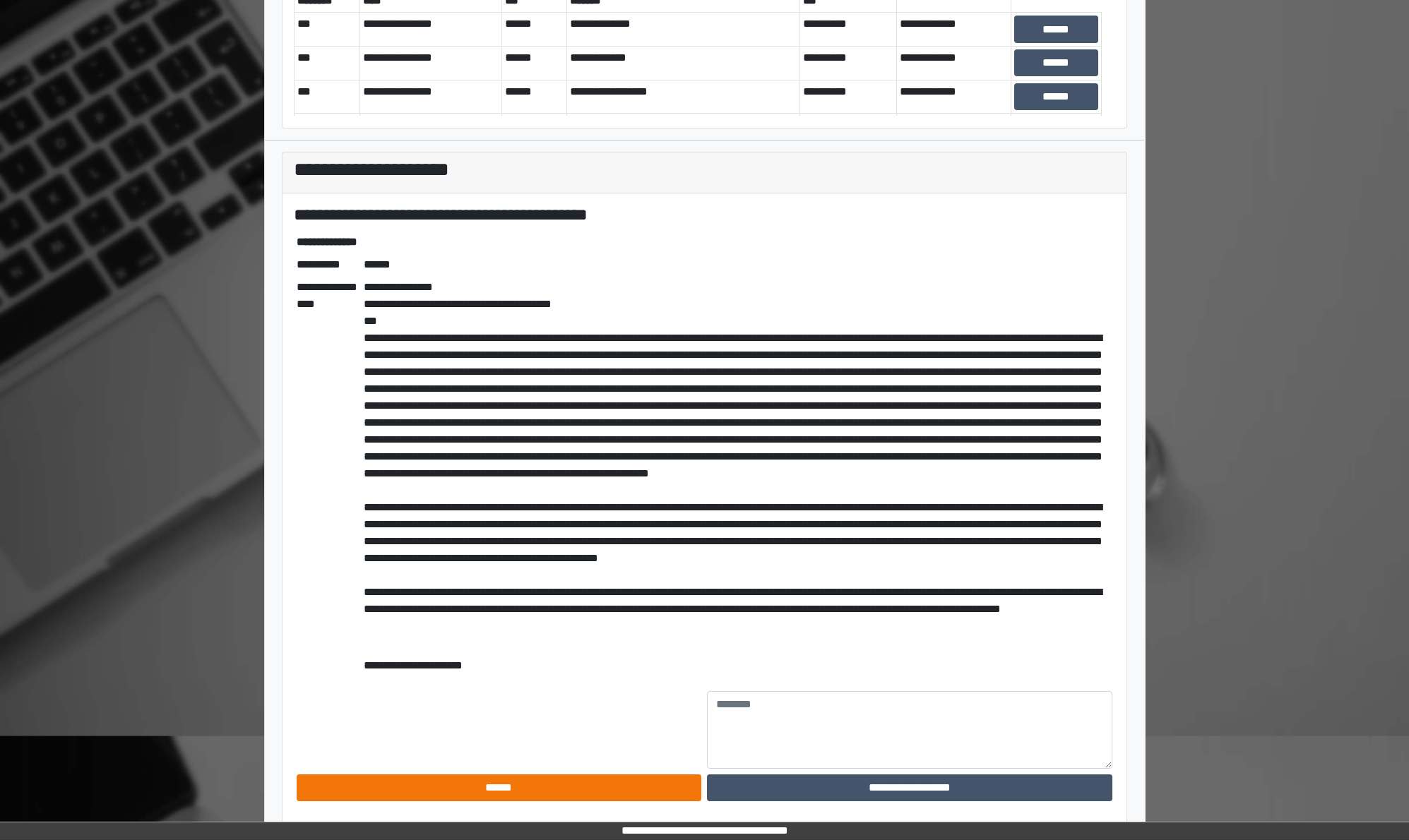 scroll, scrollTop: 39, scrollLeft: 0, axis: vertical 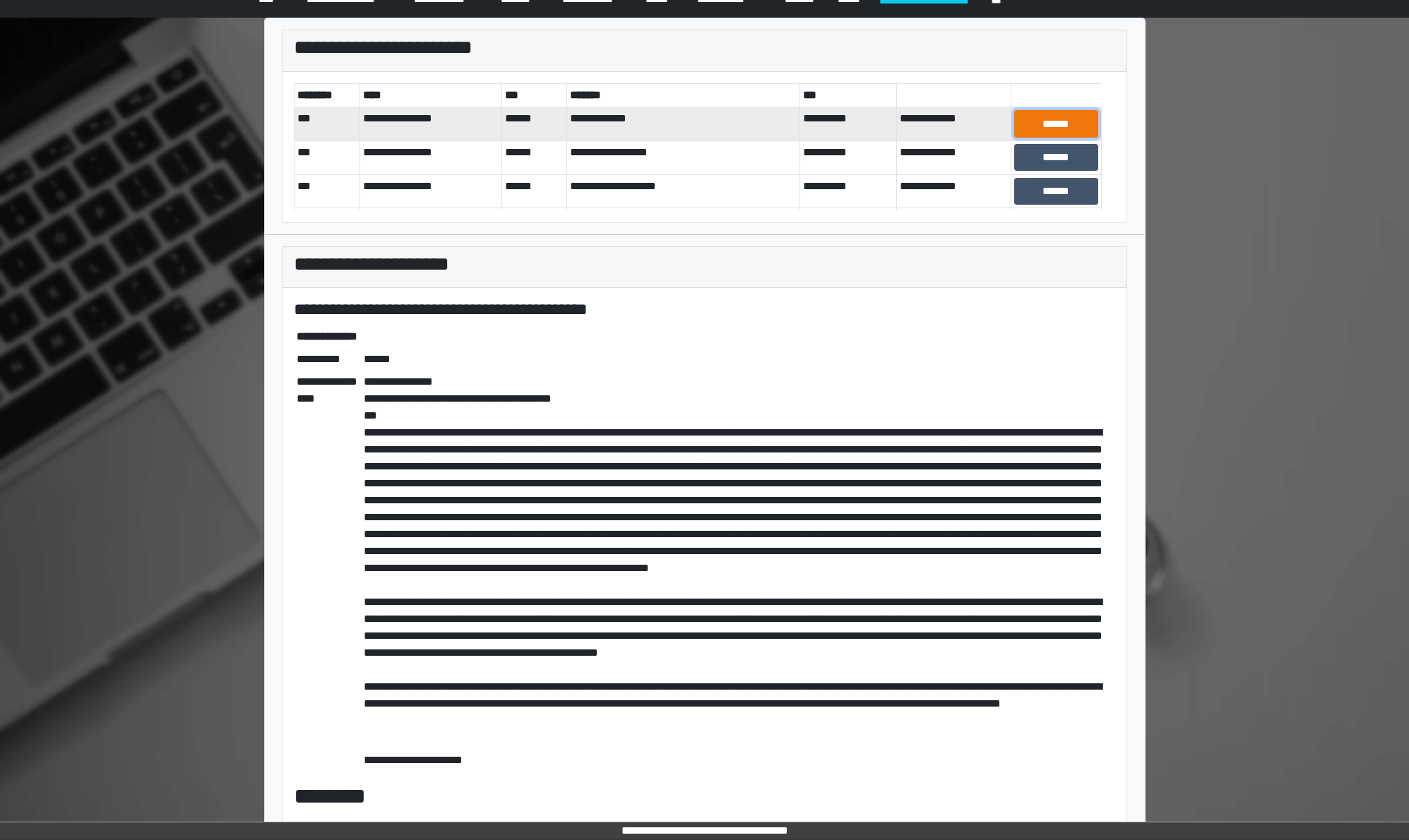 click on "******" at bounding box center [1056, 124] 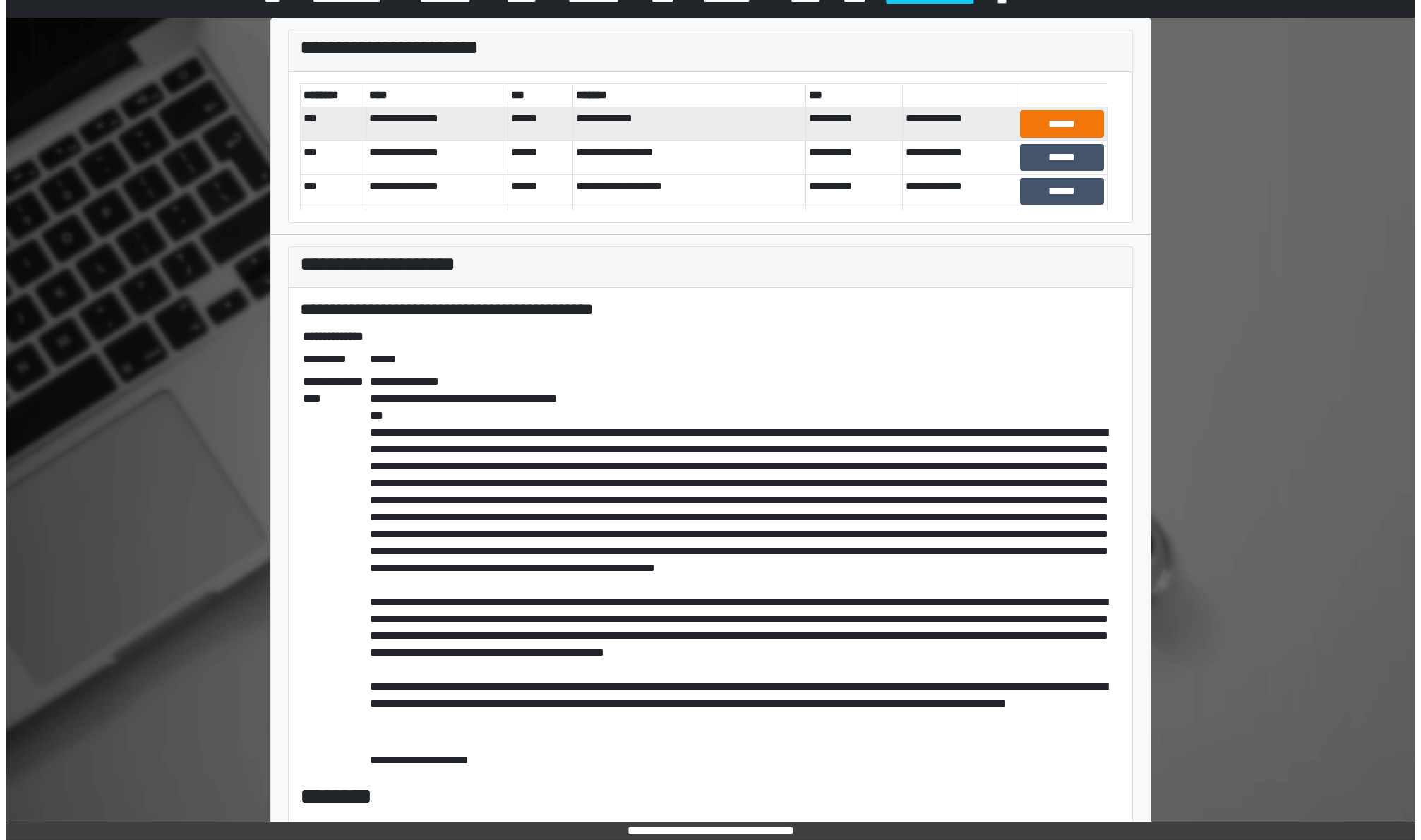 scroll, scrollTop: 0, scrollLeft: 0, axis: both 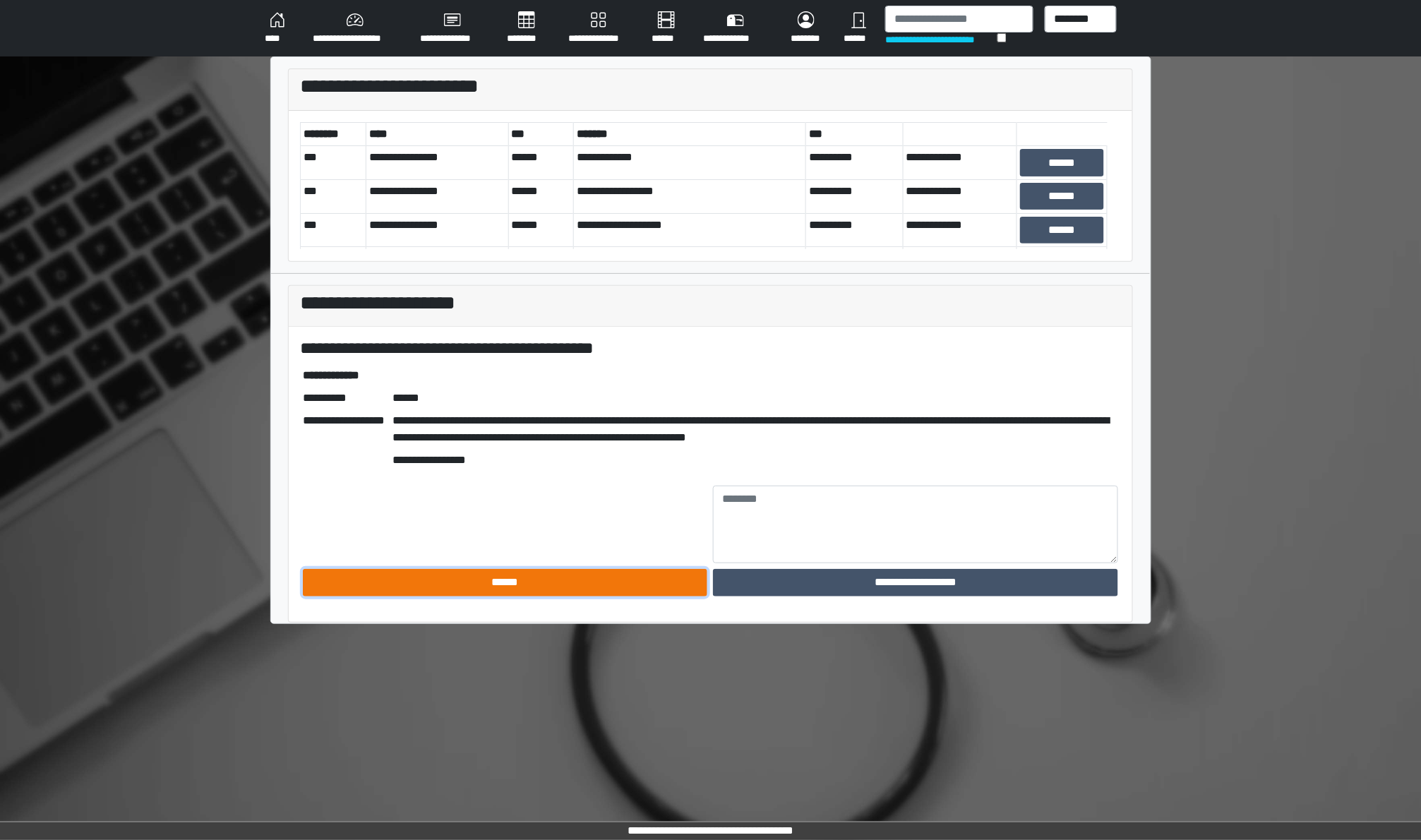 click on "******" at bounding box center (505, 582) 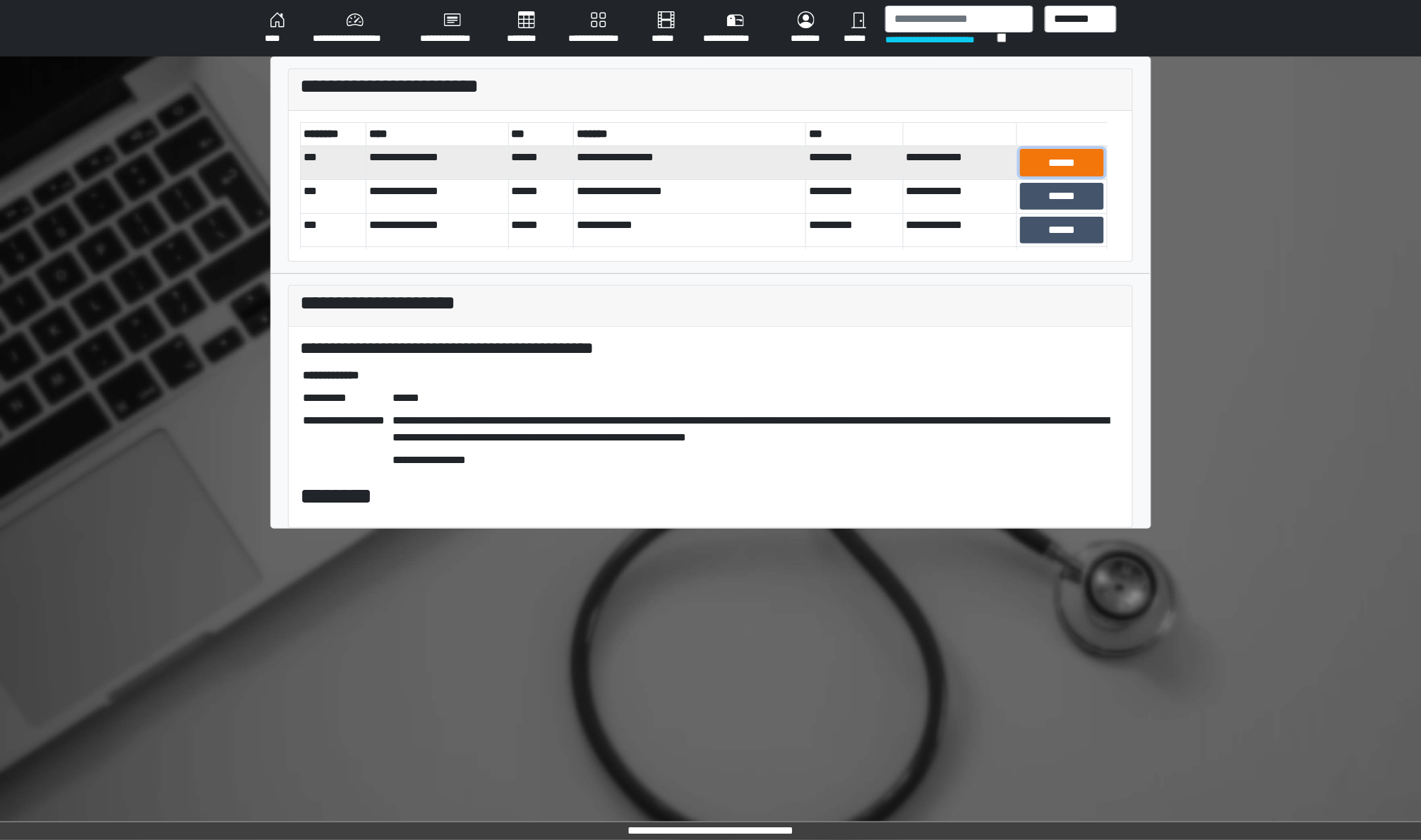 click on "******" at bounding box center [1062, 162] 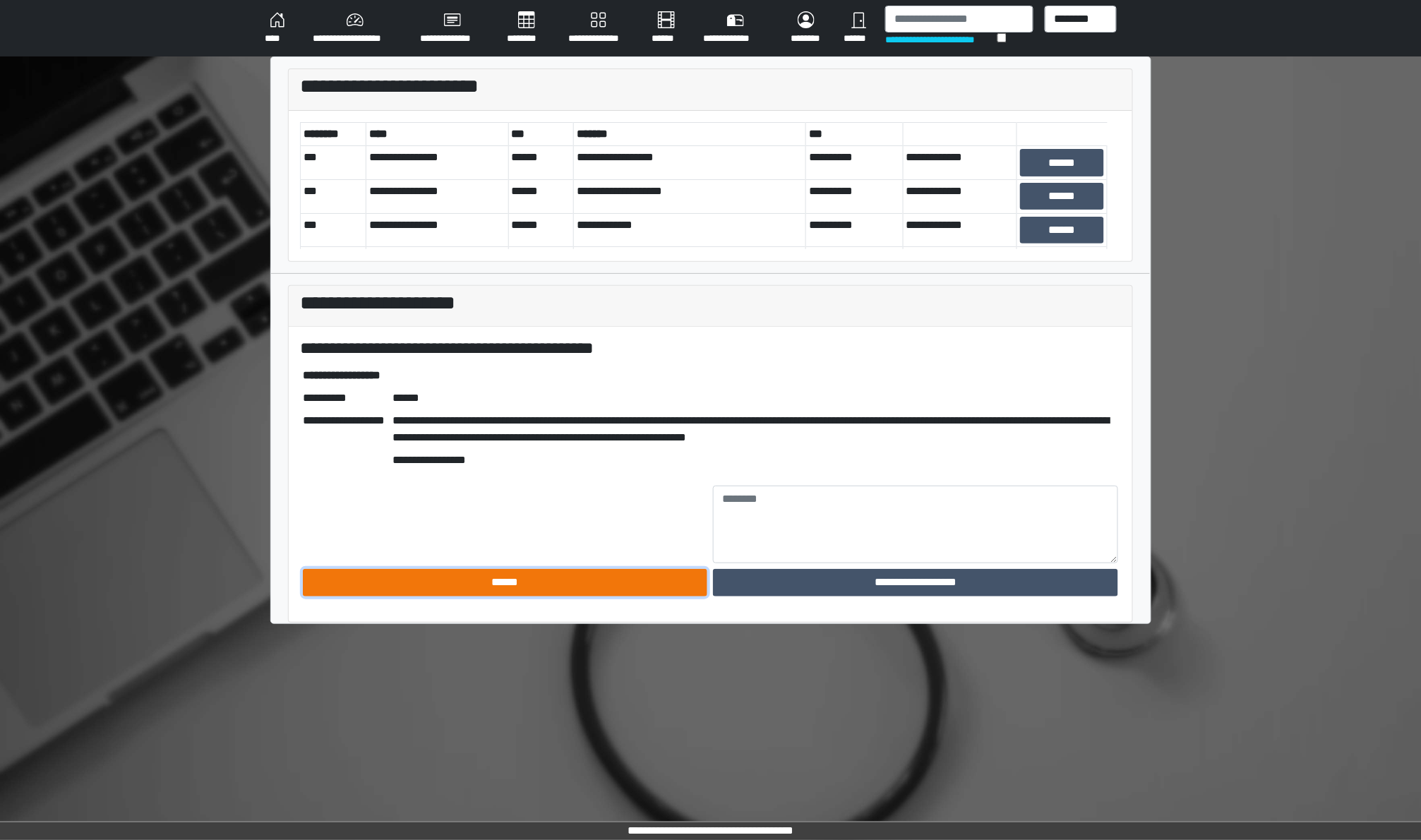 click on "******" at bounding box center (505, 582) 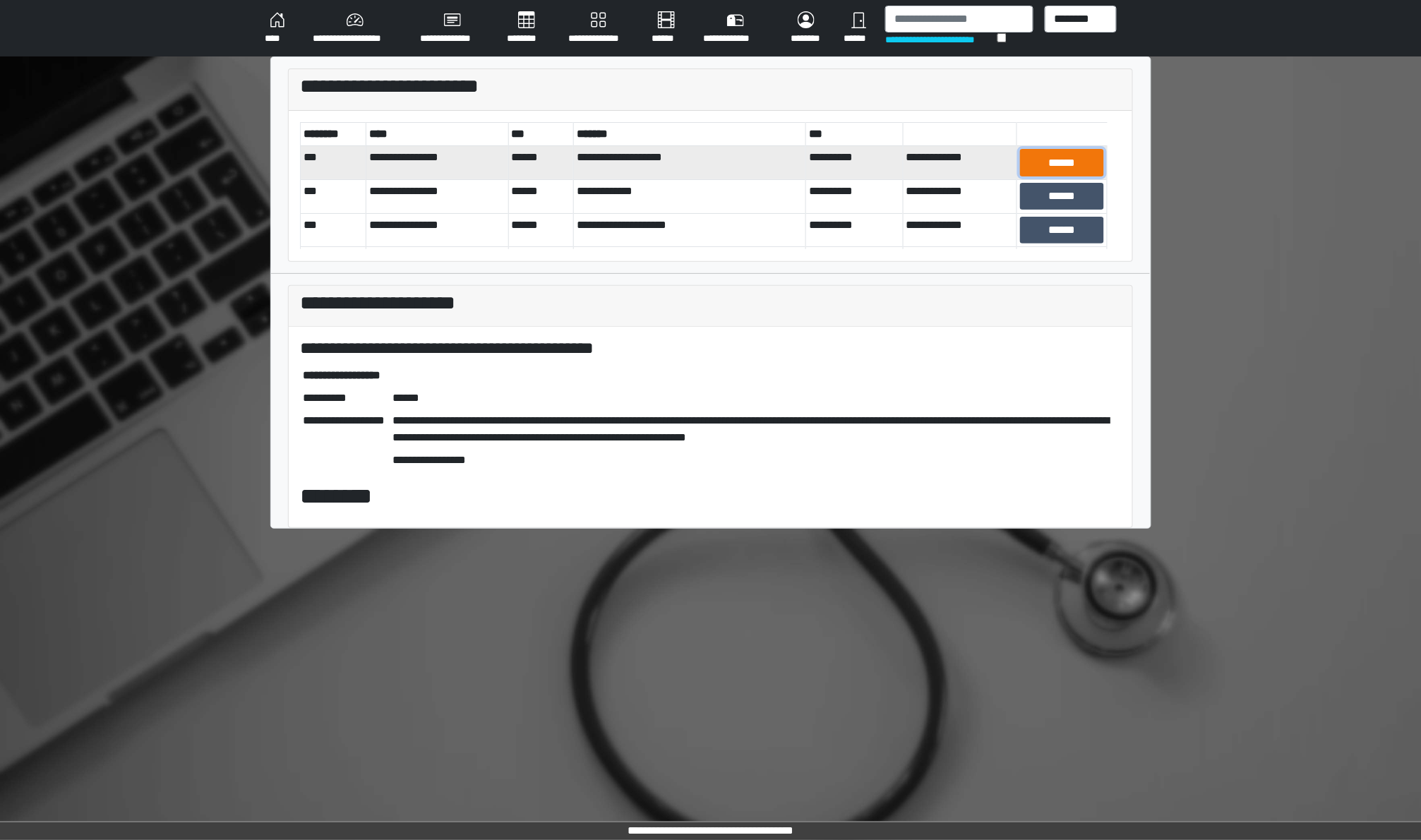 click on "******" at bounding box center (1062, 162) 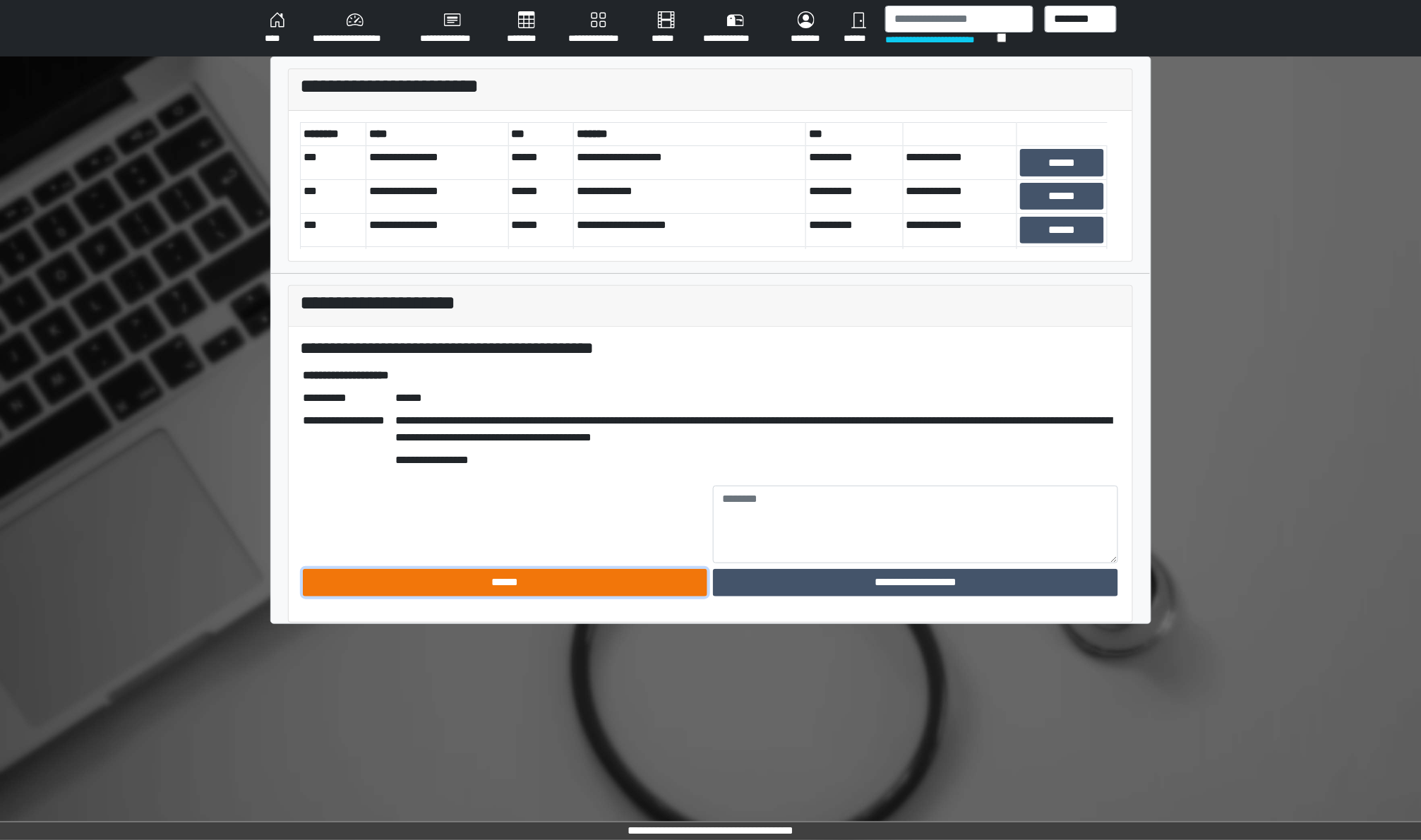 click on "******" at bounding box center (505, 582) 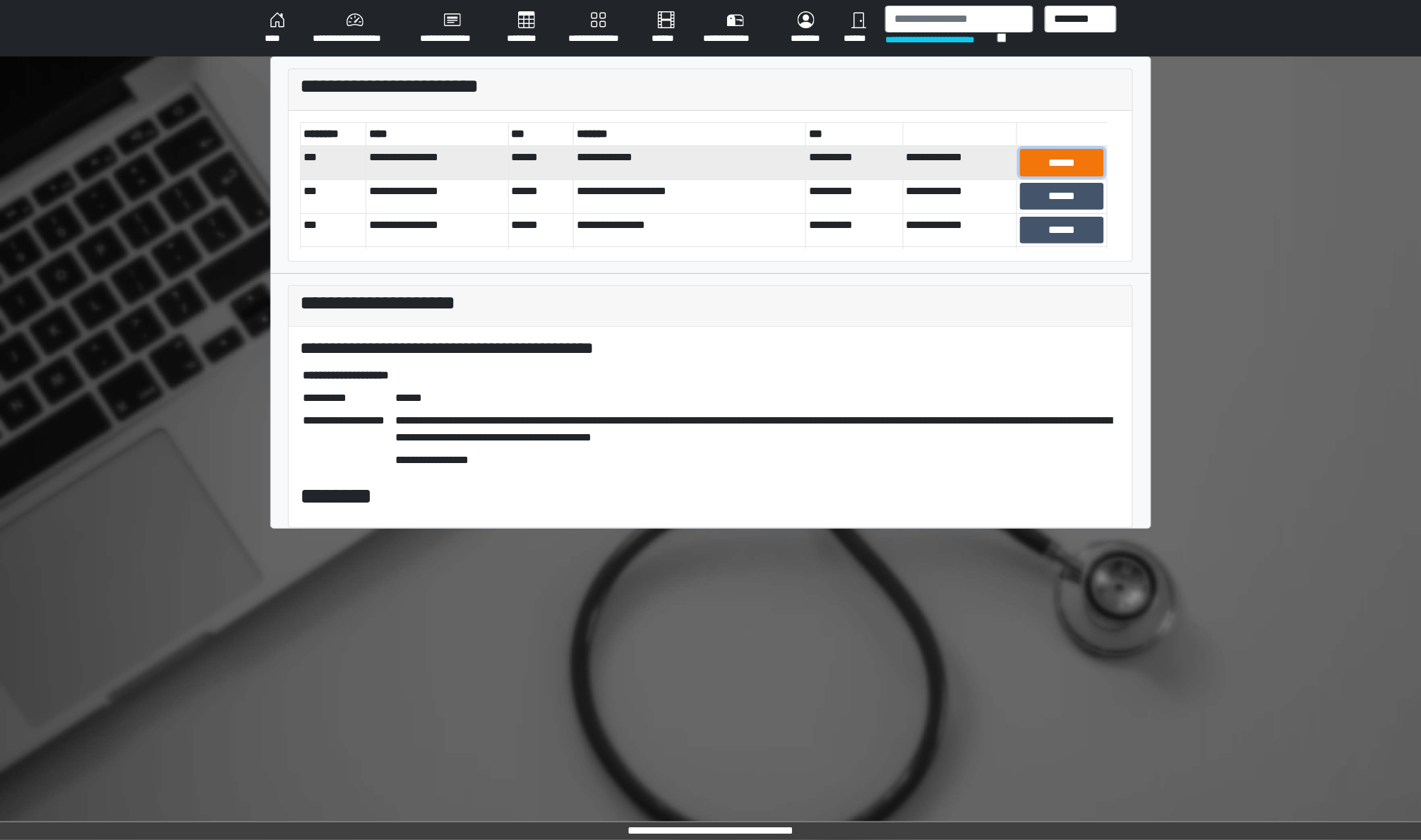 click on "******" at bounding box center (1062, 162) 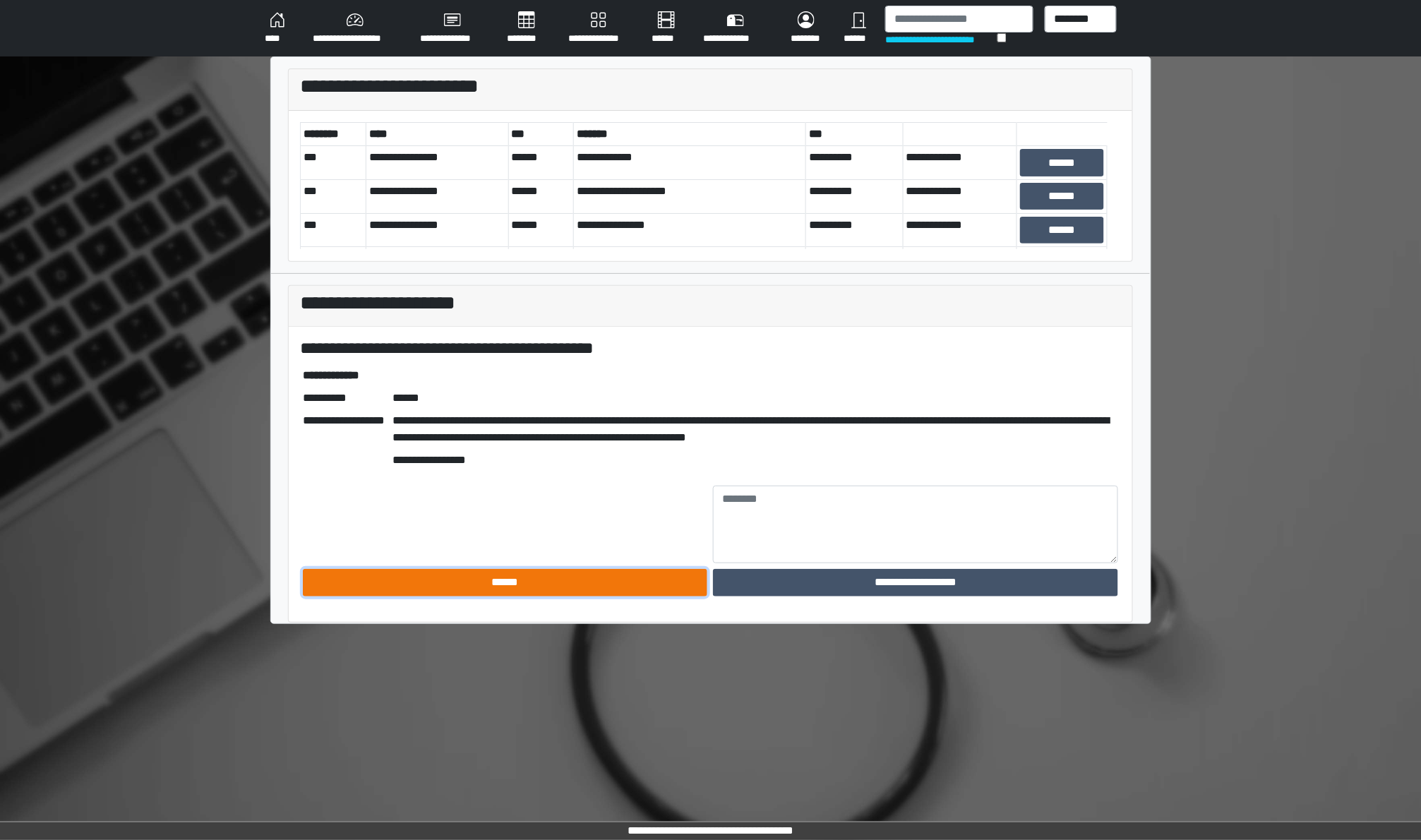 click on "******" at bounding box center [505, 582] 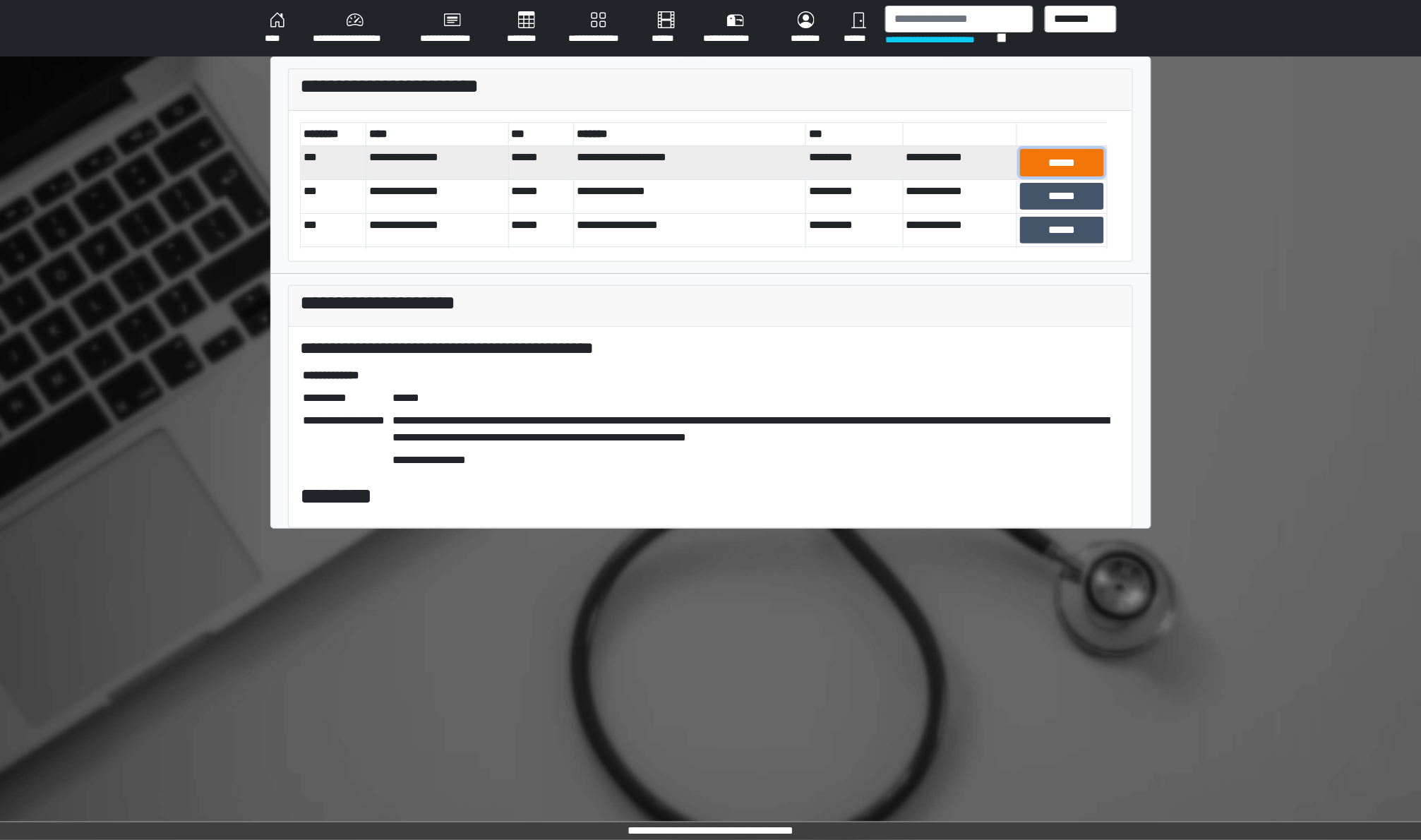 click on "******" at bounding box center (1062, 162) 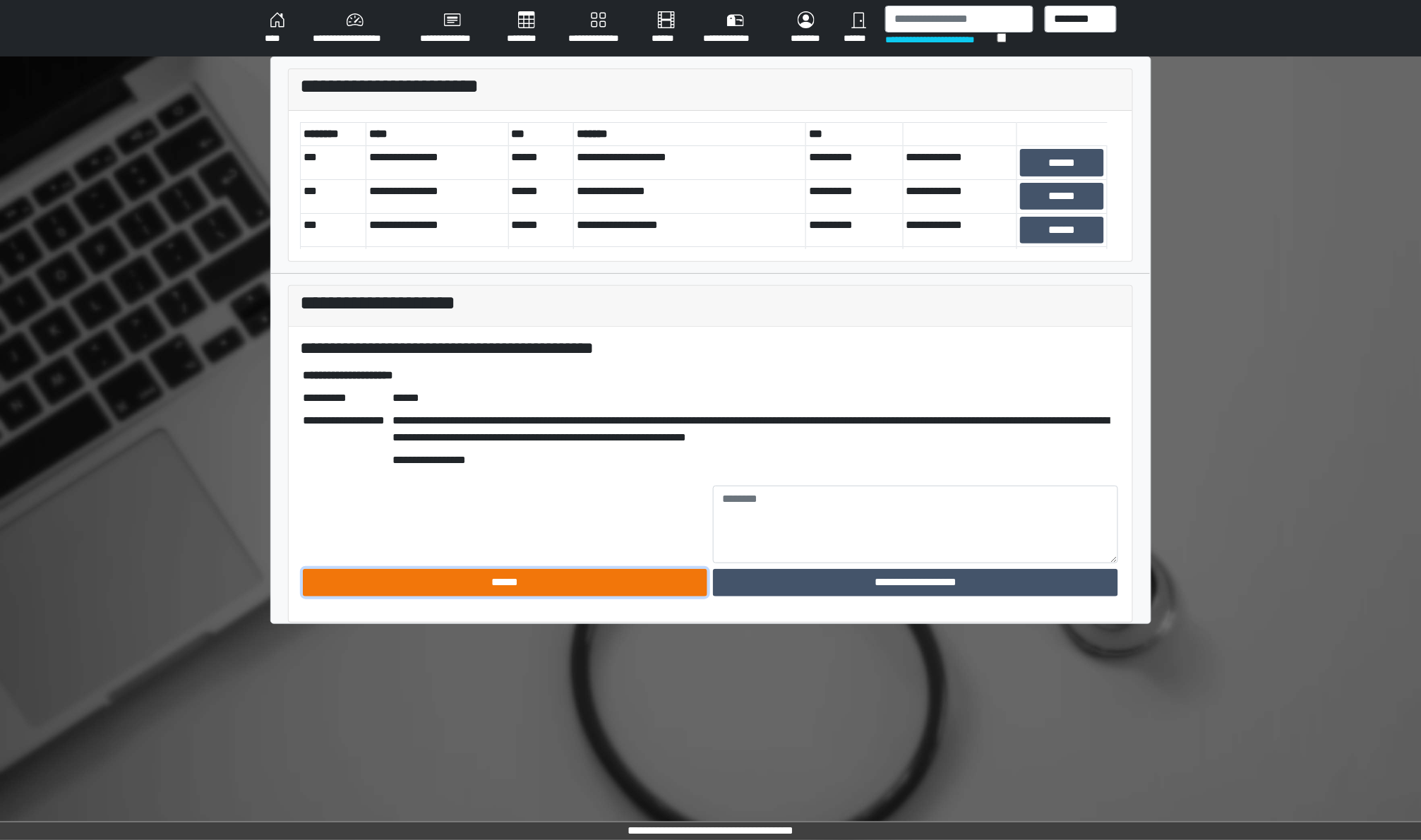 click on "******" at bounding box center [505, 582] 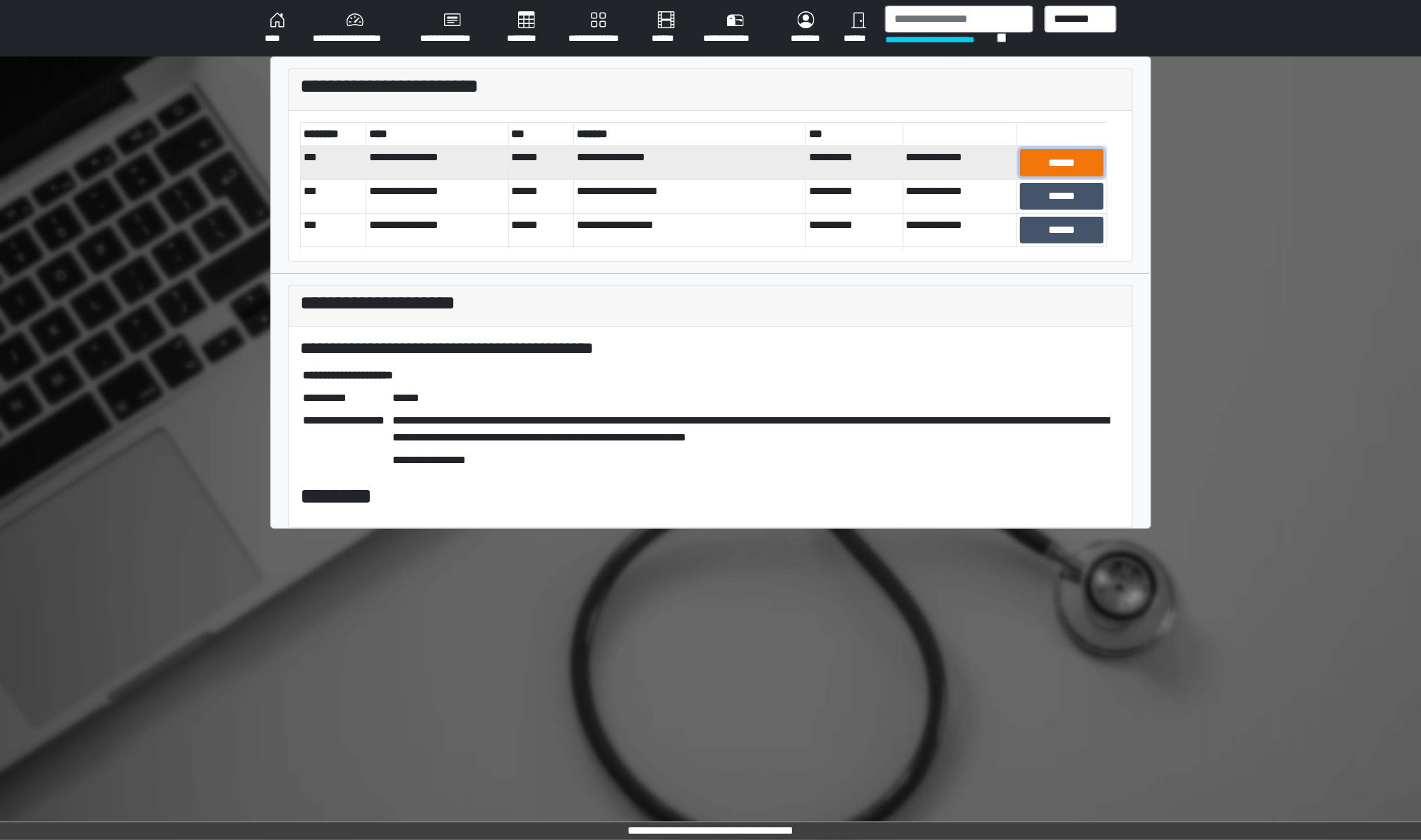 click on "******" at bounding box center (1062, 162) 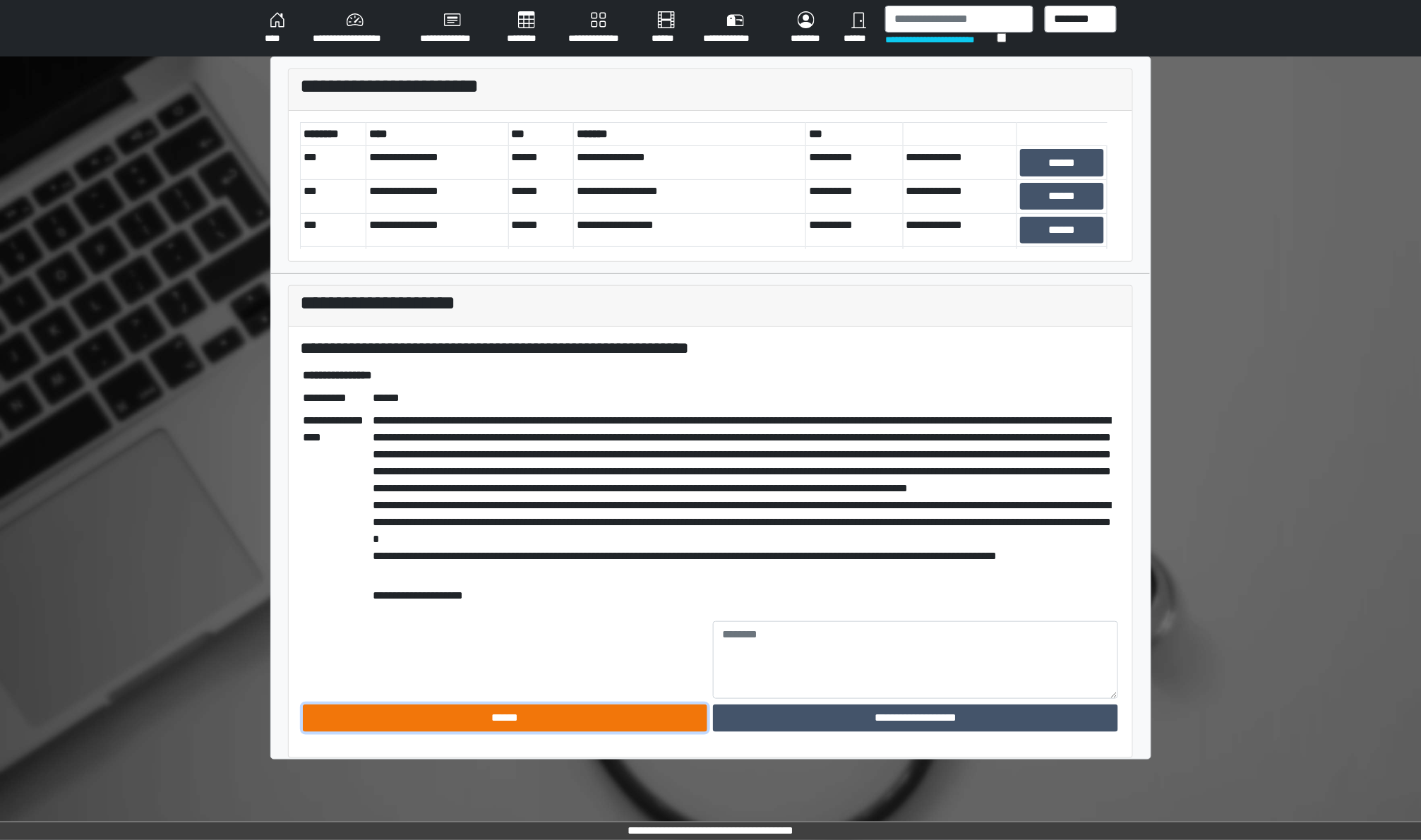 click on "******" at bounding box center [505, 718] 